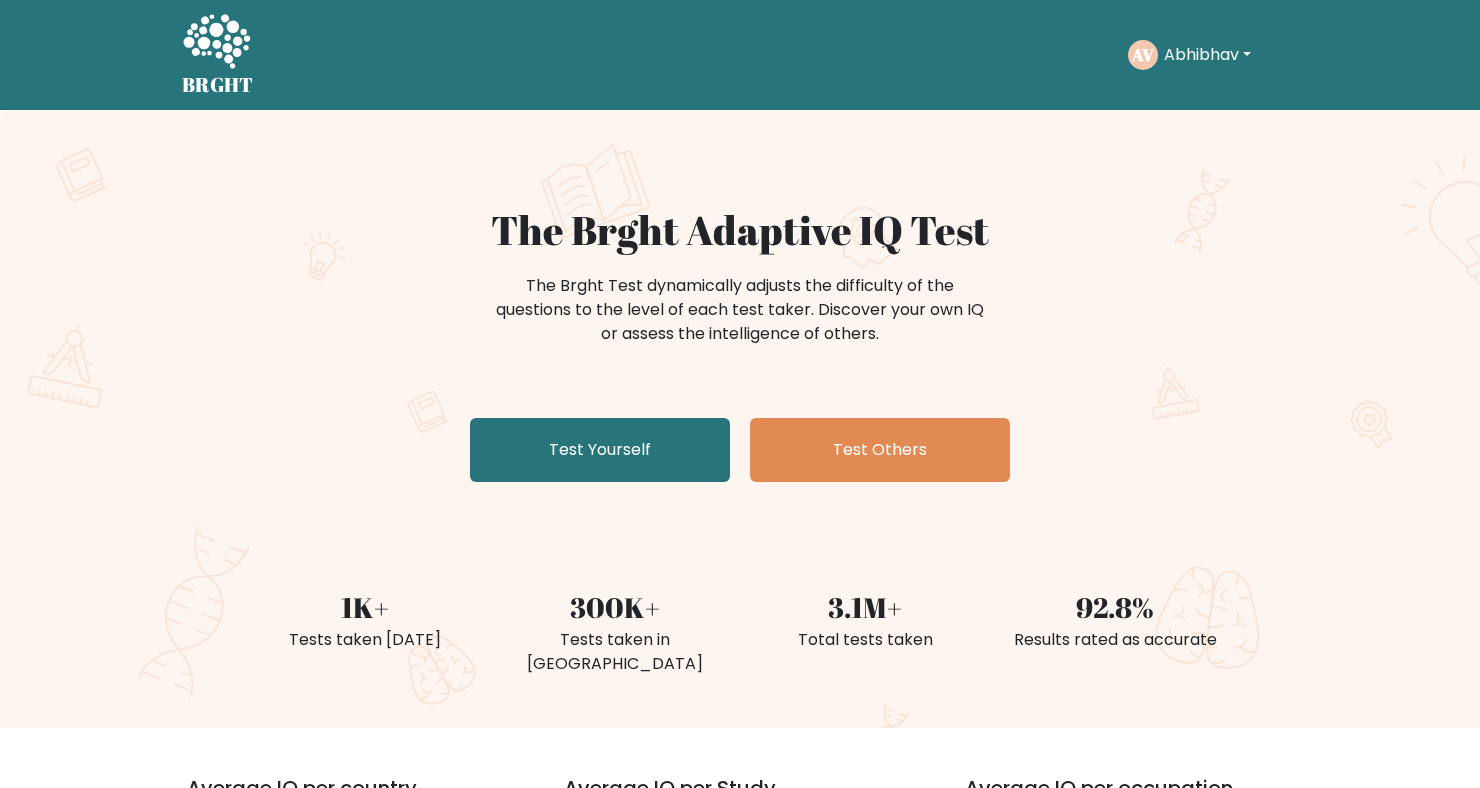 scroll, scrollTop: 0, scrollLeft: 0, axis: both 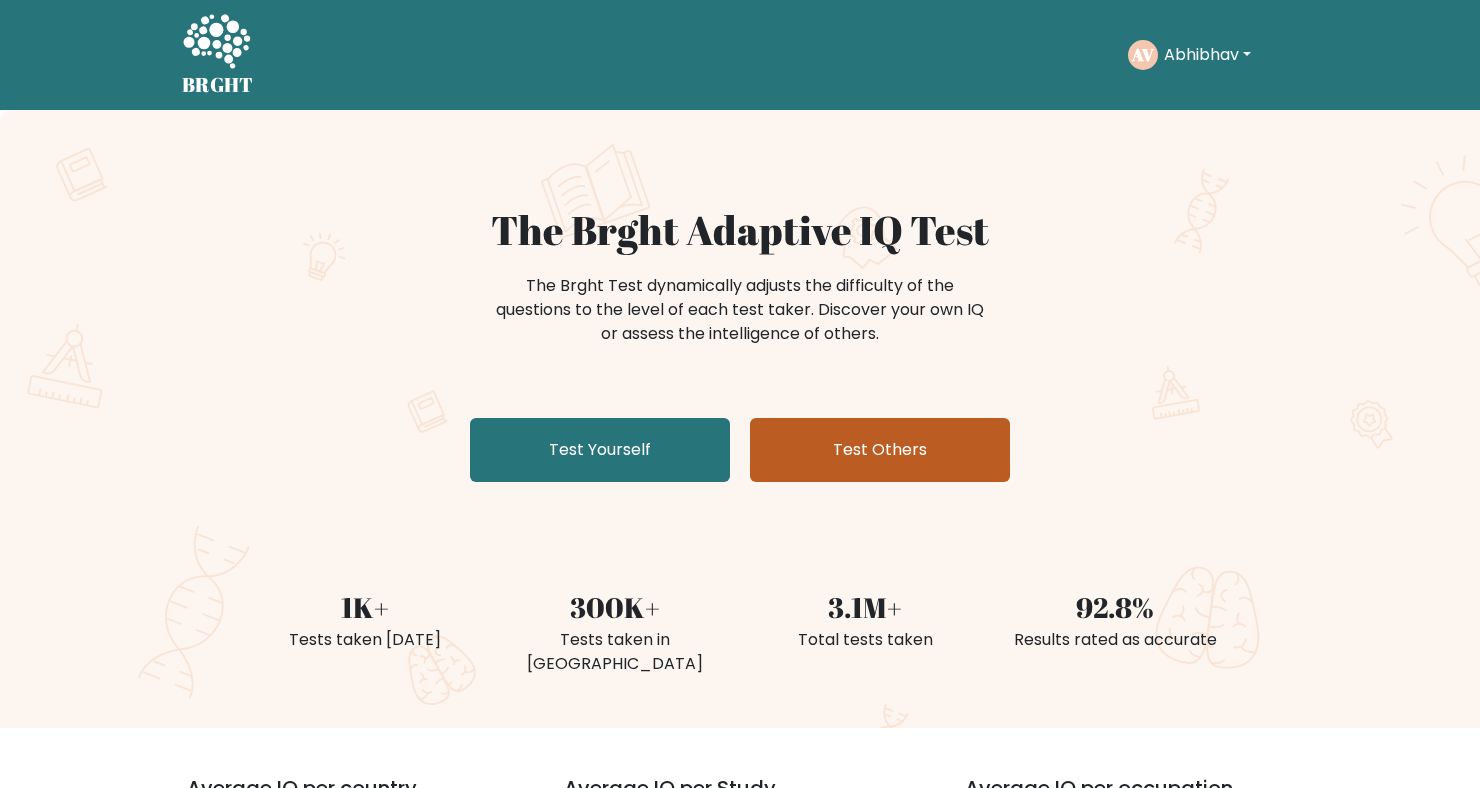 click on "Test Others" at bounding box center (880, 450) 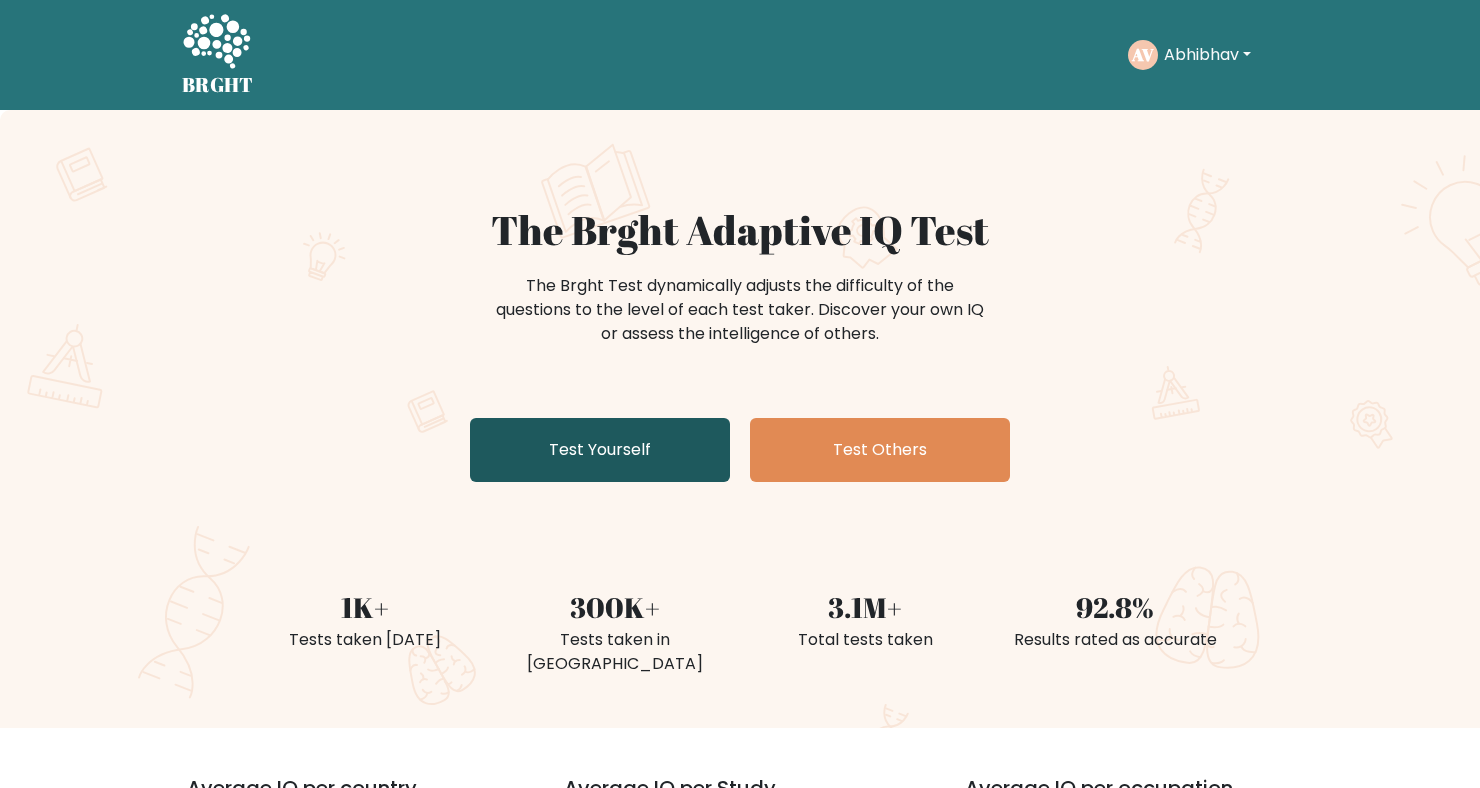 click on "Test Yourself" at bounding box center (600, 450) 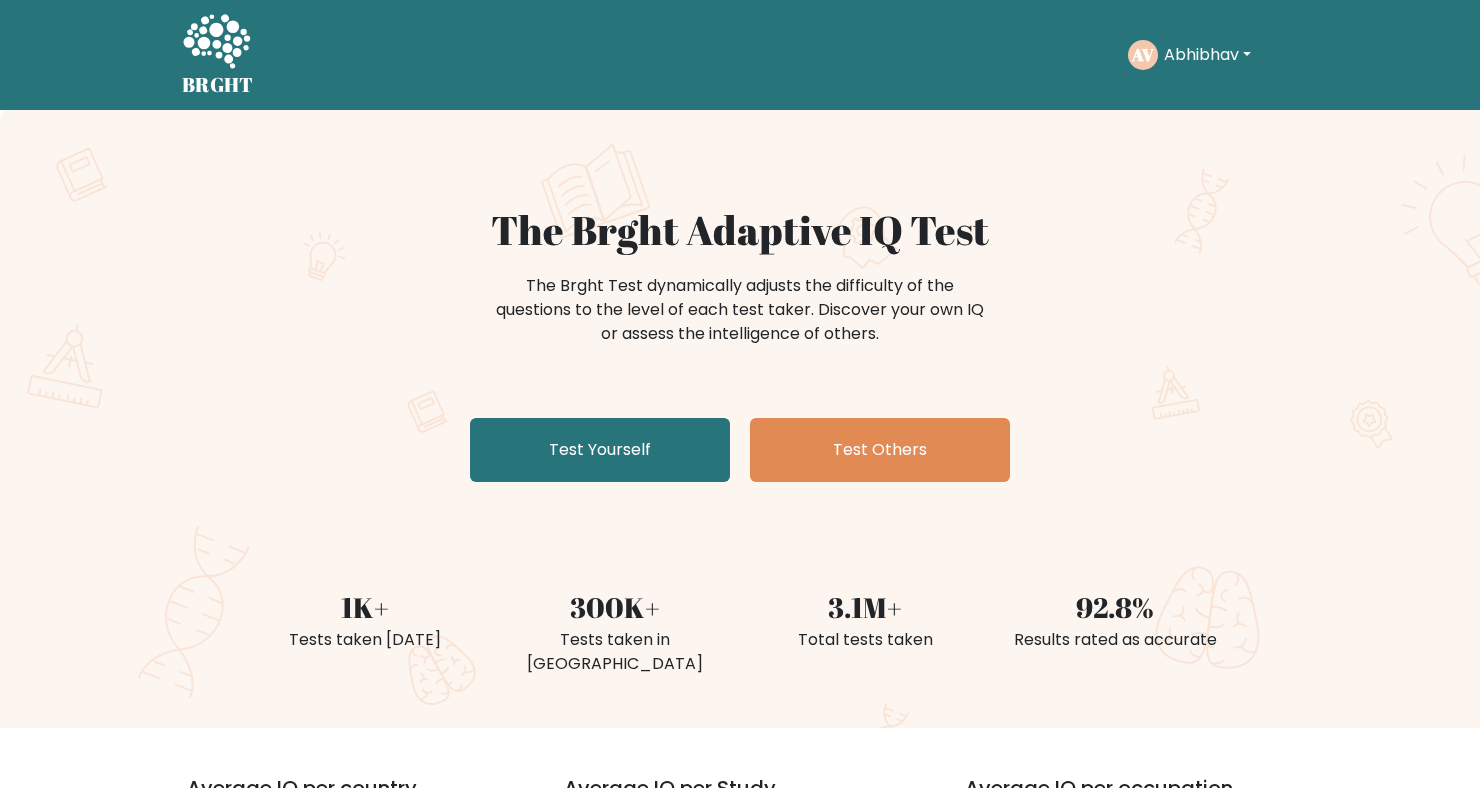 click on "Abhibhav" at bounding box center (1207, 55) 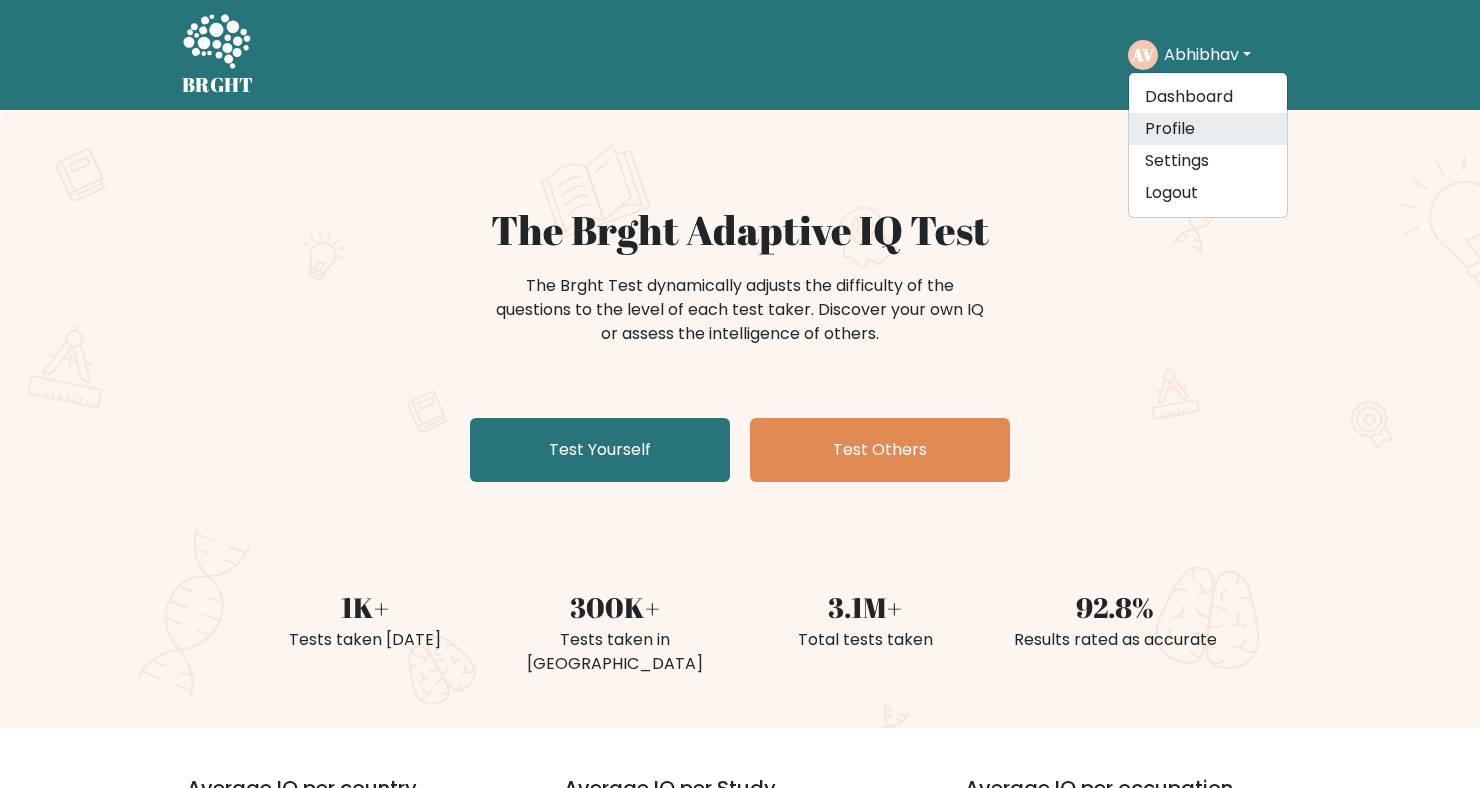 click on "Profile" at bounding box center (1208, 129) 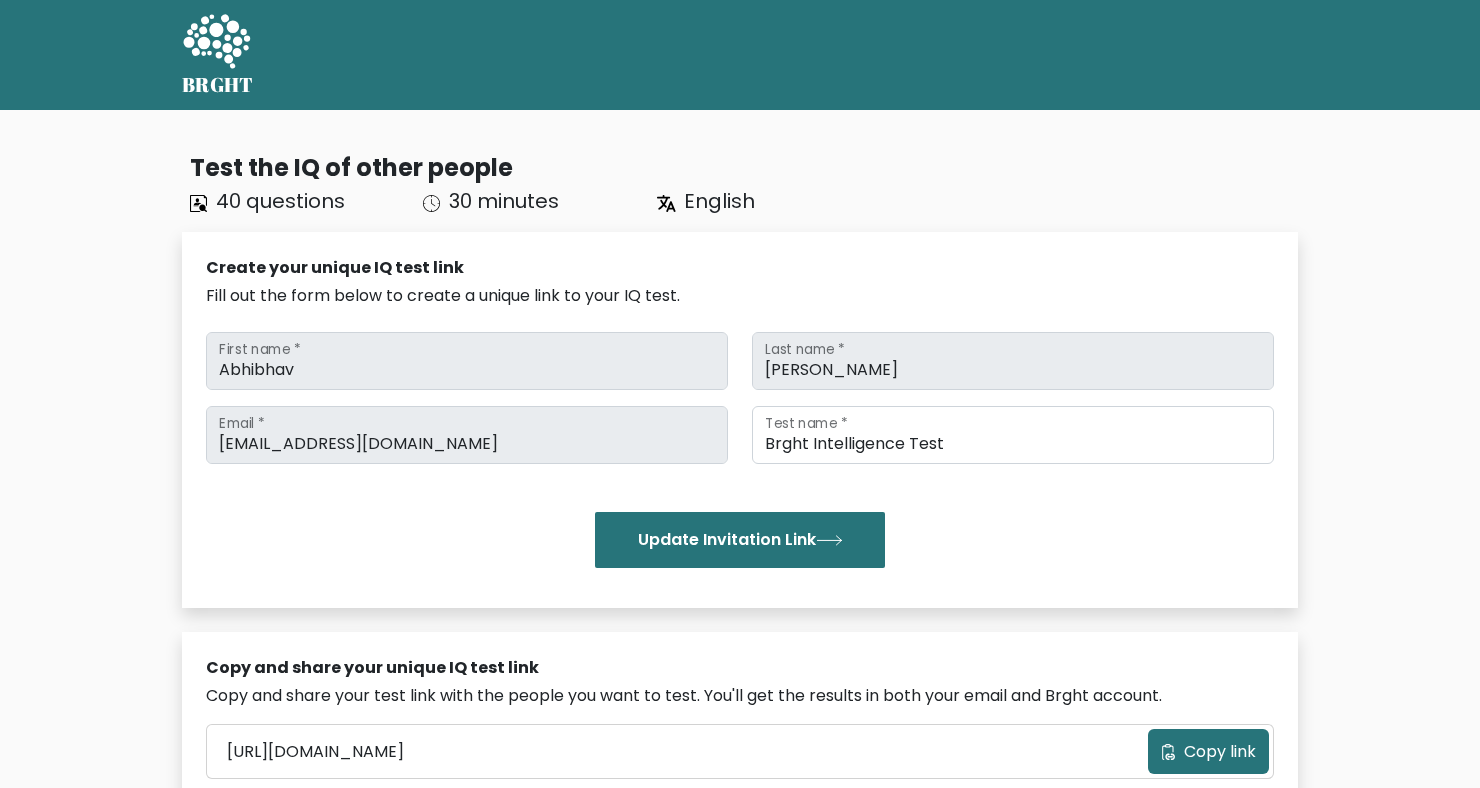 scroll, scrollTop: 0, scrollLeft: 0, axis: both 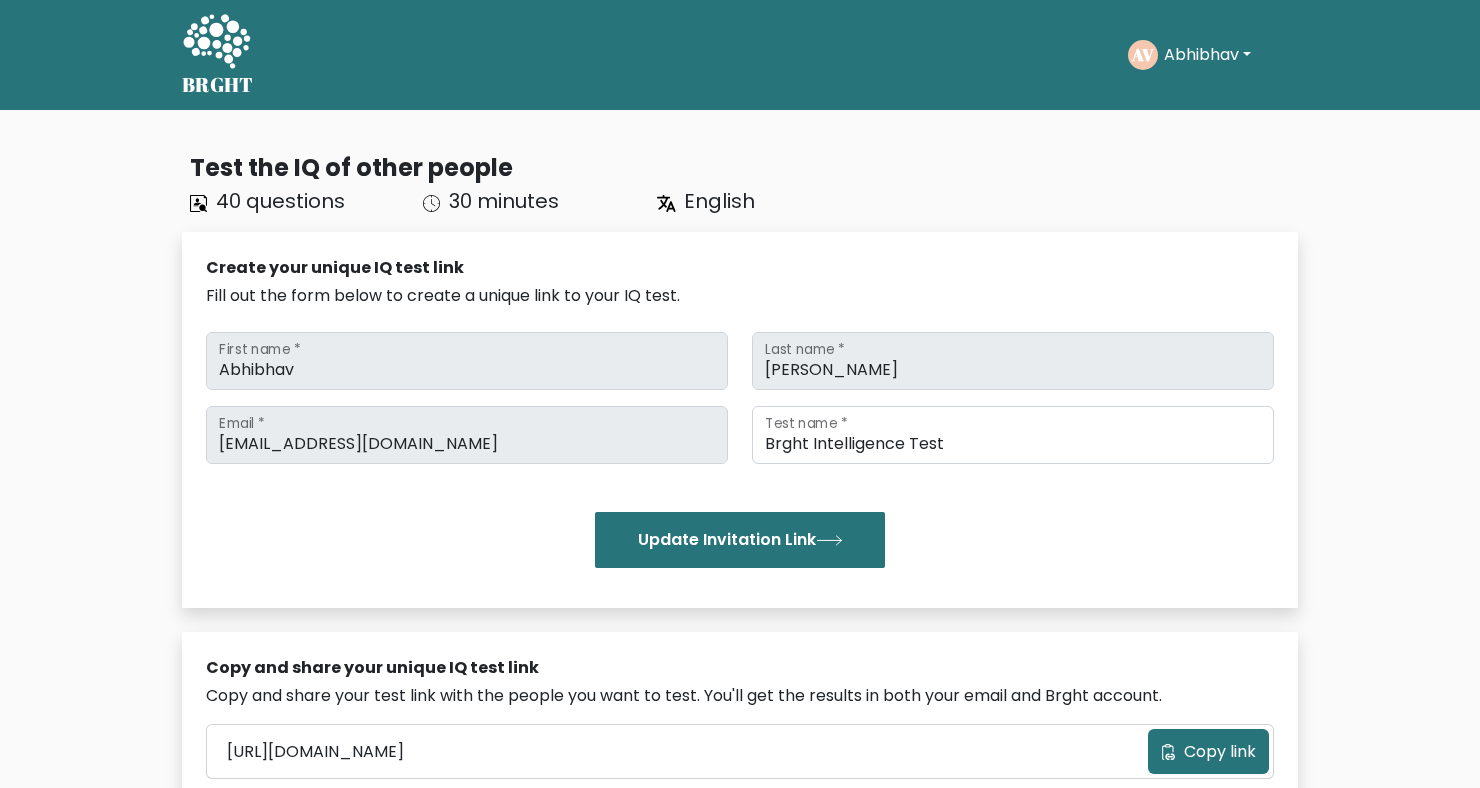 click on "Abhibhav
First name *
Veer Balyan
Last name *
fffm12345.54321@gmail.com
Email *
Brght Intelligence Test
Test name *
Update Invitation Link" at bounding box center [740, 450] 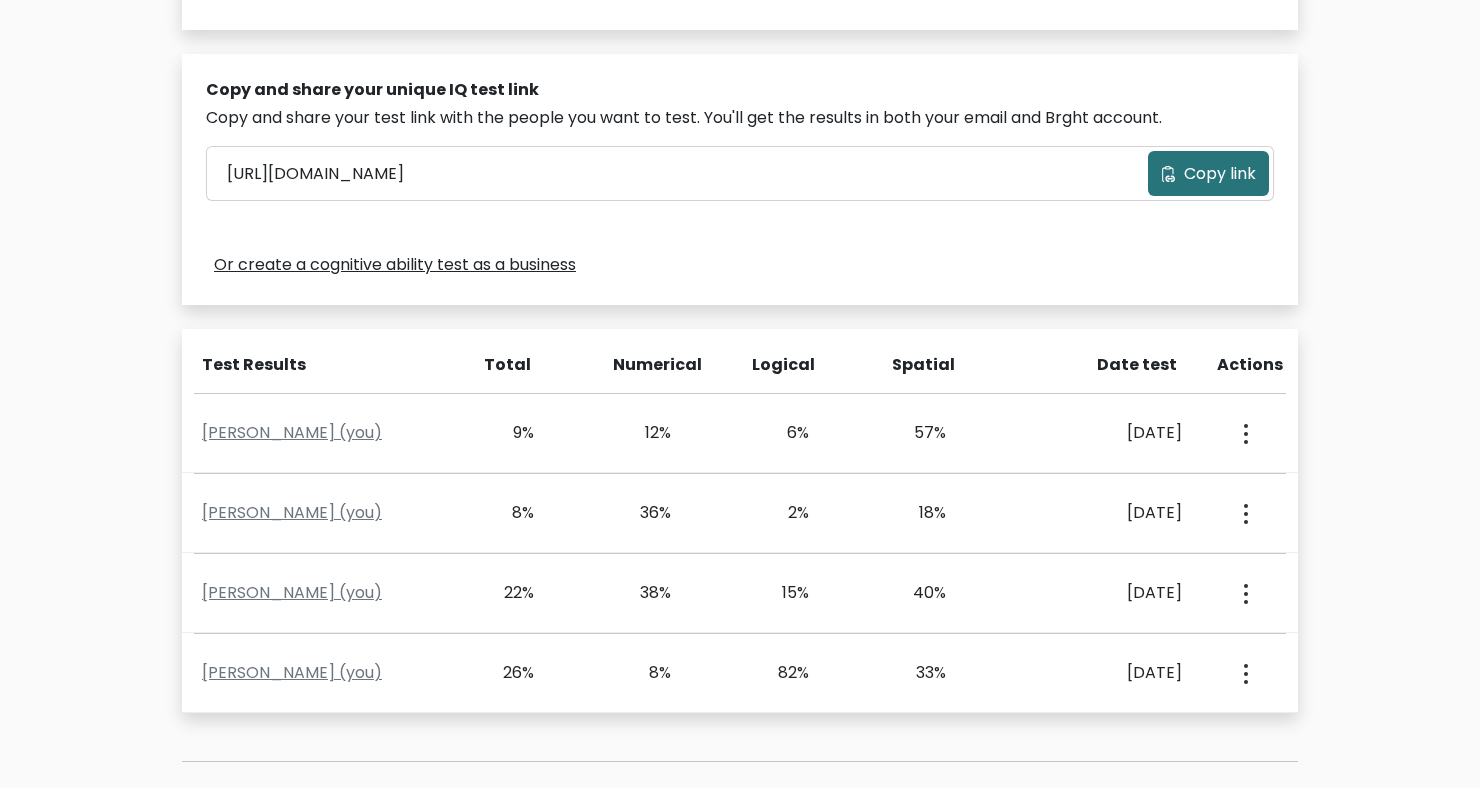 scroll, scrollTop: 580, scrollLeft: 0, axis: vertical 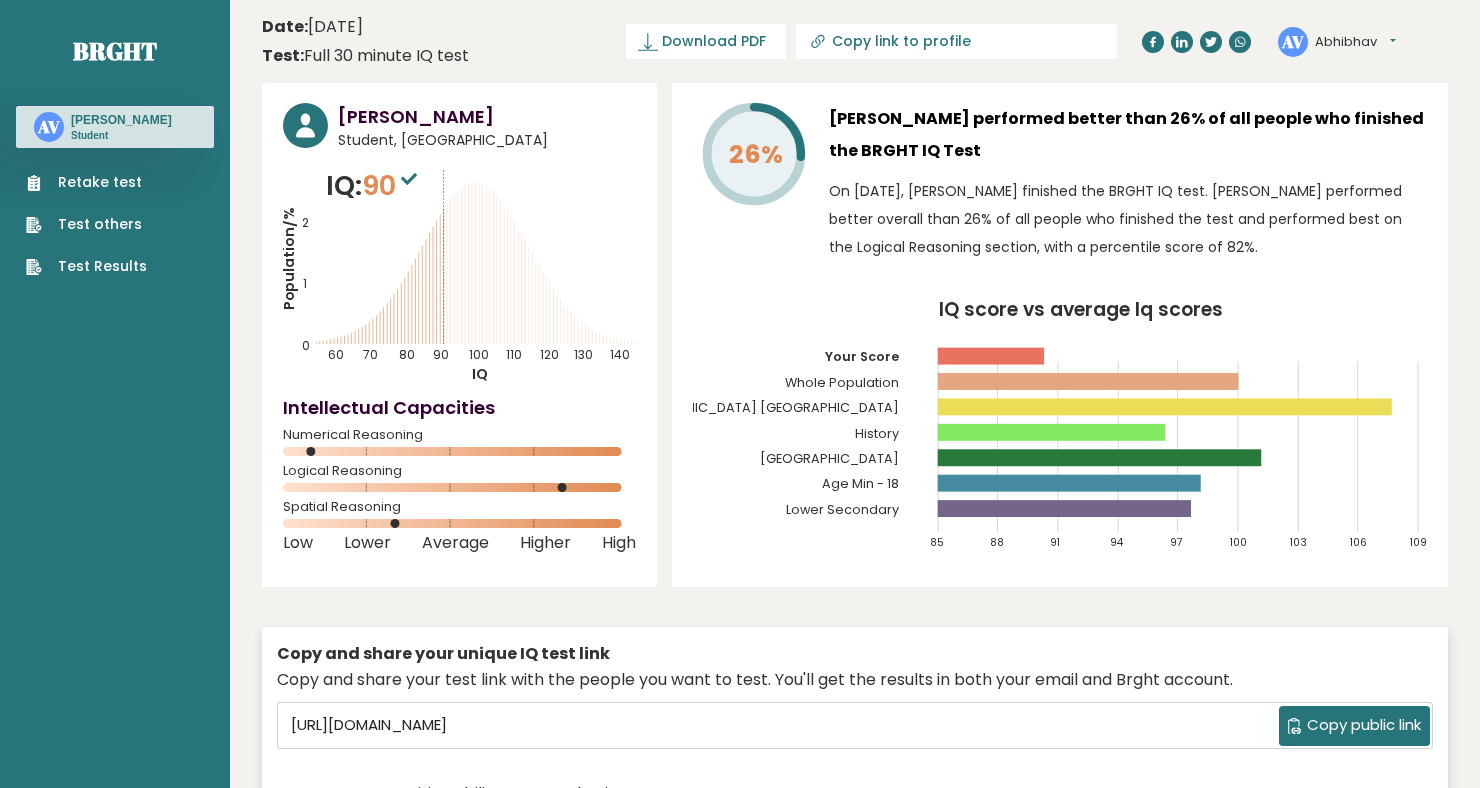 click on "Test others" at bounding box center (86, 224) 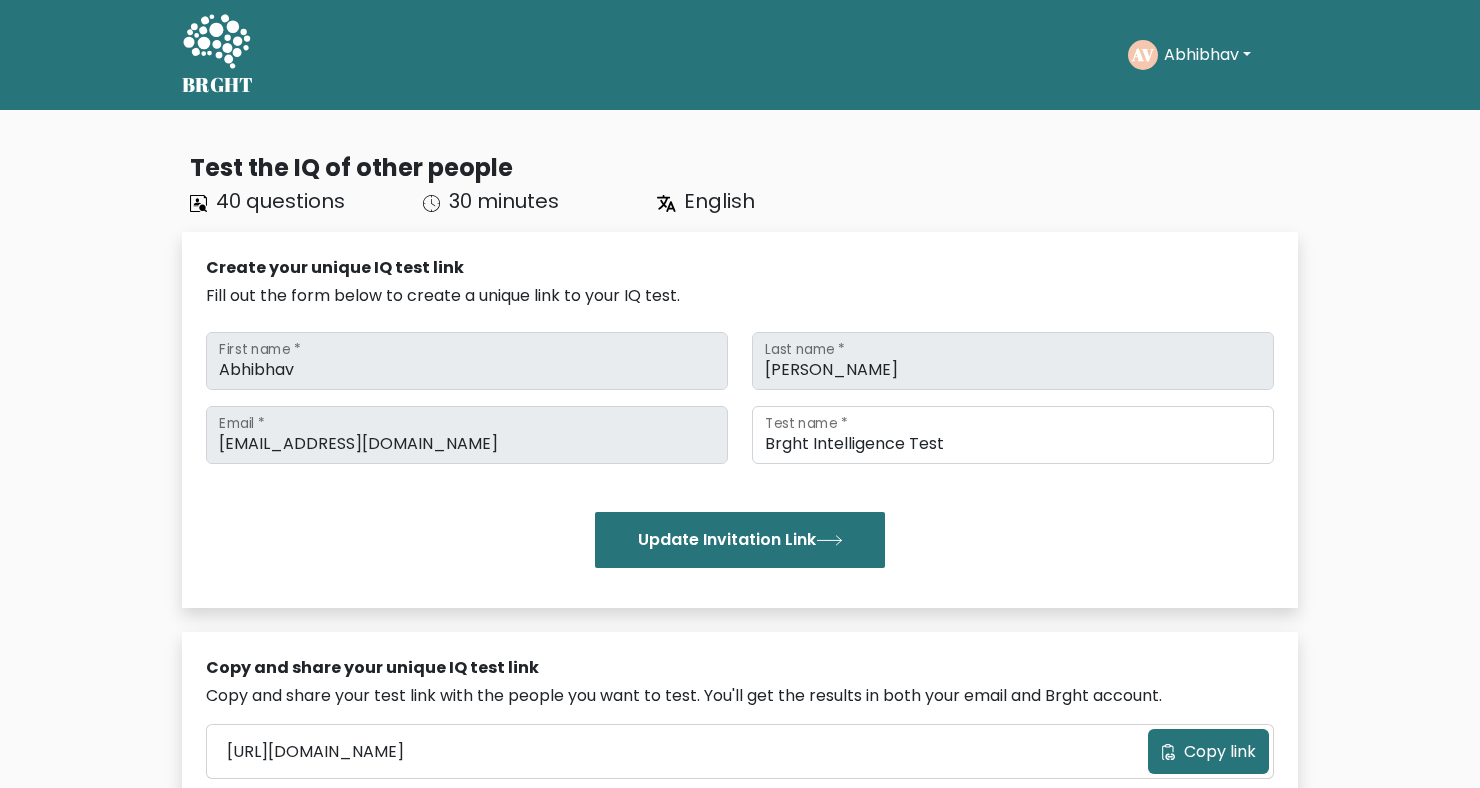 scroll, scrollTop: 0, scrollLeft: 0, axis: both 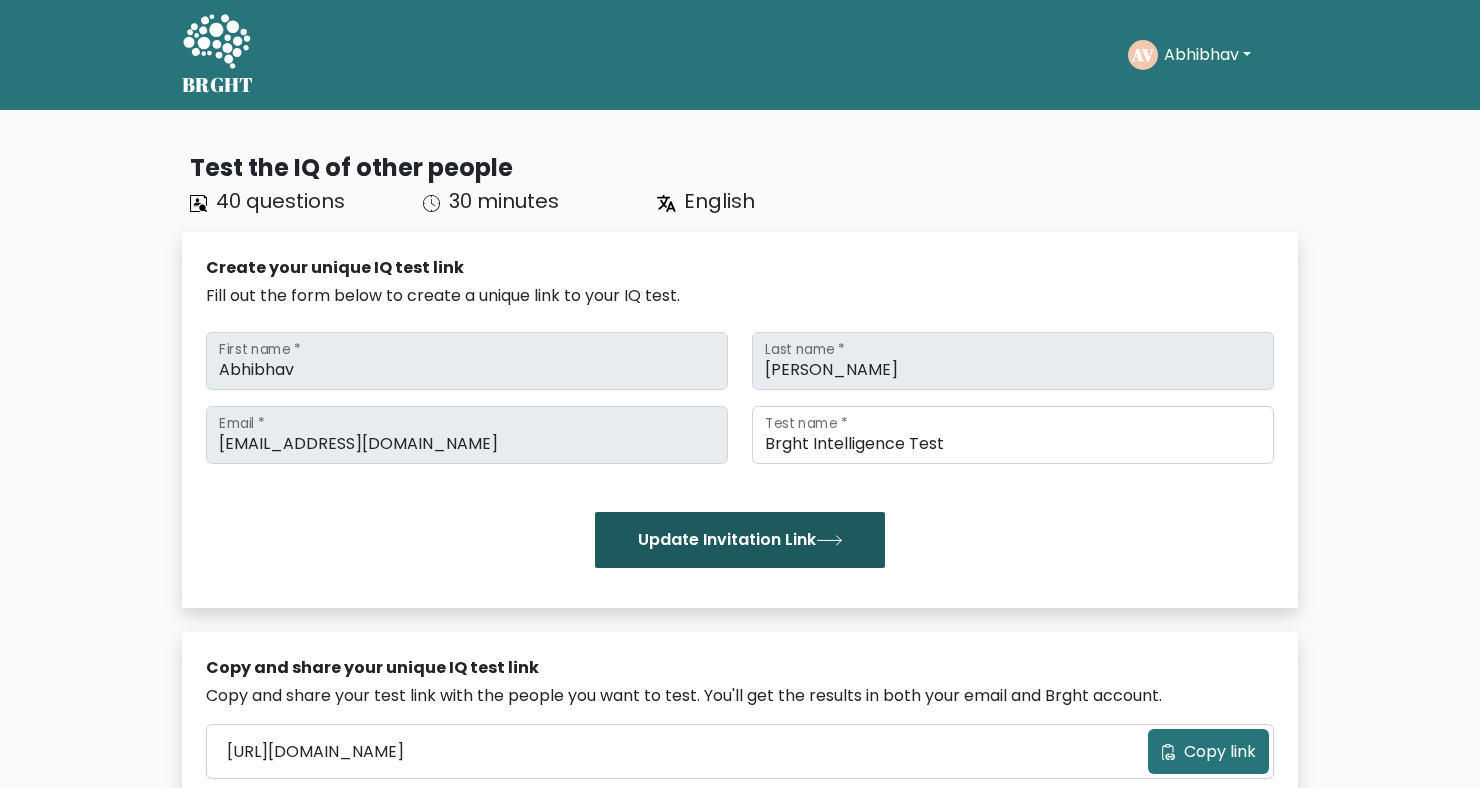 click on "Update Invitation Link" at bounding box center (740, 540) 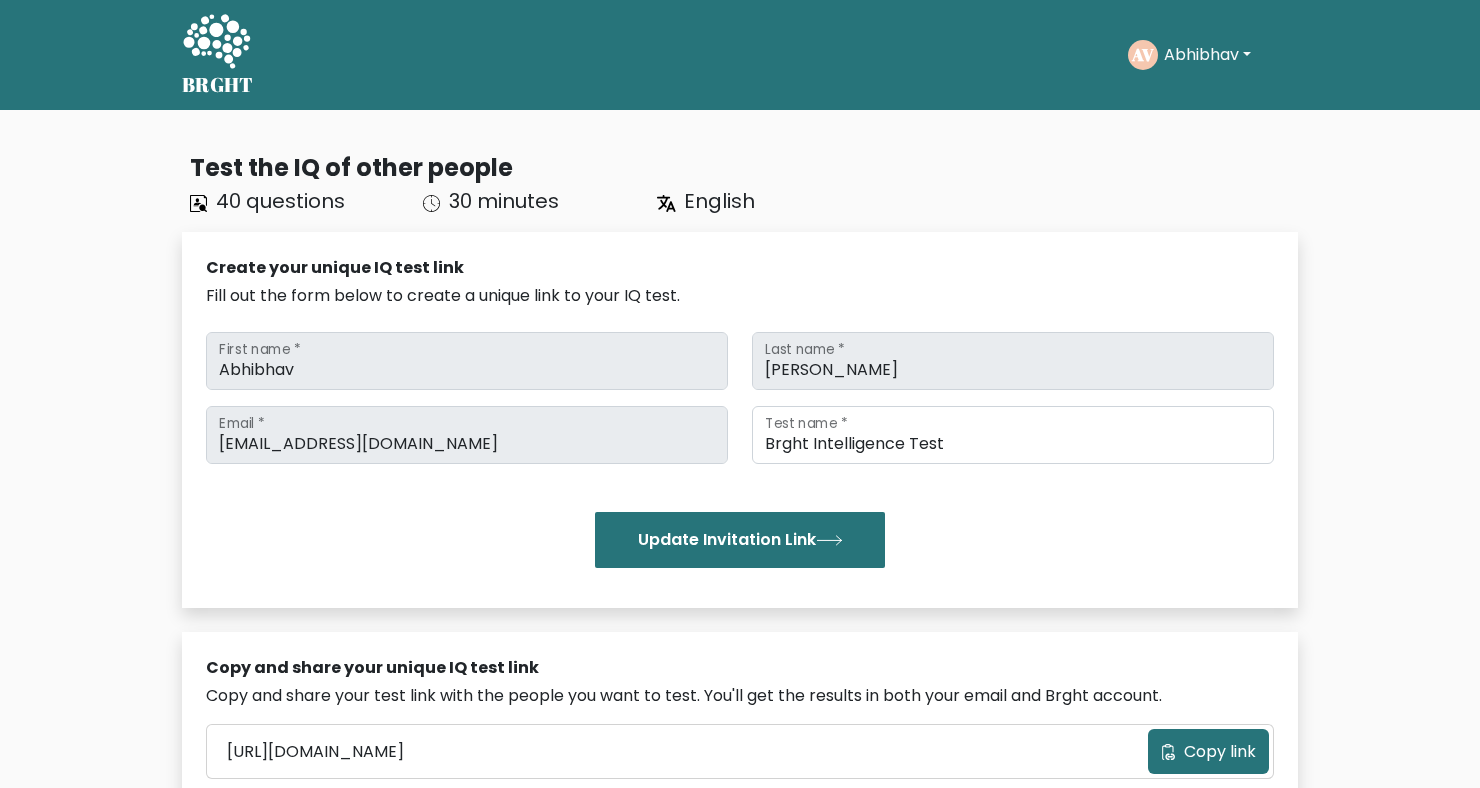 scroll, scrollTop: 0, scrollLeft: 0, axis: both 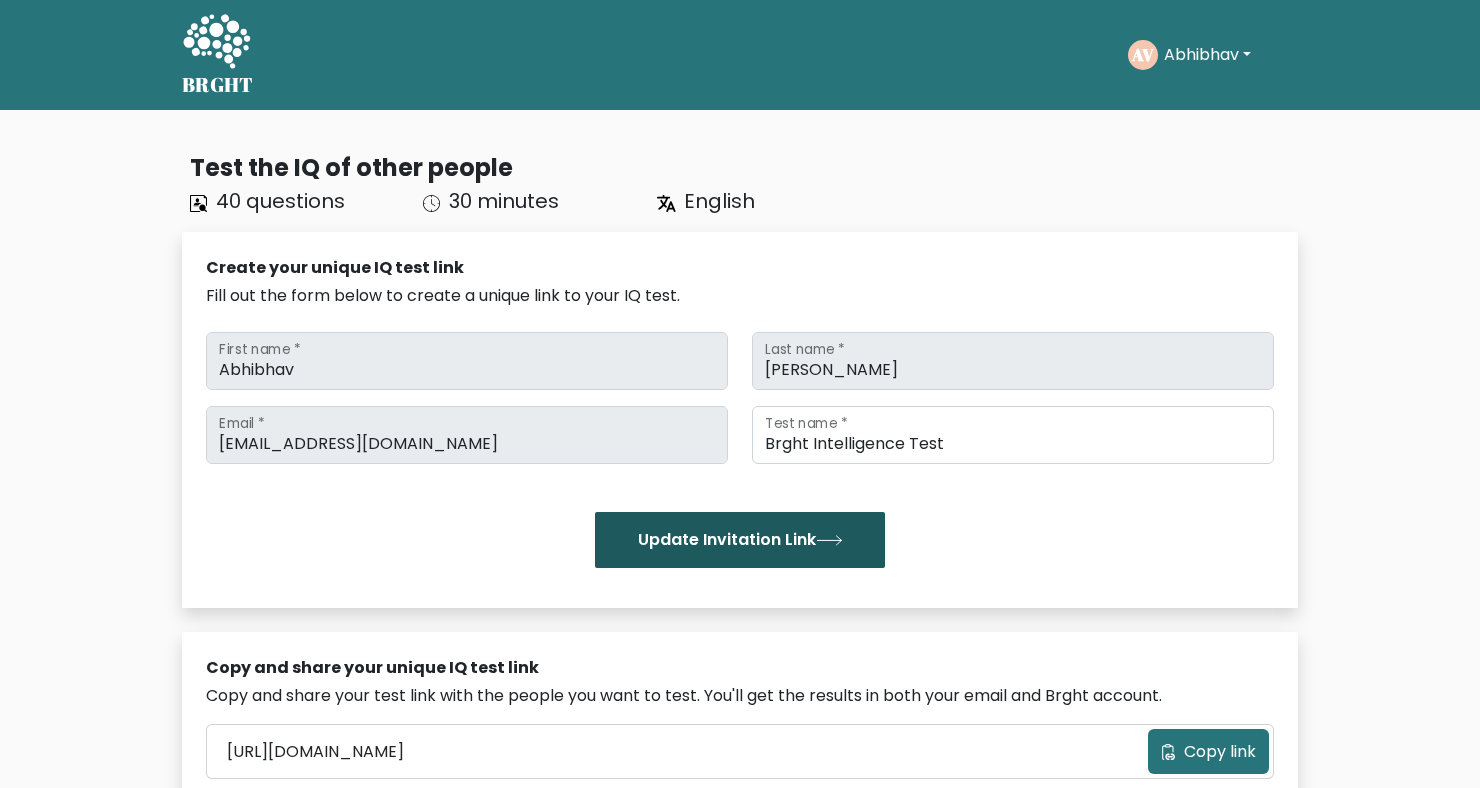 click on "Update Invitation Link" at bounding box center [740, 540] 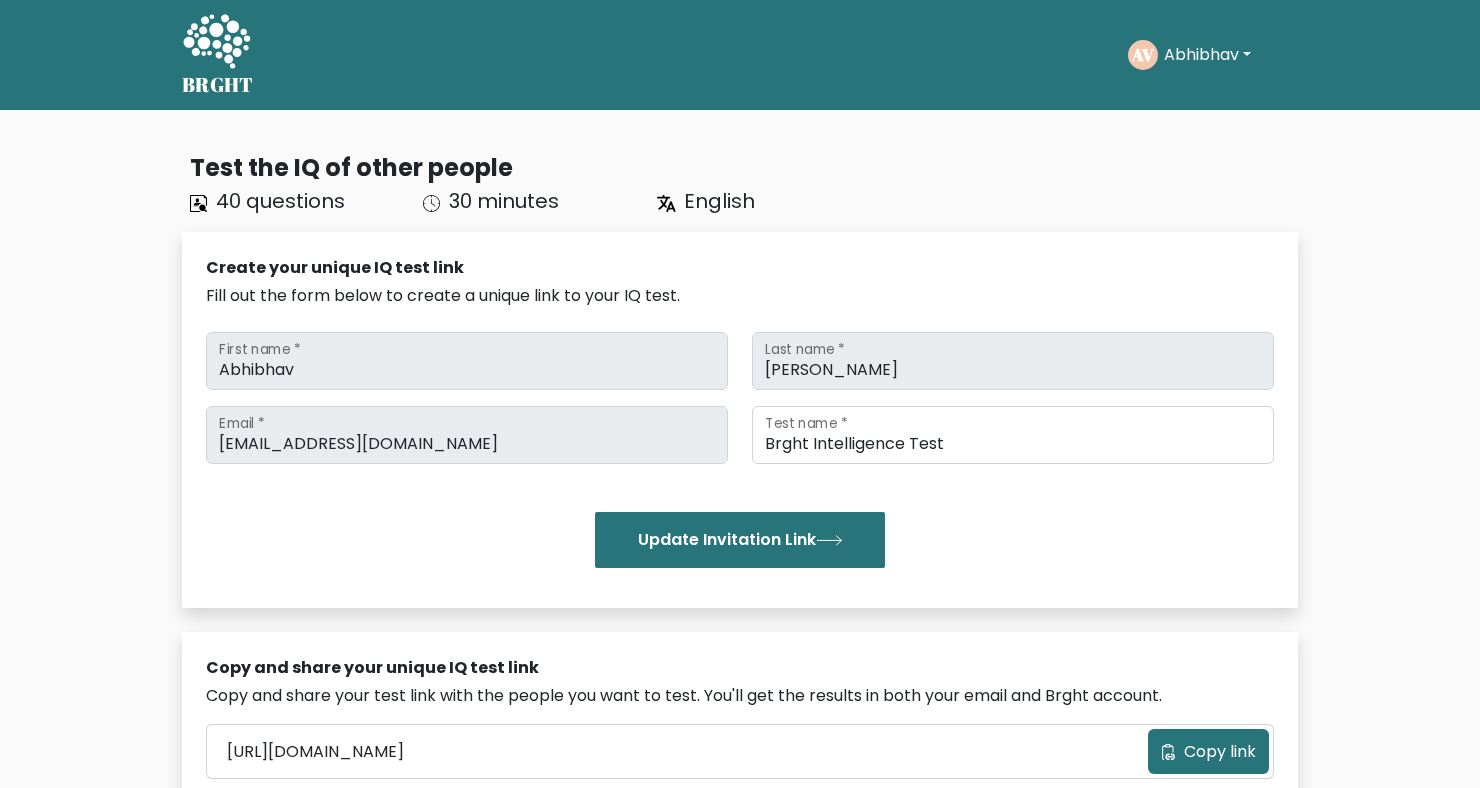 scroll, scrollTop: 0, scrollLeft: 0, axis: both 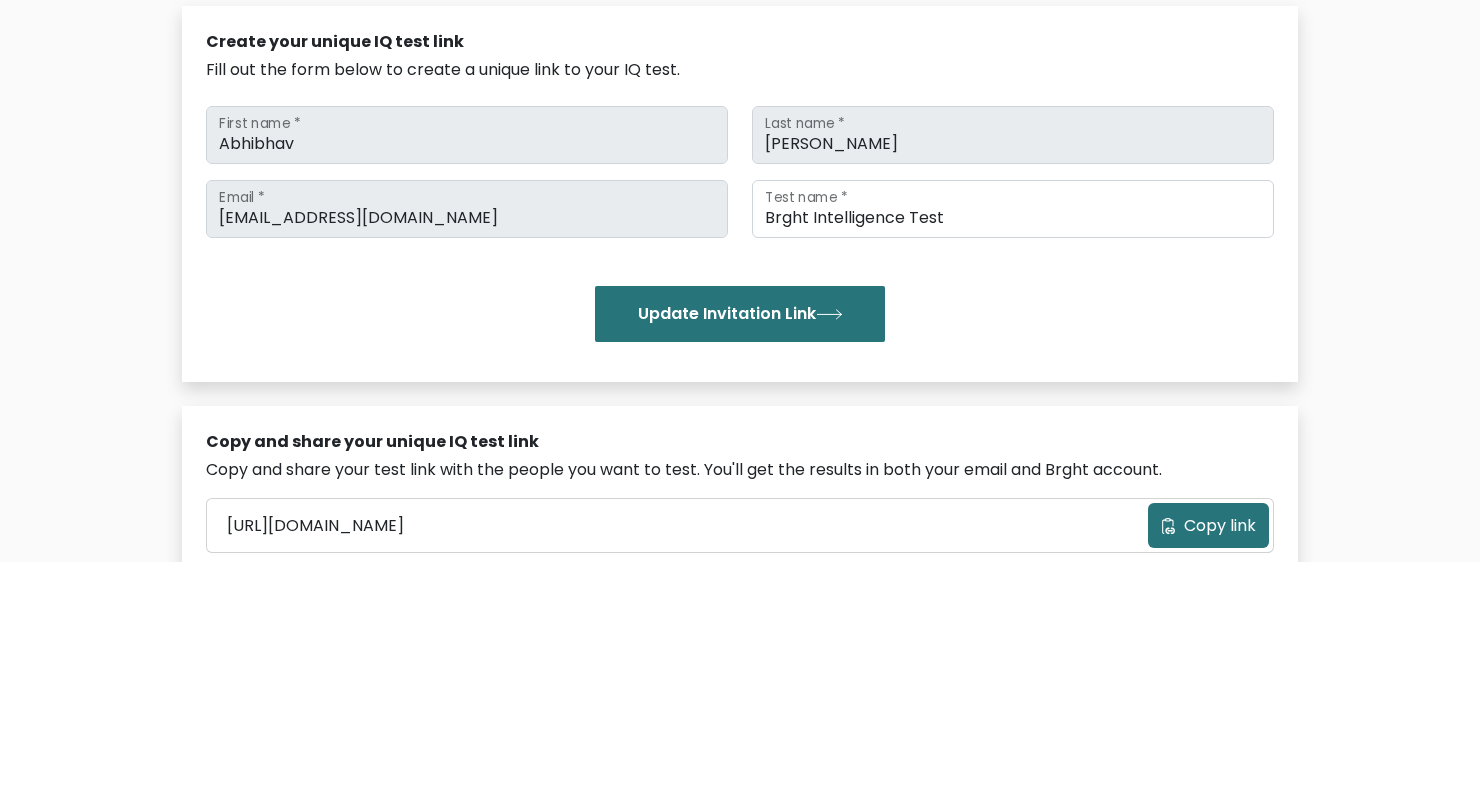 click on "Brght Intelligence Test" at bounding box center [1013, 435] 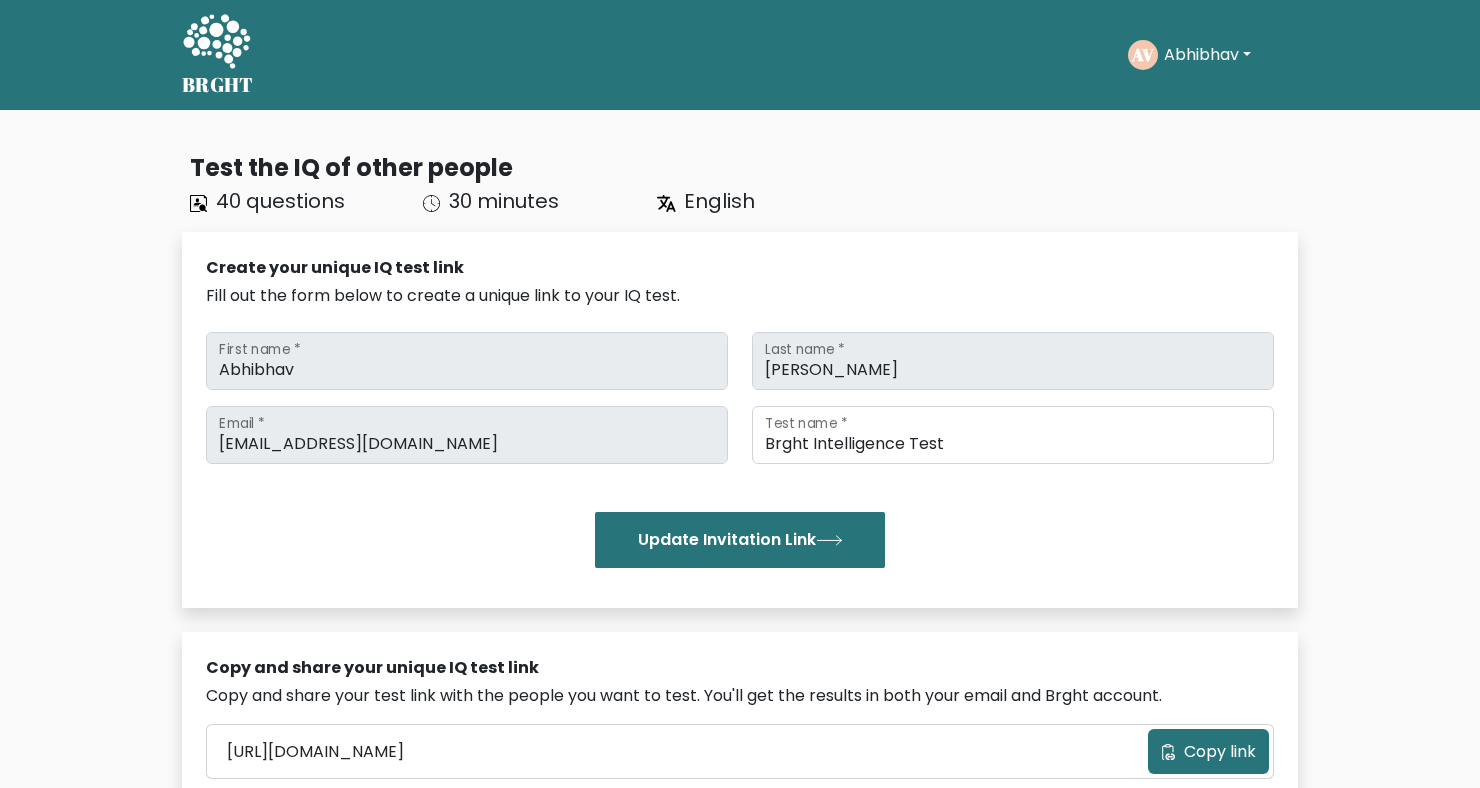 scroll, scrollTop: 0, scrollLeft: 0, axis: both 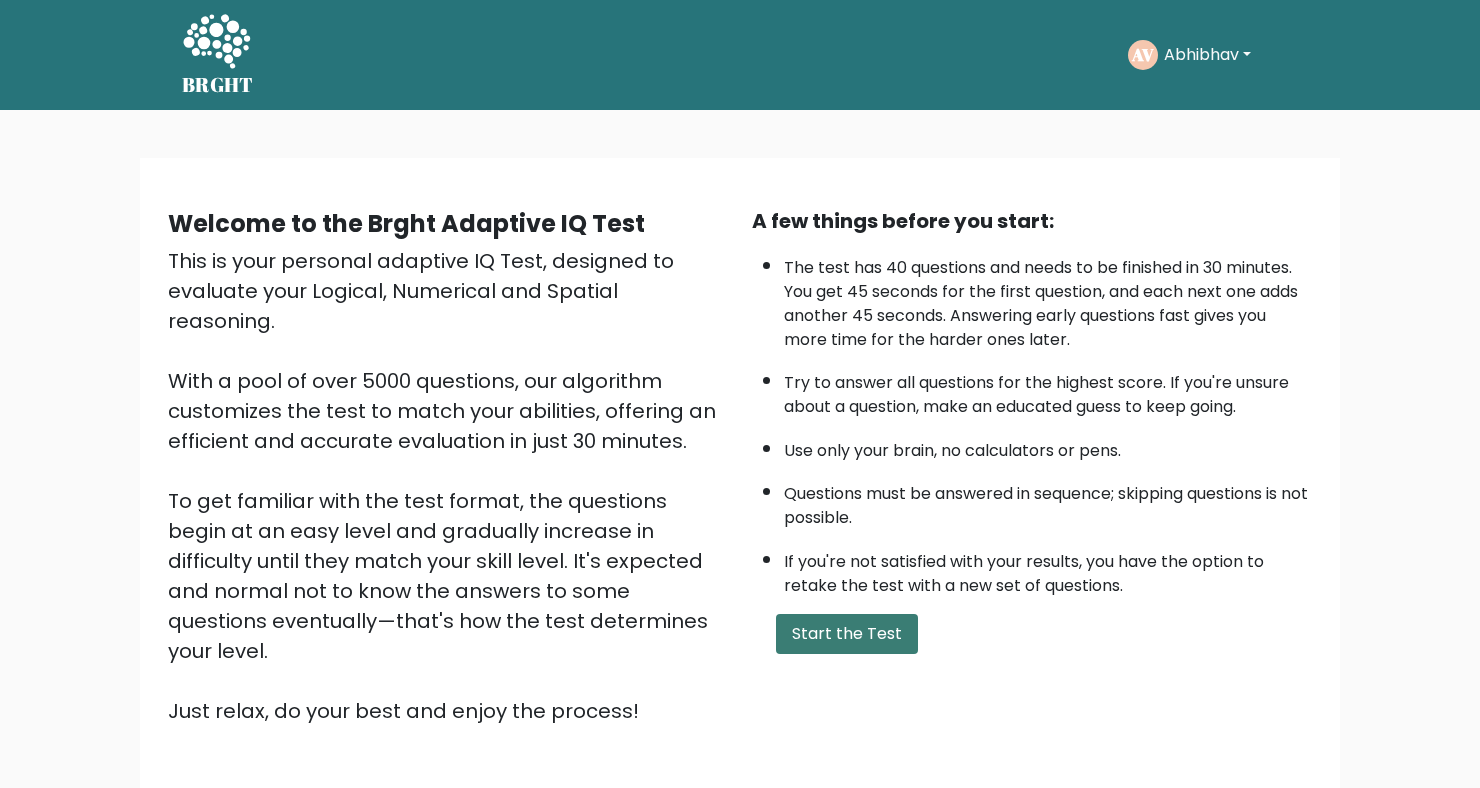 click on "Start the Test" at bounding box center [847, 634] 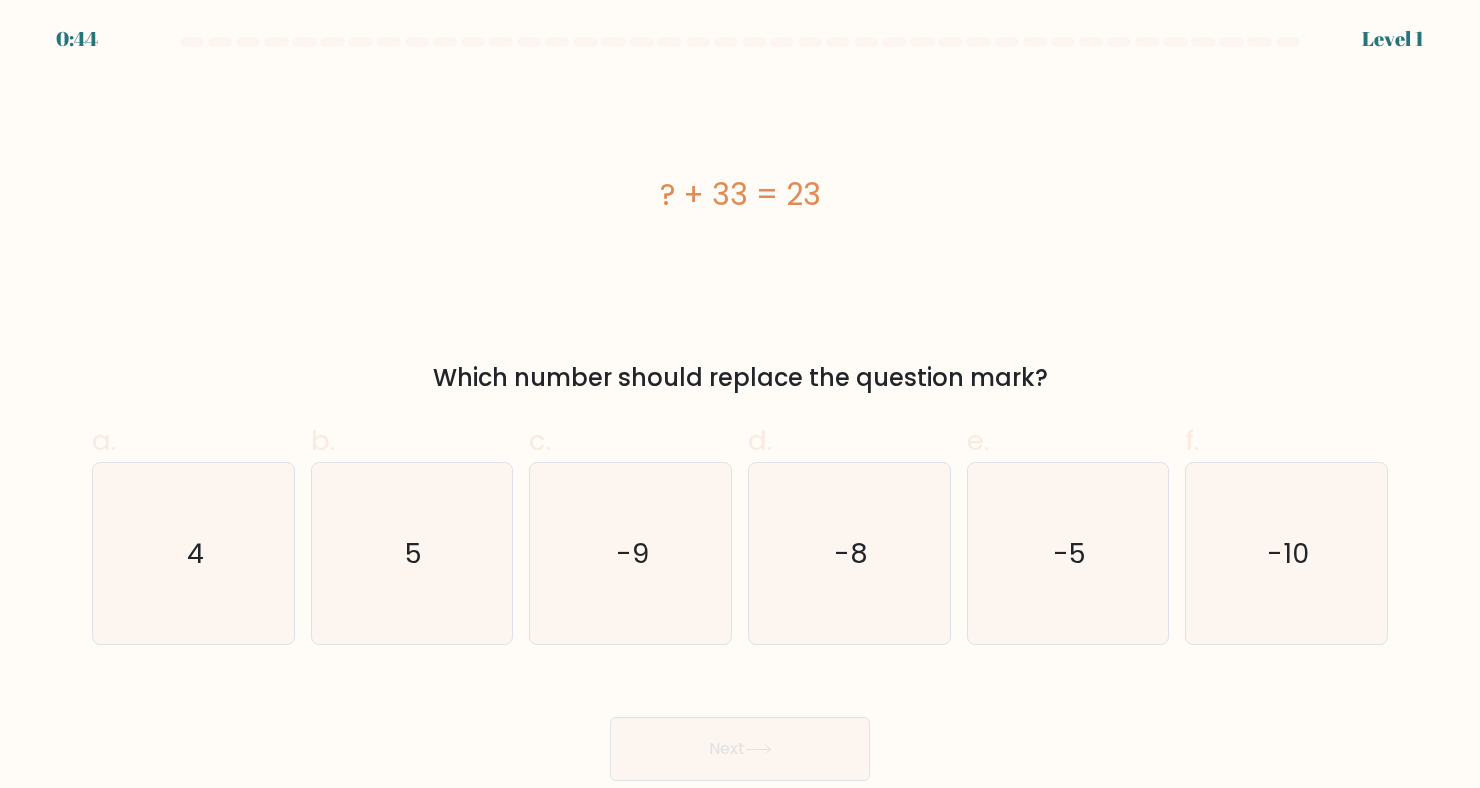 scroll, scrollTop: 0, scrollLeft: 0, axis: both 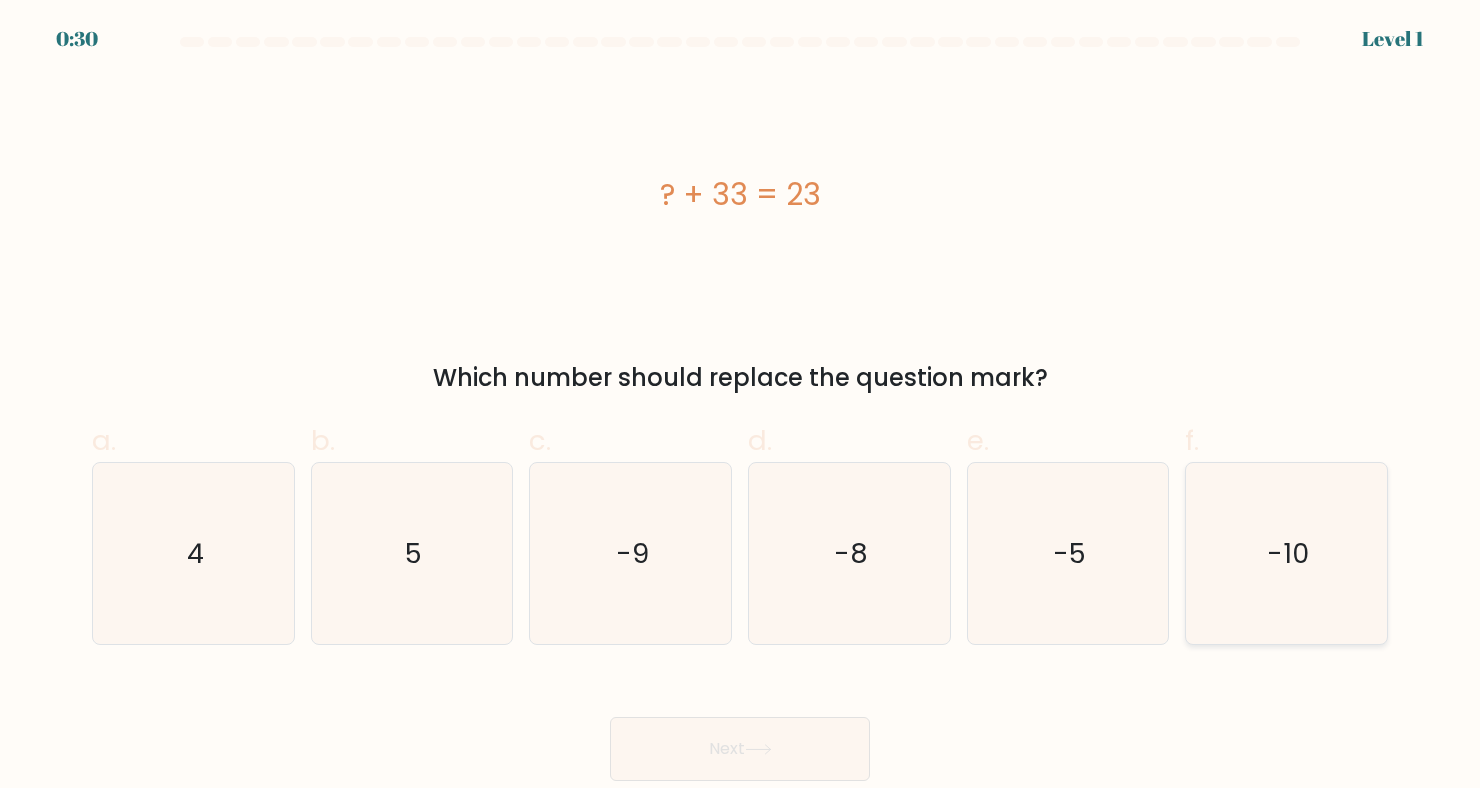 click on "-10" 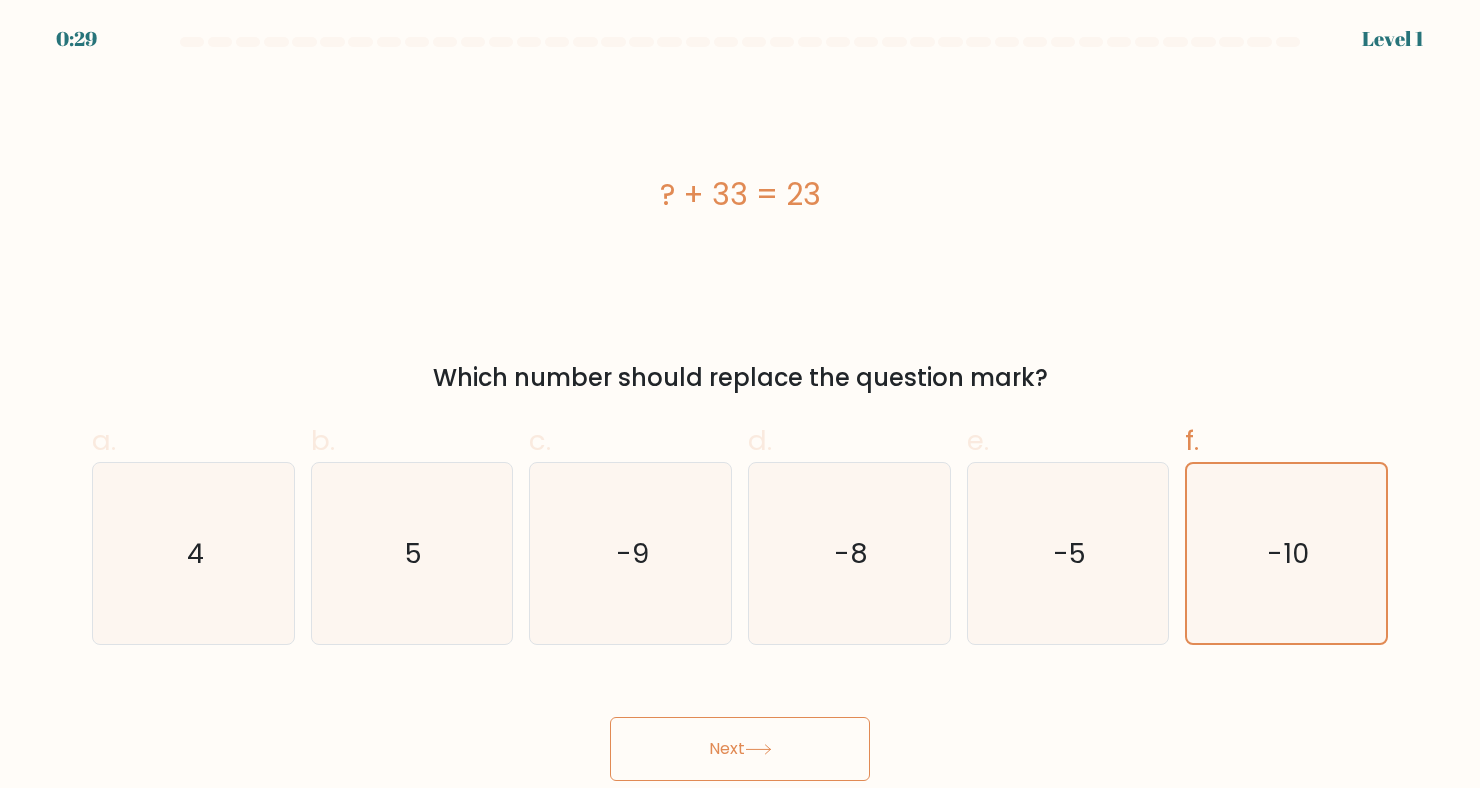 click on "Next" at bounding box center [740, 749] 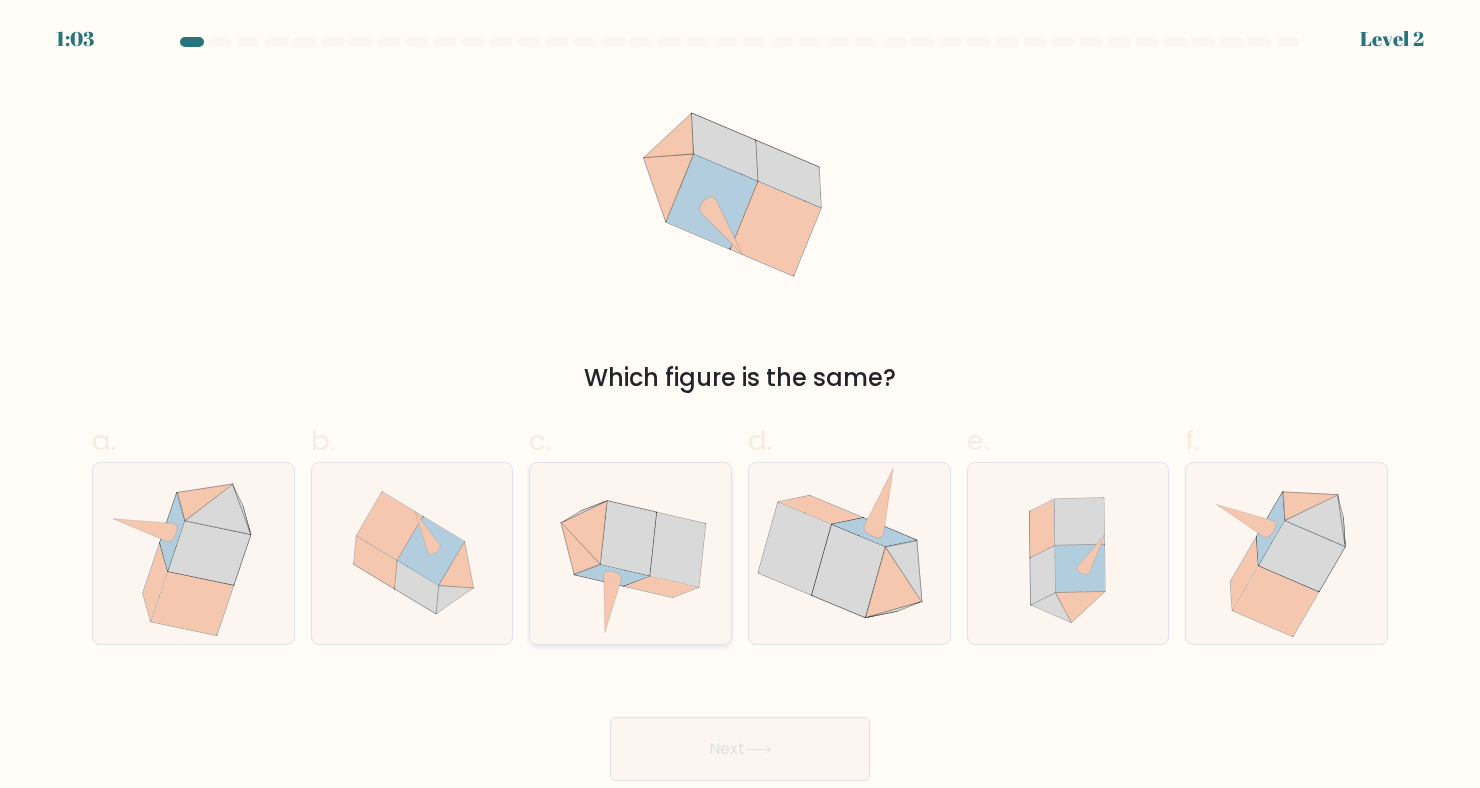 click 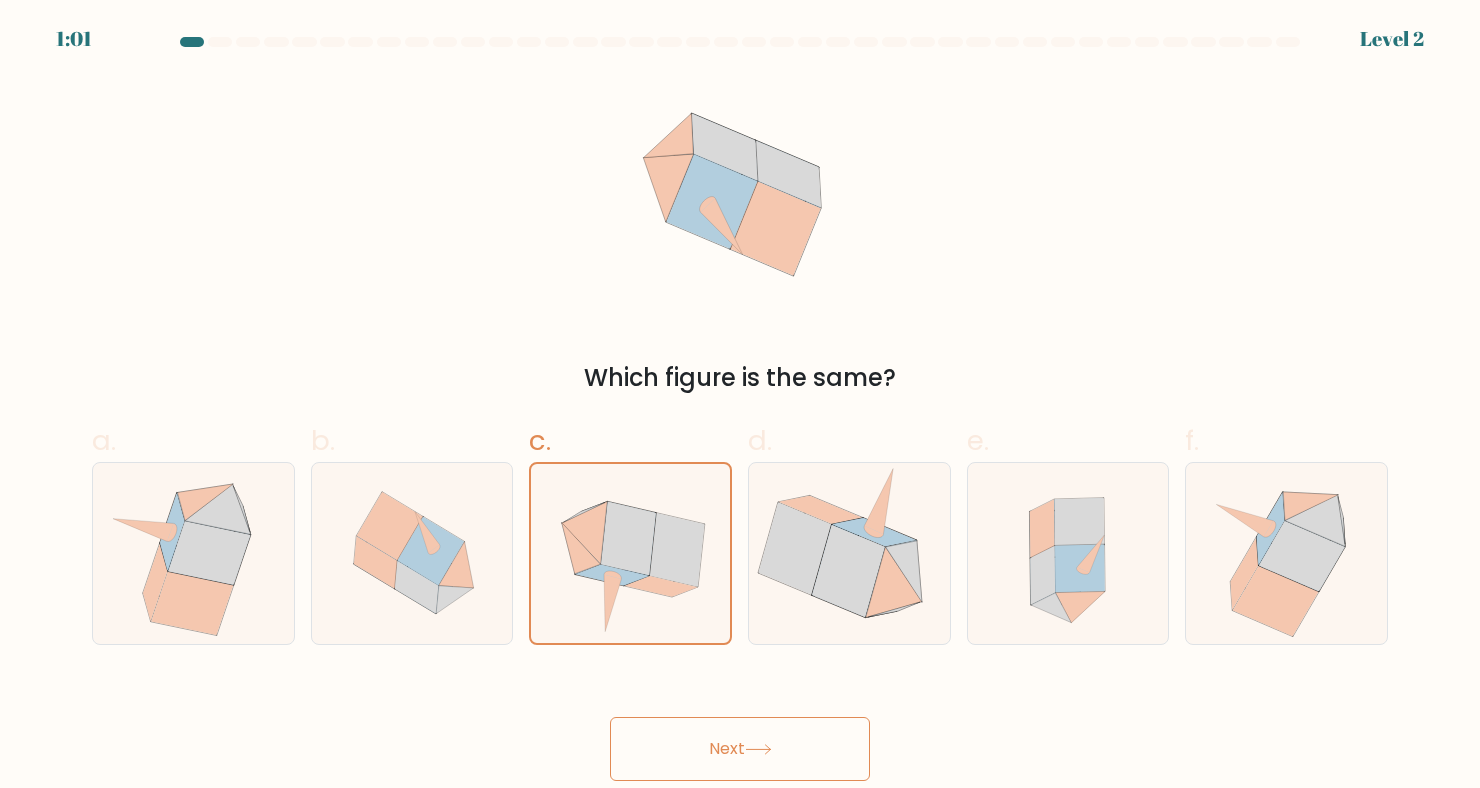 click on "Next" at bounding box center (740, 749) 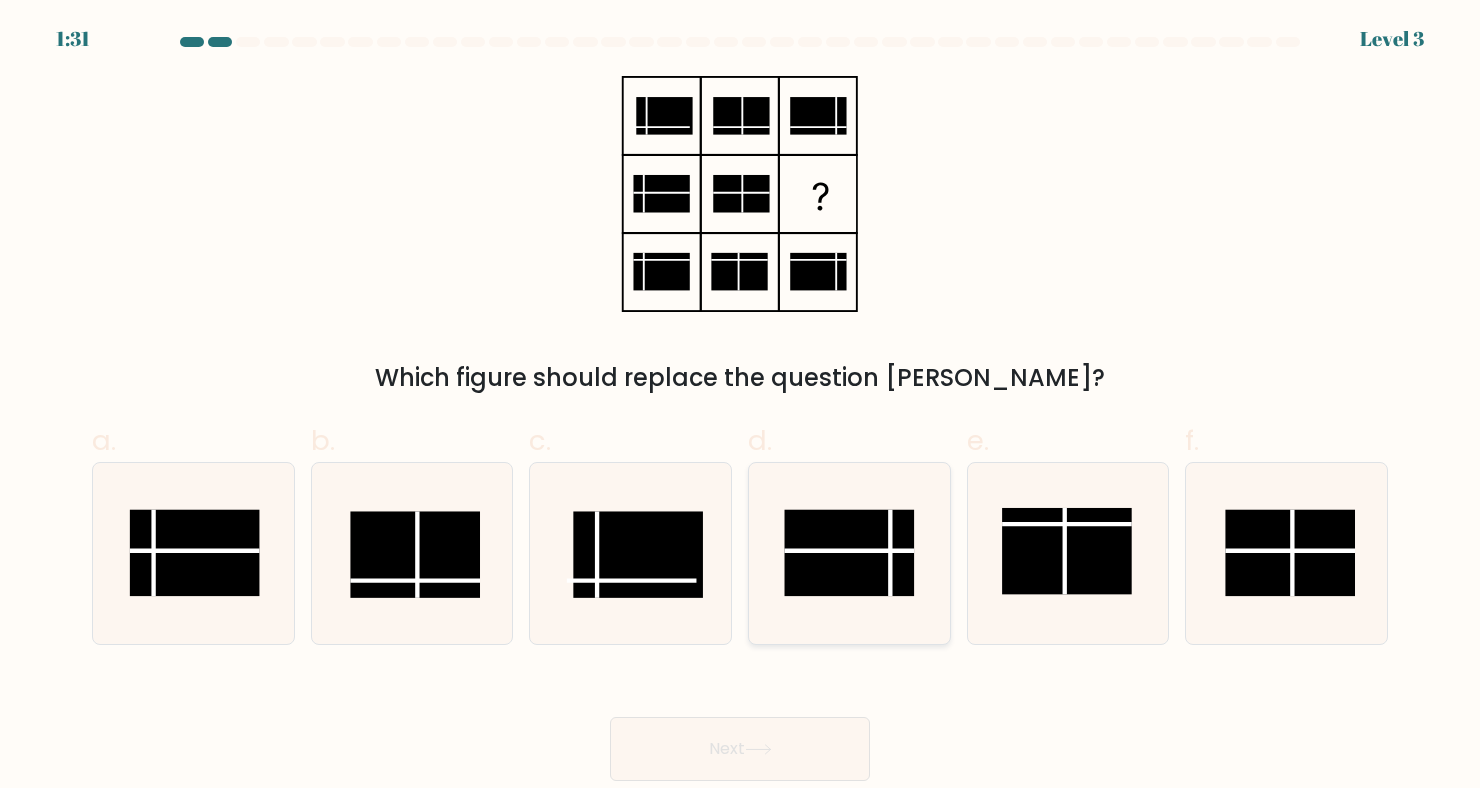 click 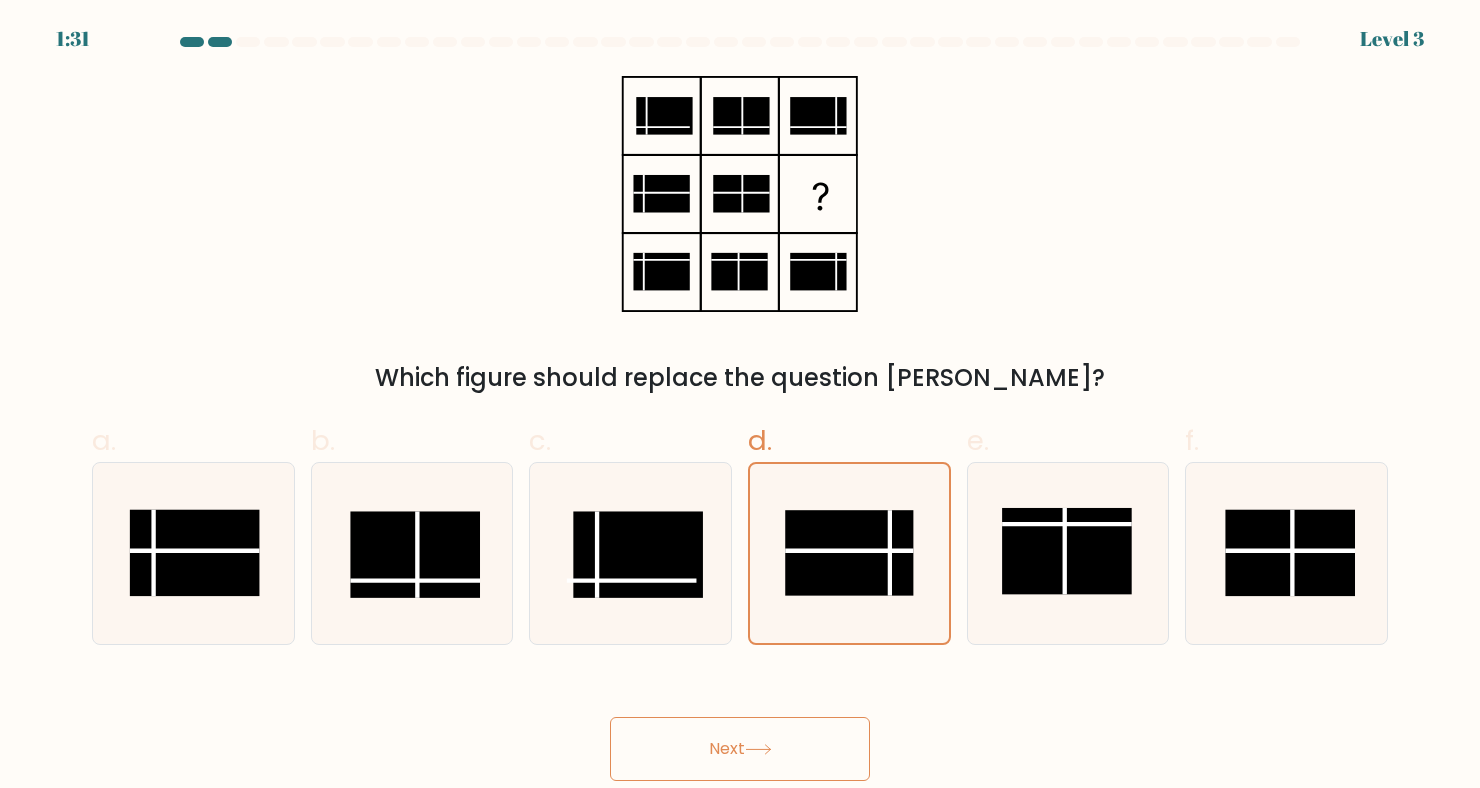 click on "Next" at bounding box center [740, 749] 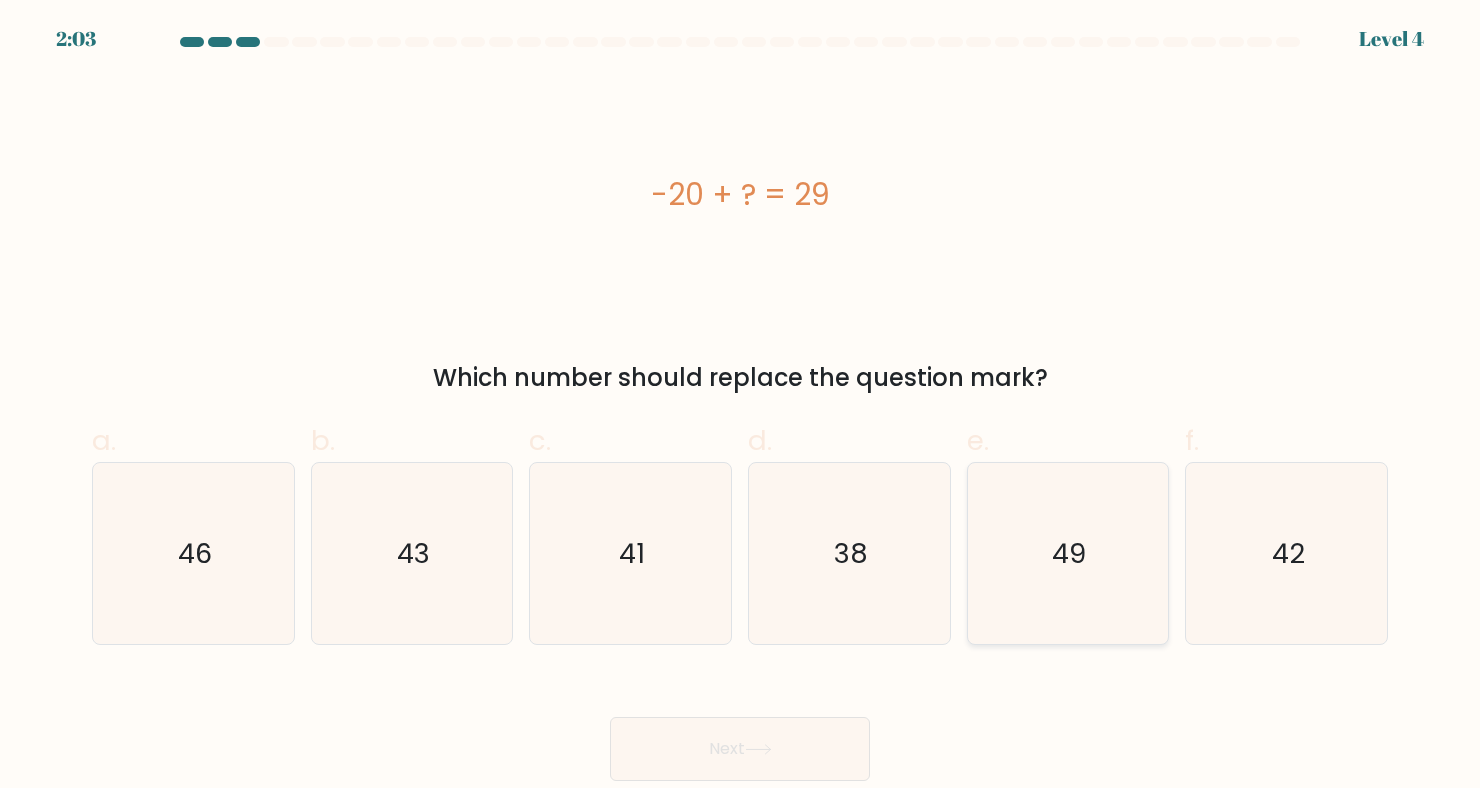 click on "49" 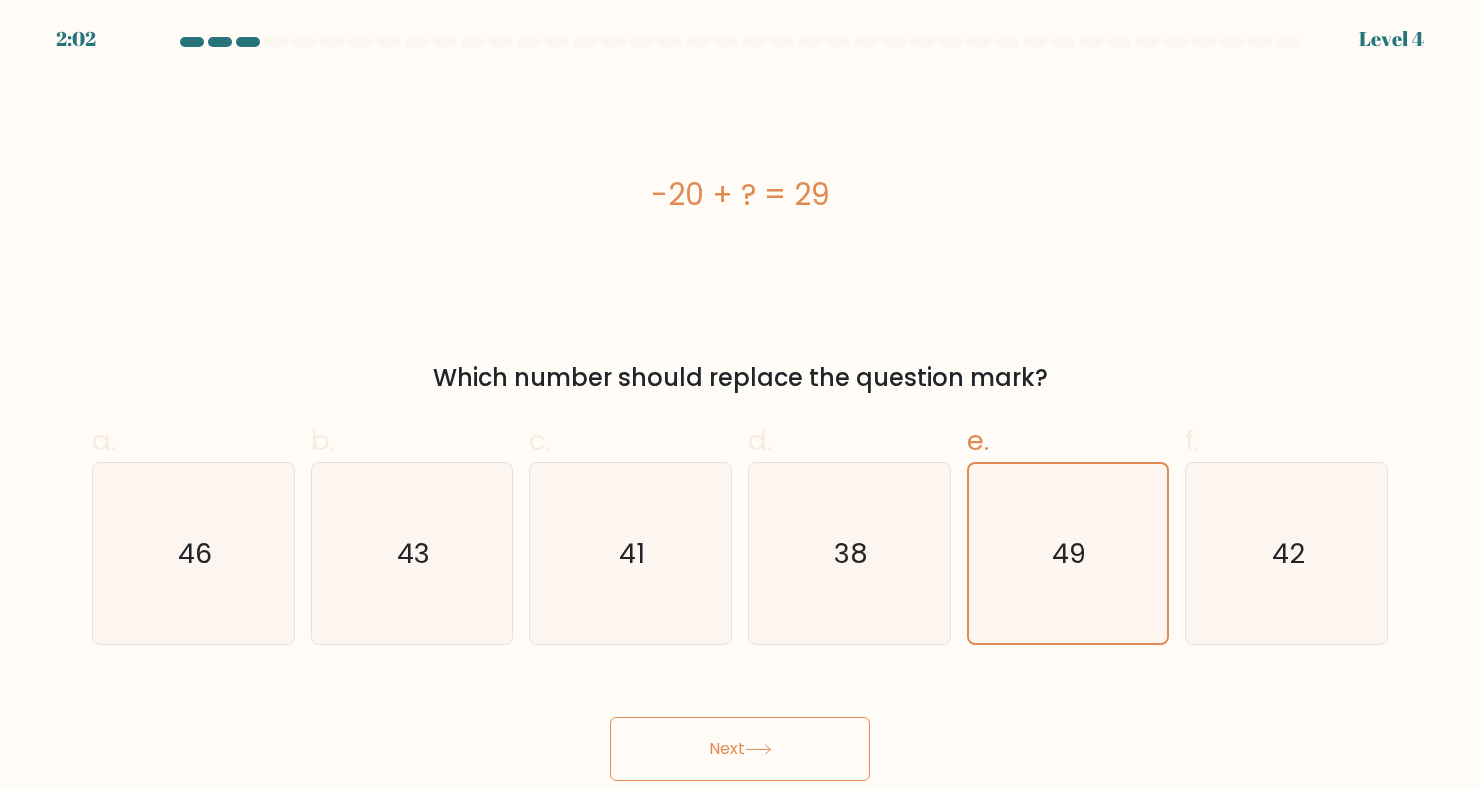 click on "Next" at bounding box center [740, 749] 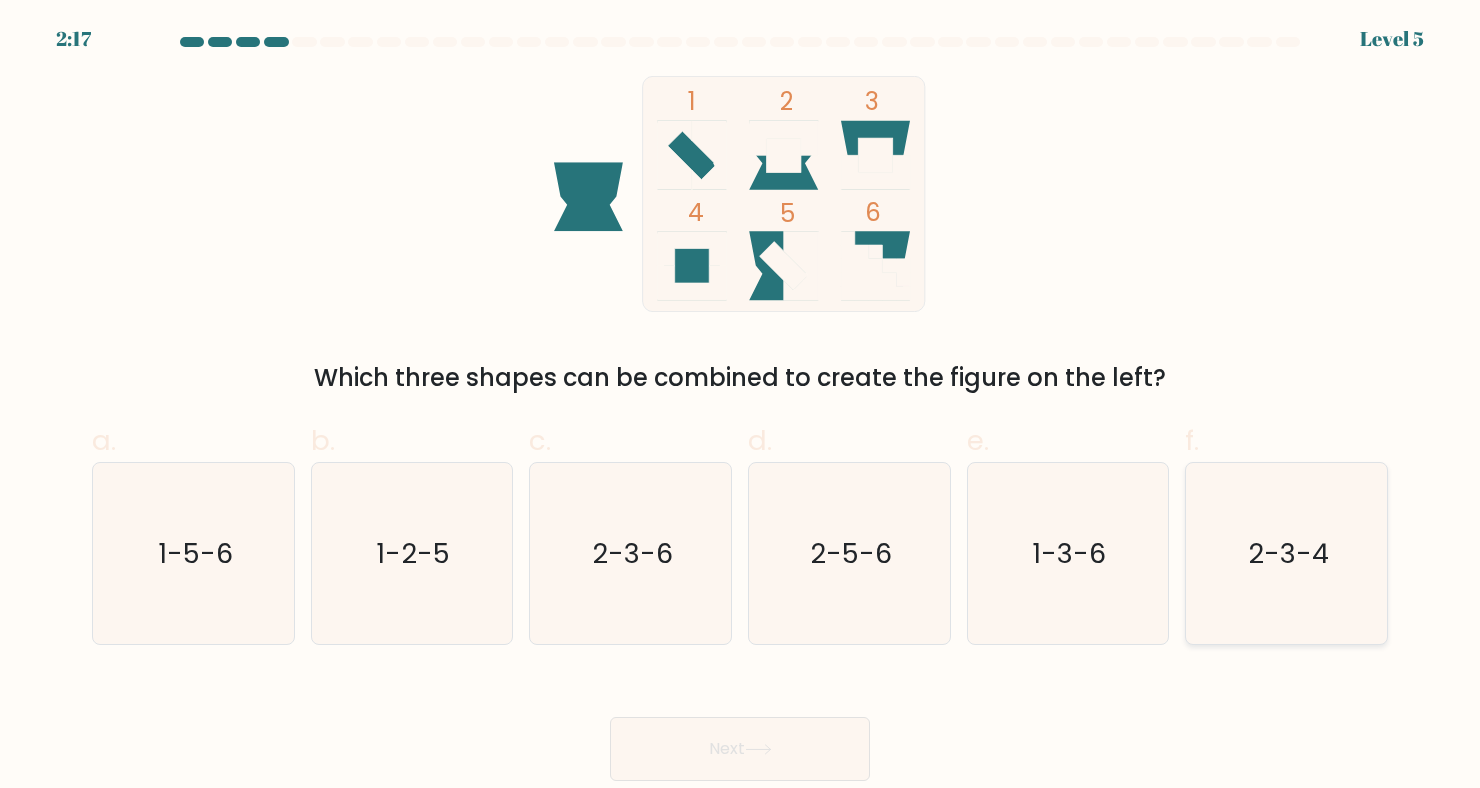 click on "2-3-4" 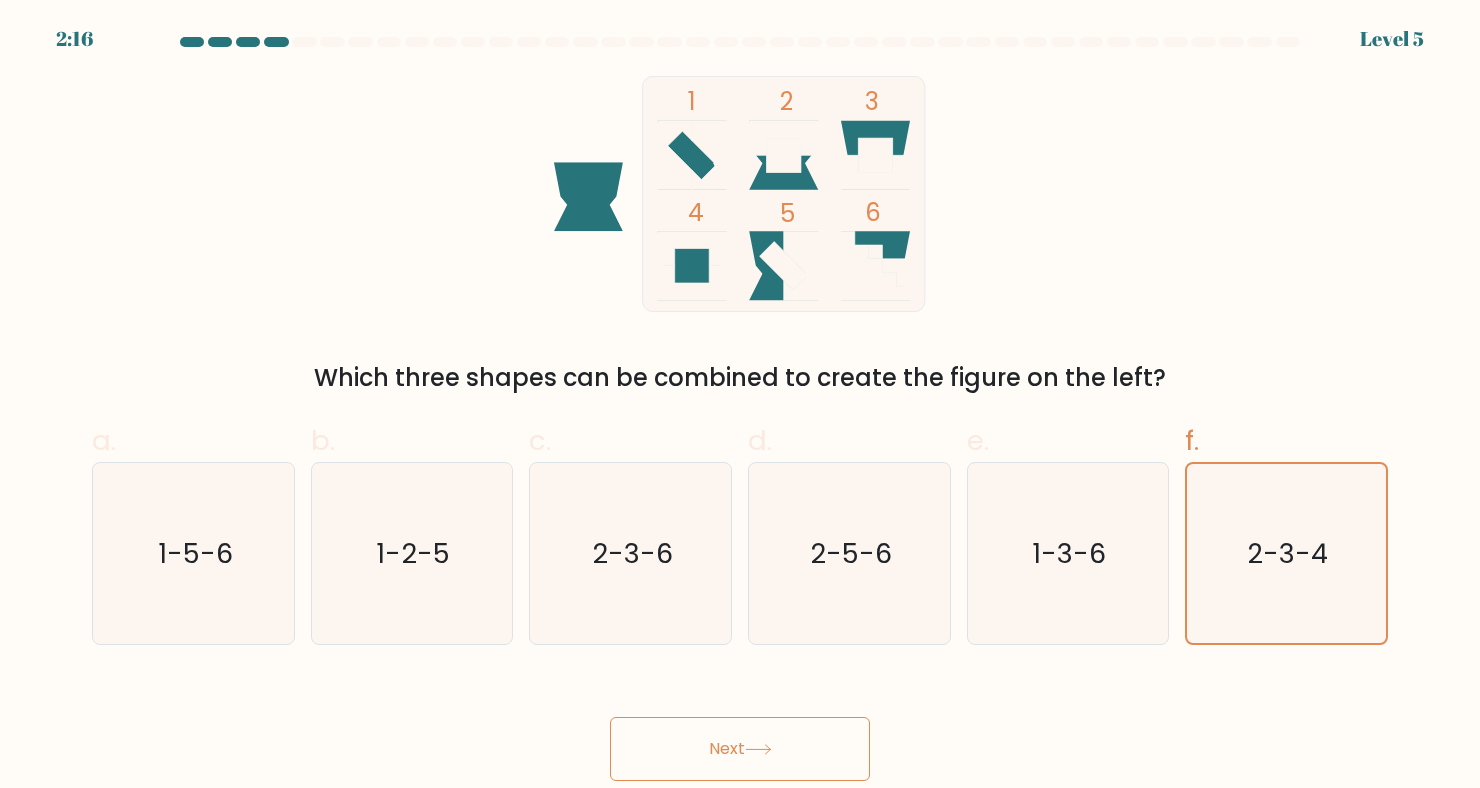 click on "Next" at bounding box center [740, 749] 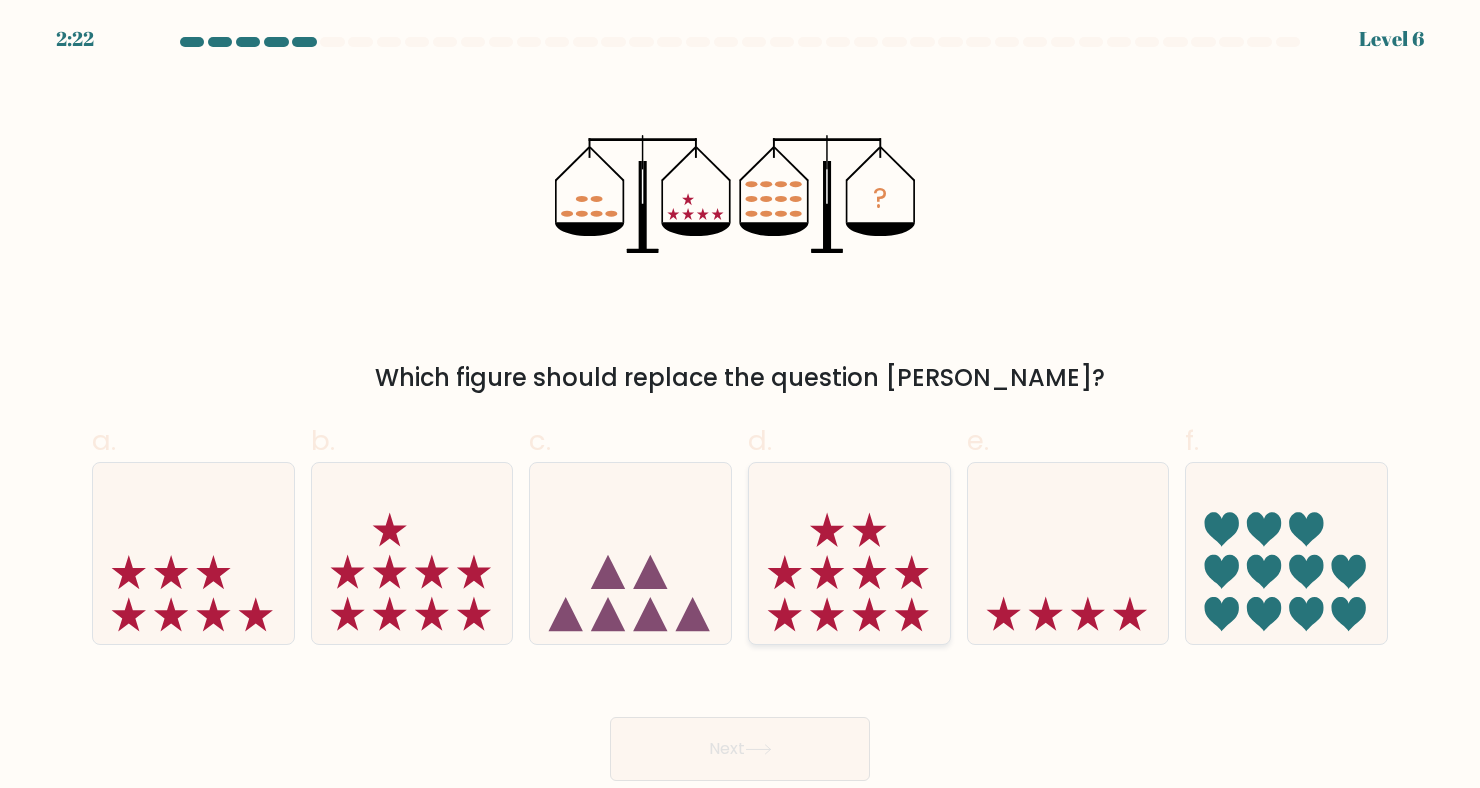 click at bounding box center (849, 554) 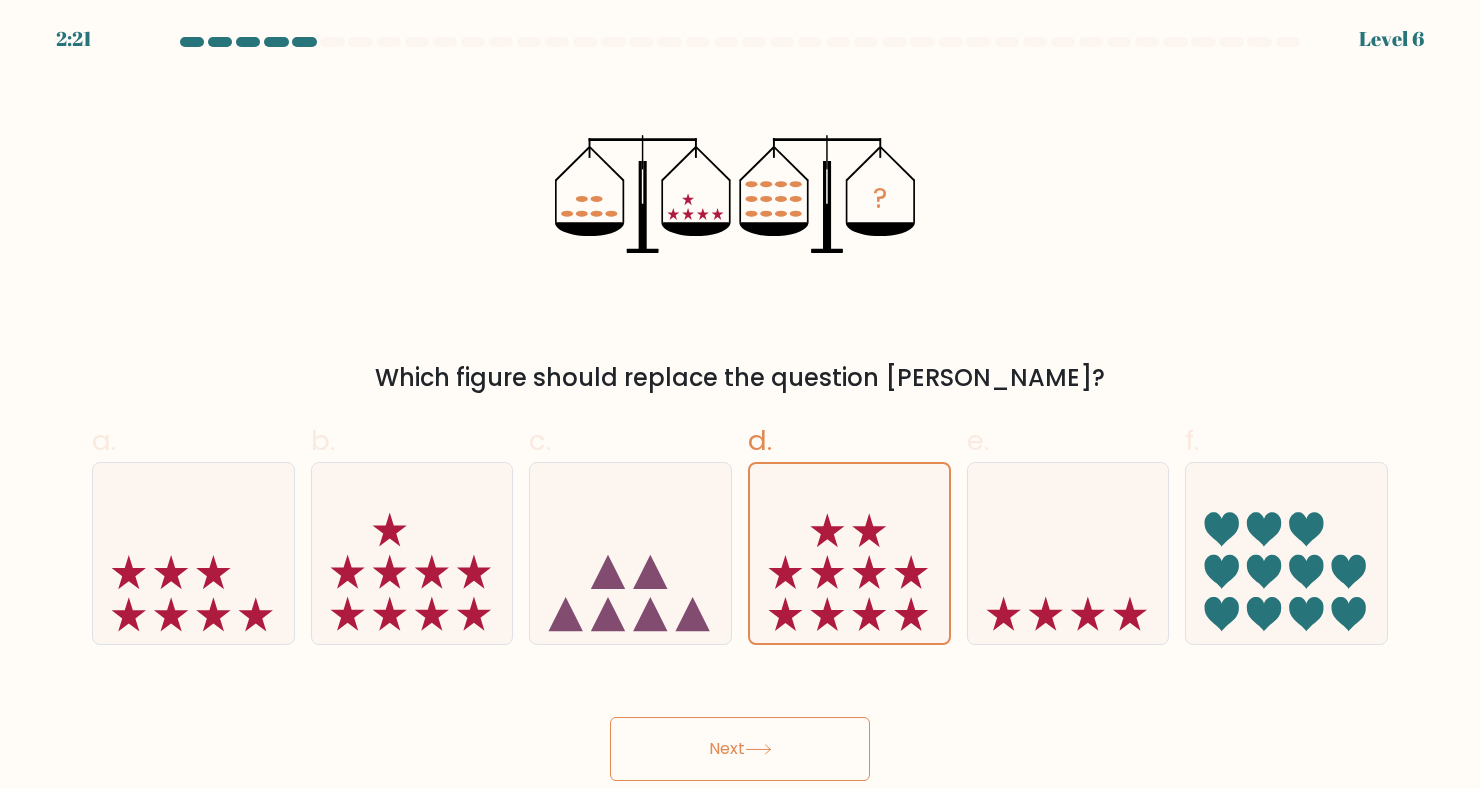 click on "Next" at bounding box center (740, 749) 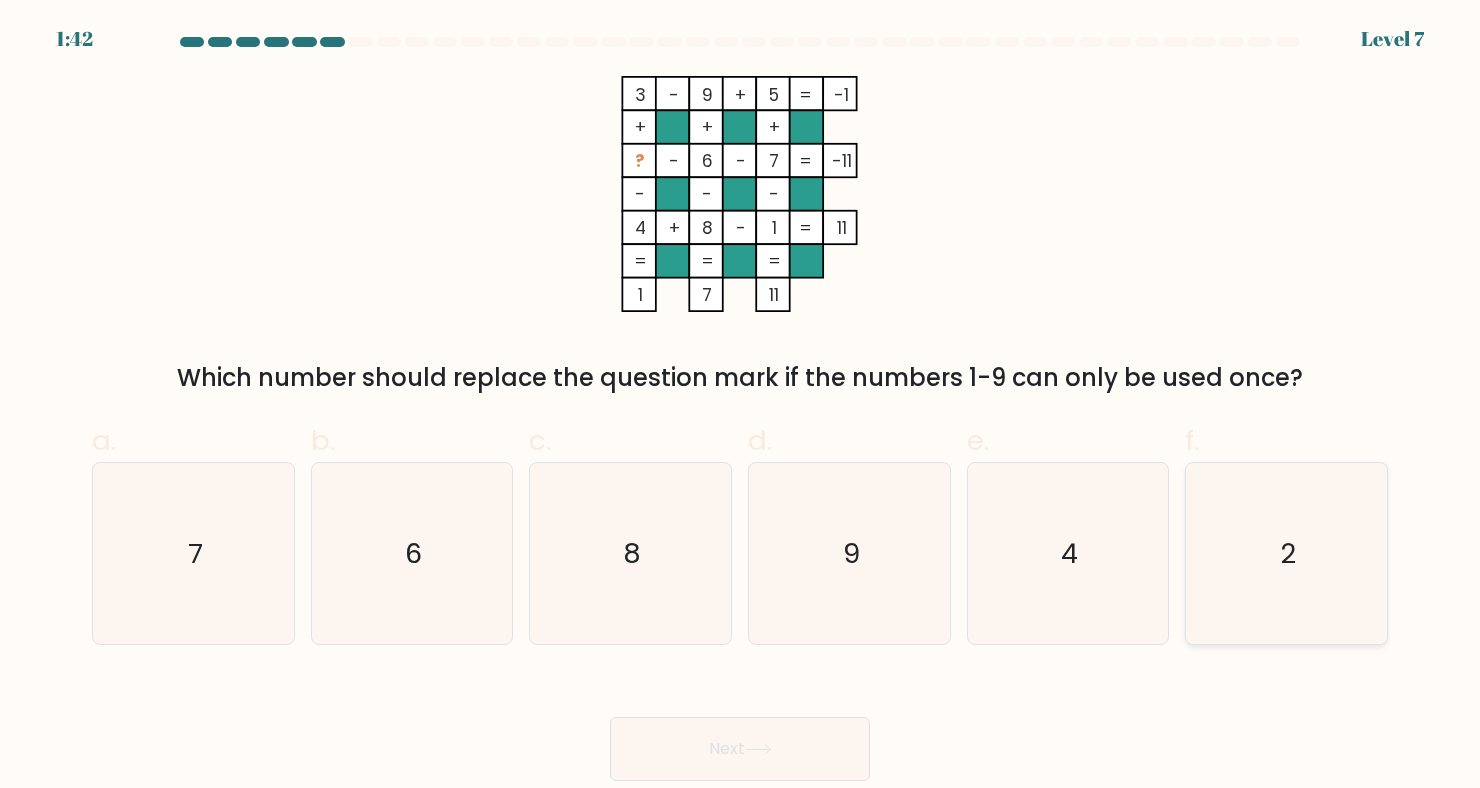 click on "2" 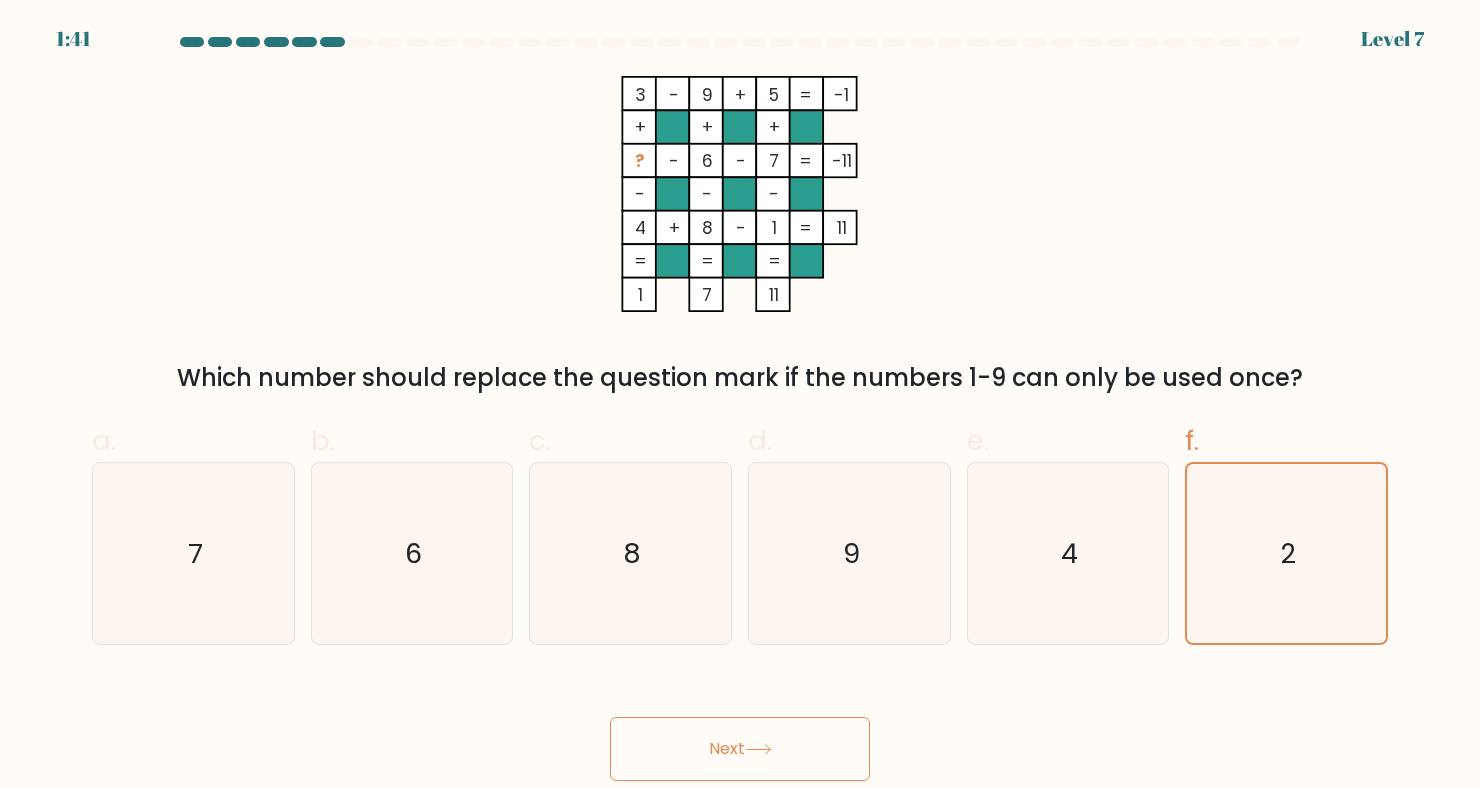 click on "Next" at bounding box center [740, 749] 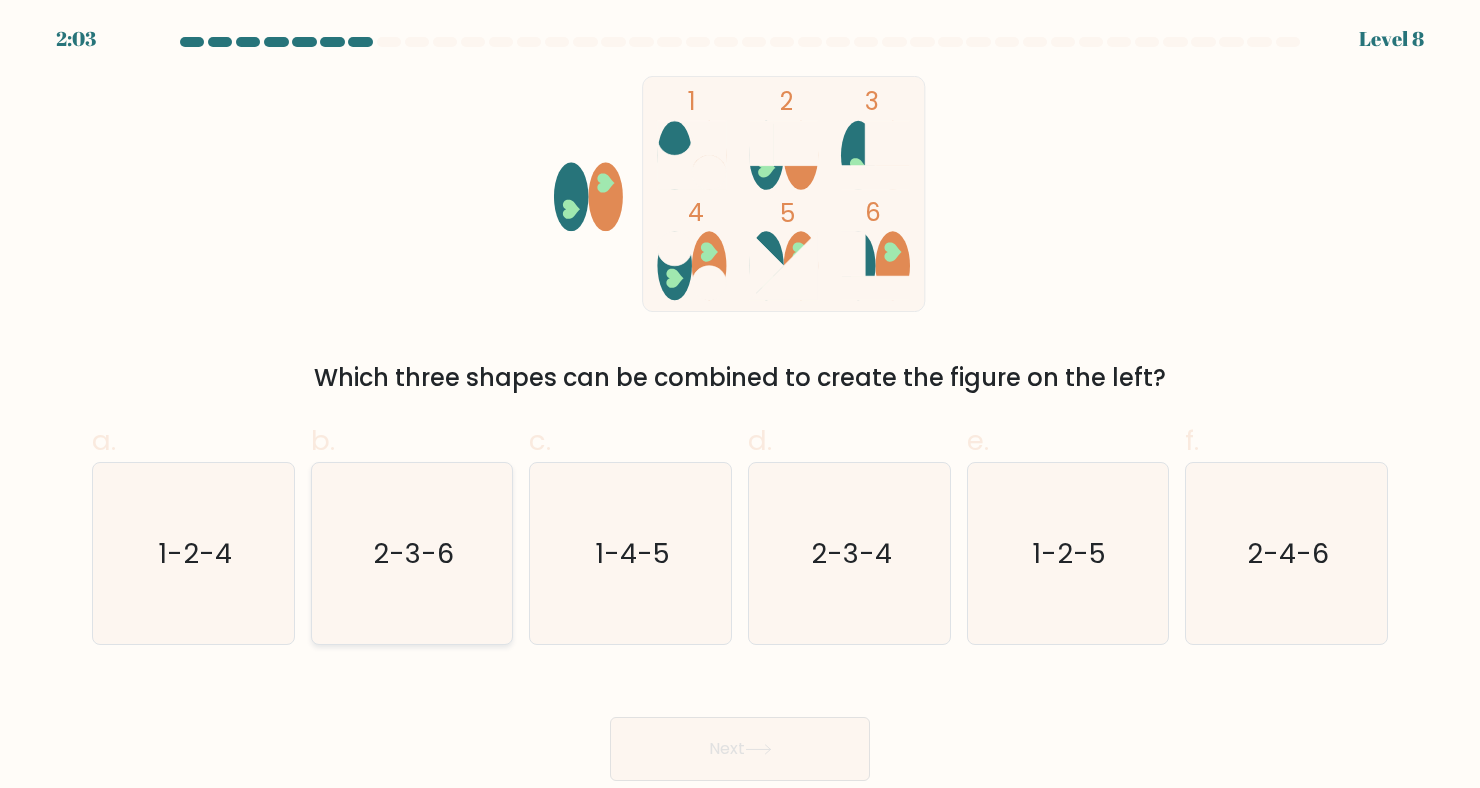 click on "2-3-6" 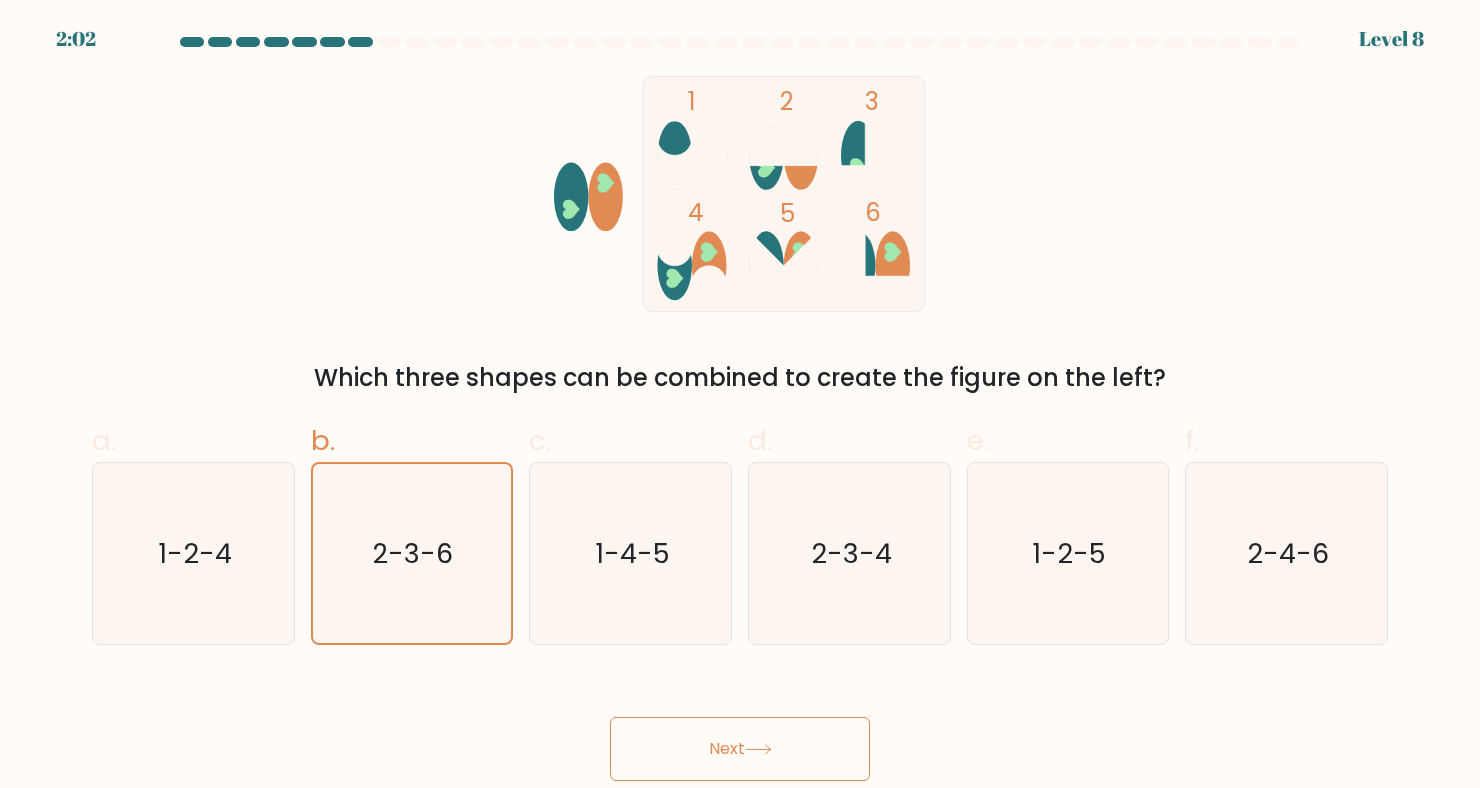click on "Next" at bounding box center (740, 749) 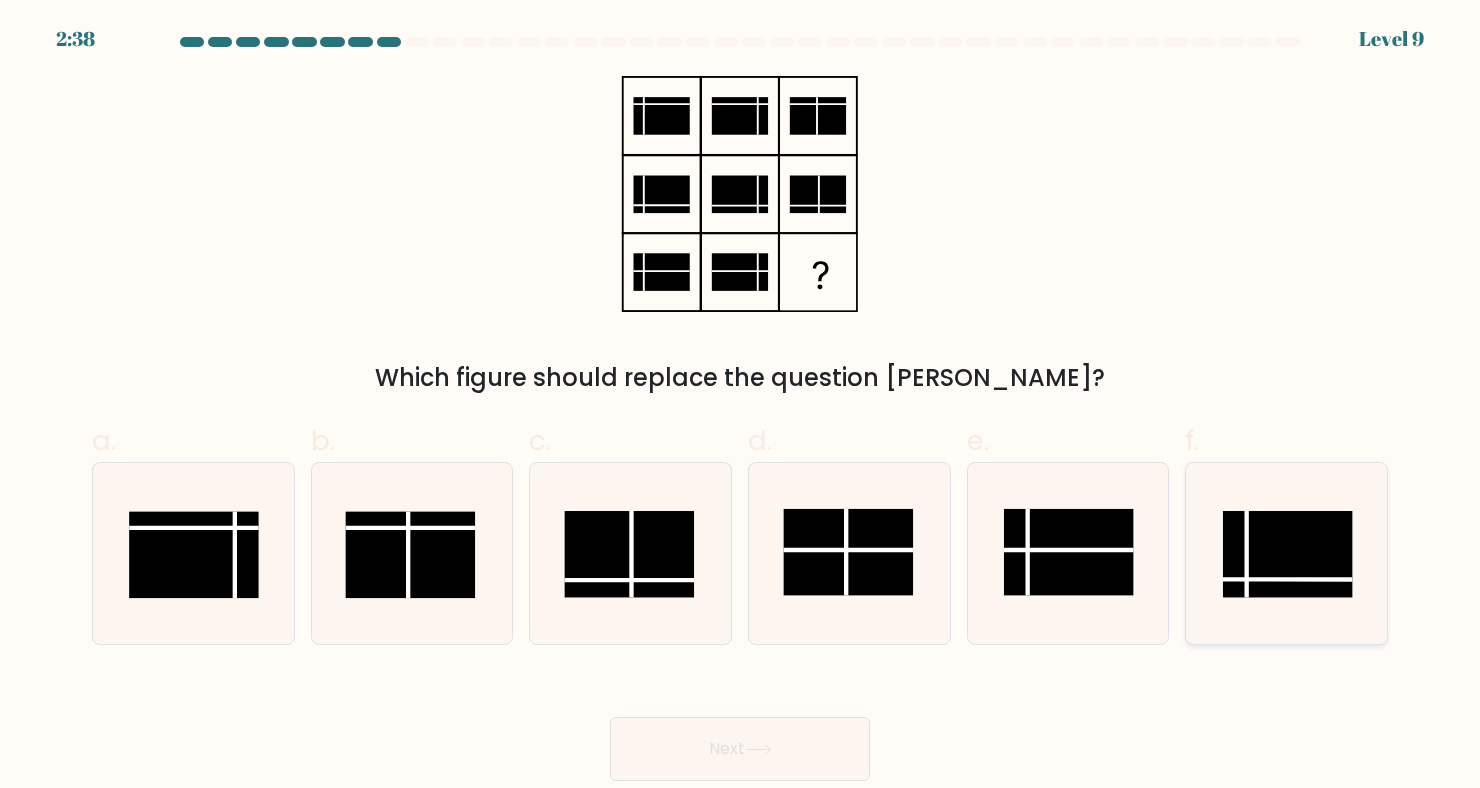 click 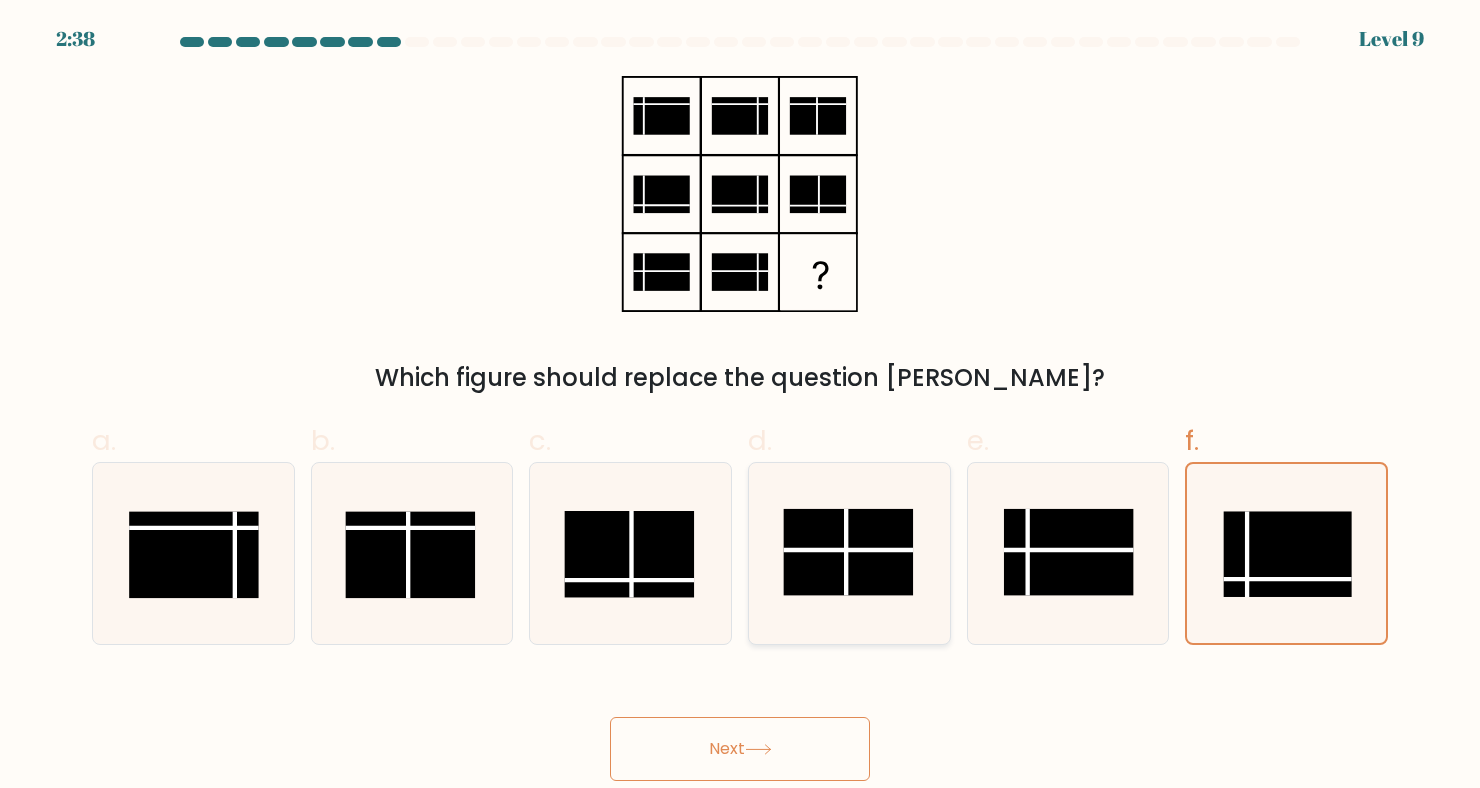 click 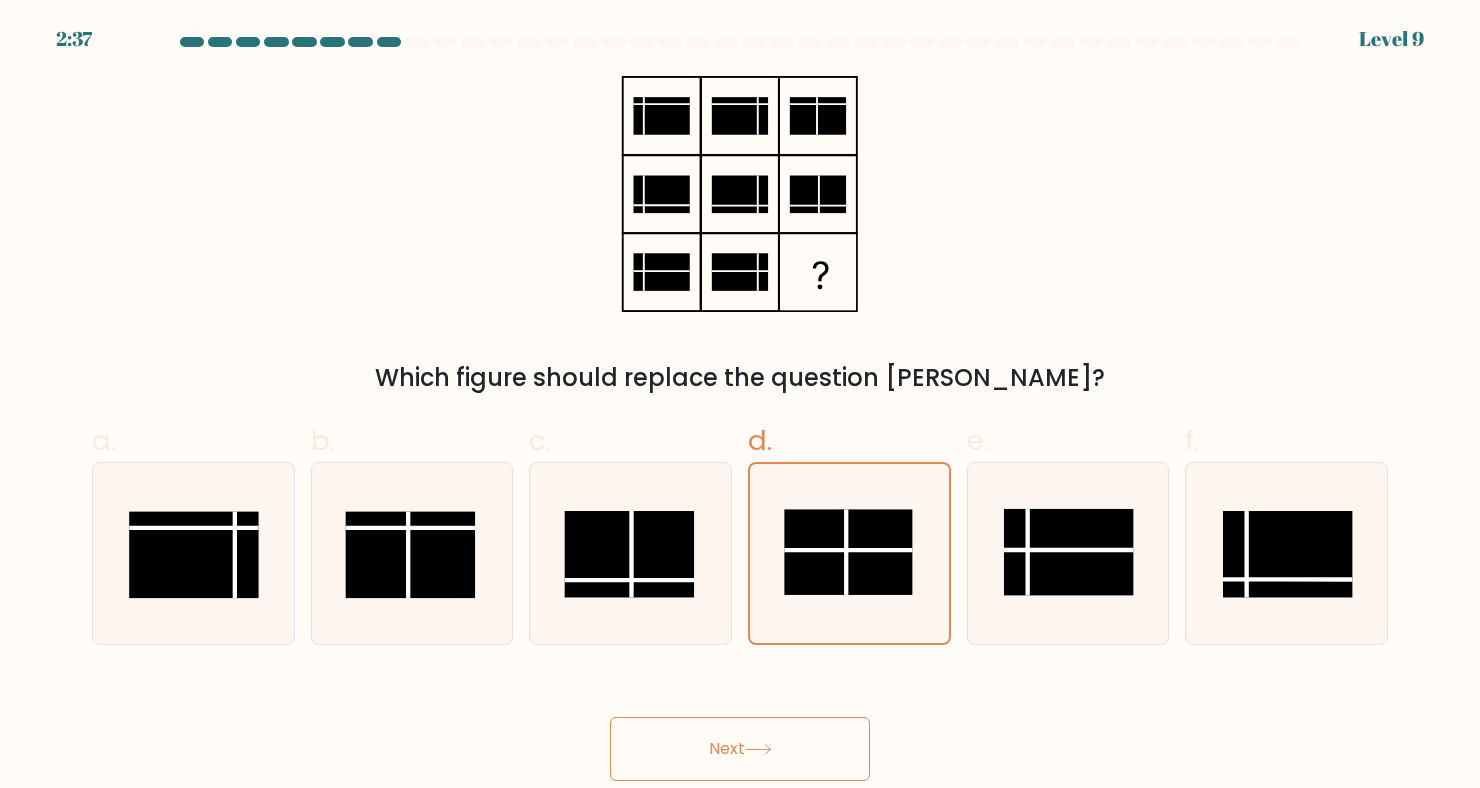 click on "Next" at bounding box center [740, 749] 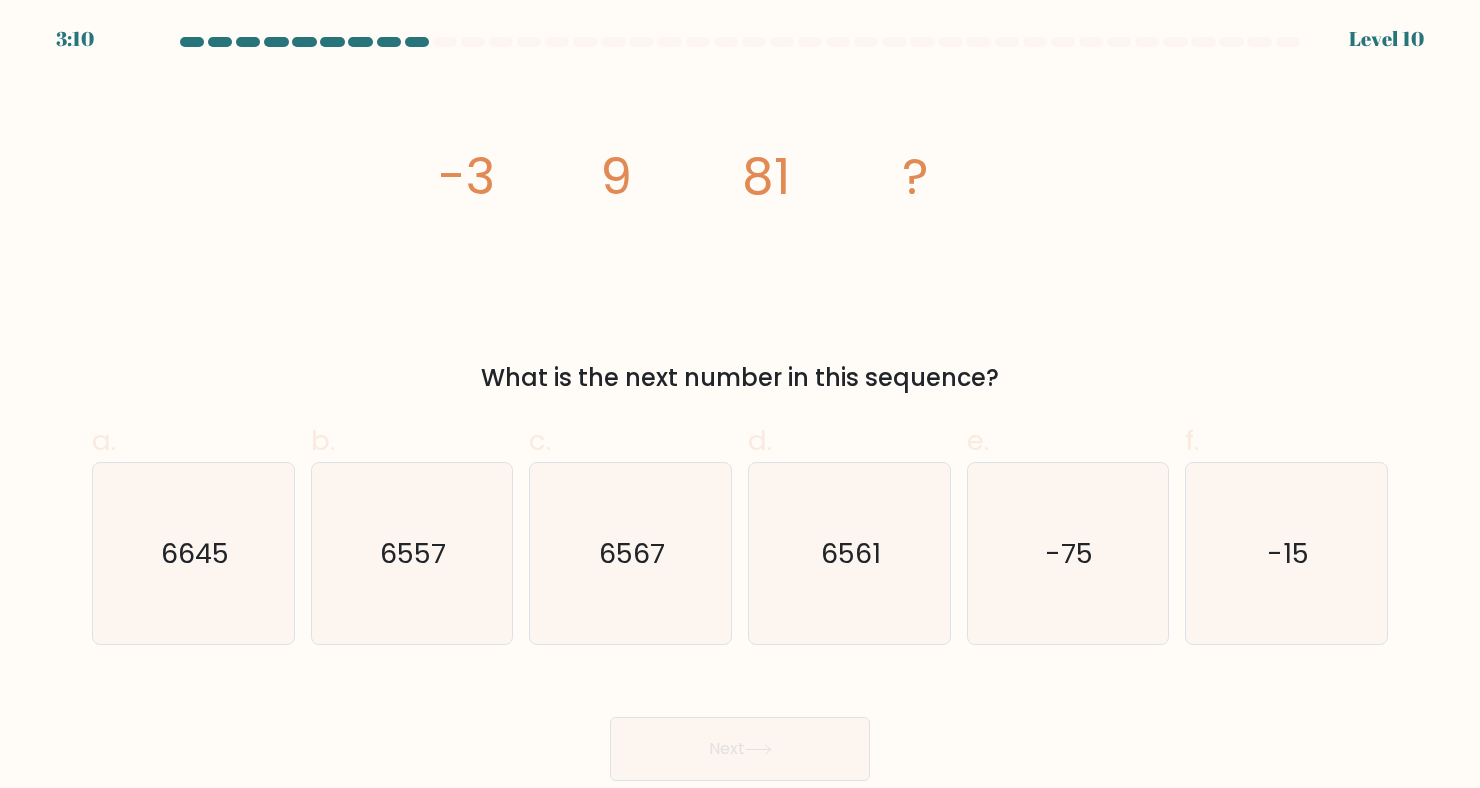 click on "image/svg+xml
-3
9
81
?" 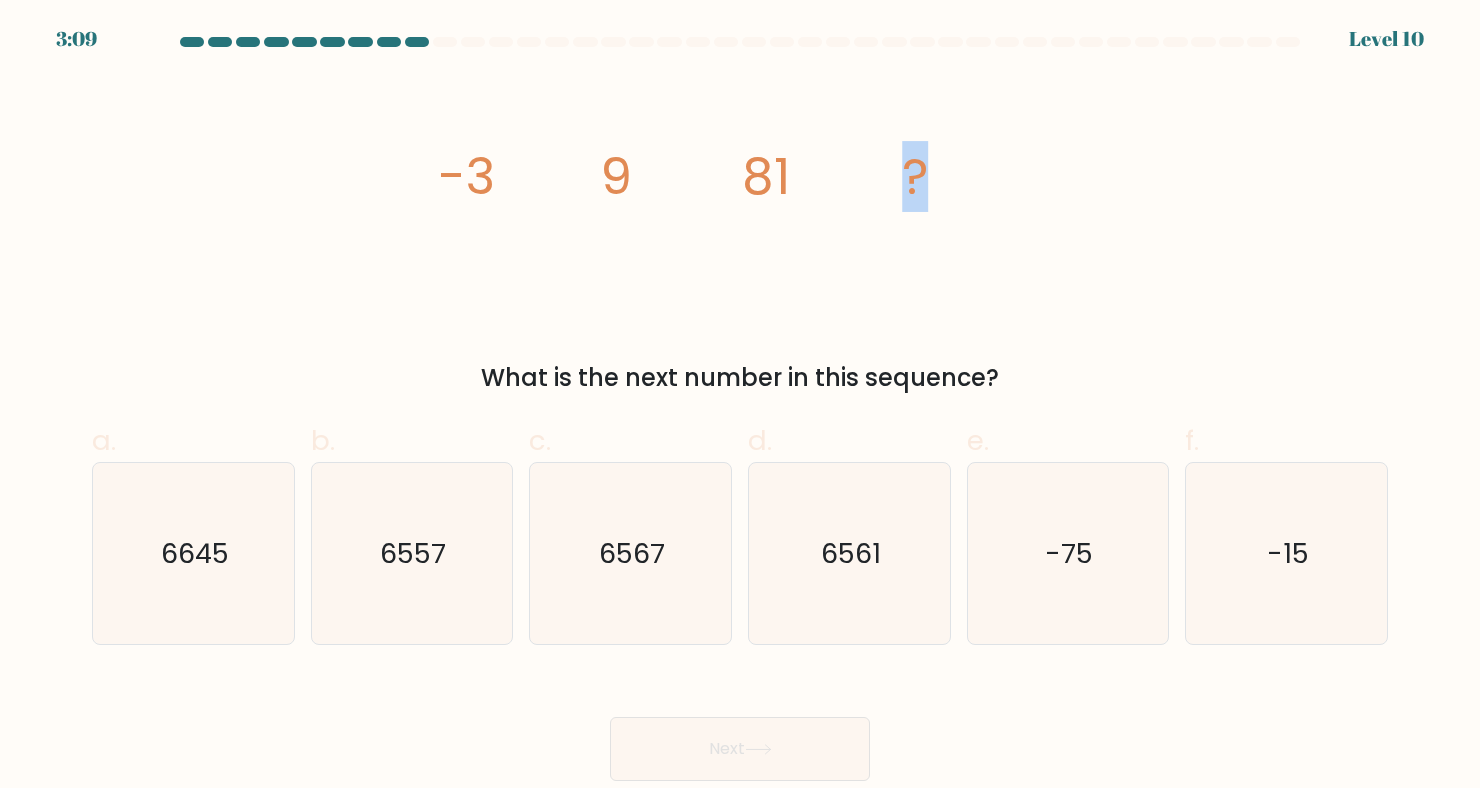 click on "image/svg+xml
-3
9
81
?" 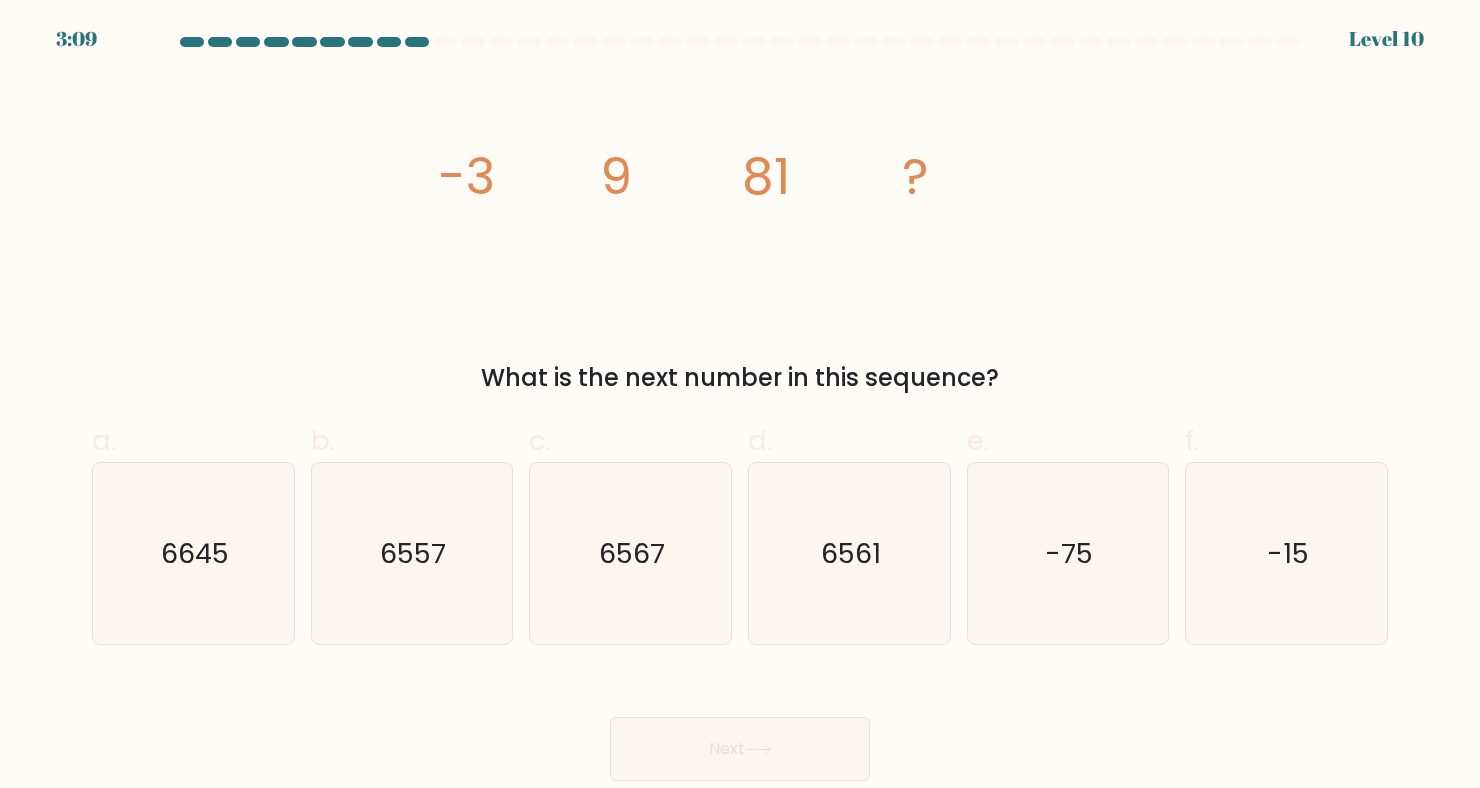 click on "image/svg+xml
-3
9
81
?" 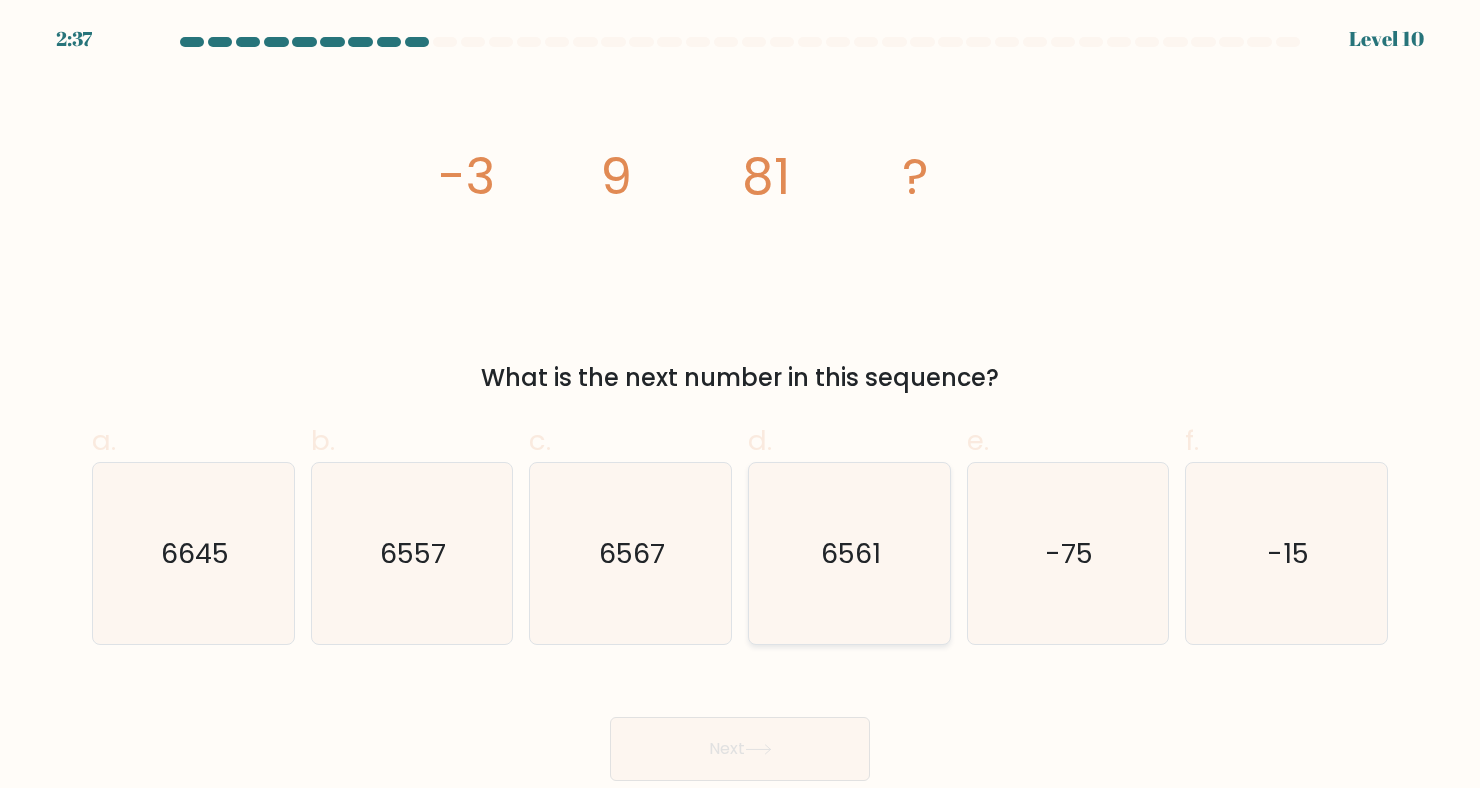 click on "6561" 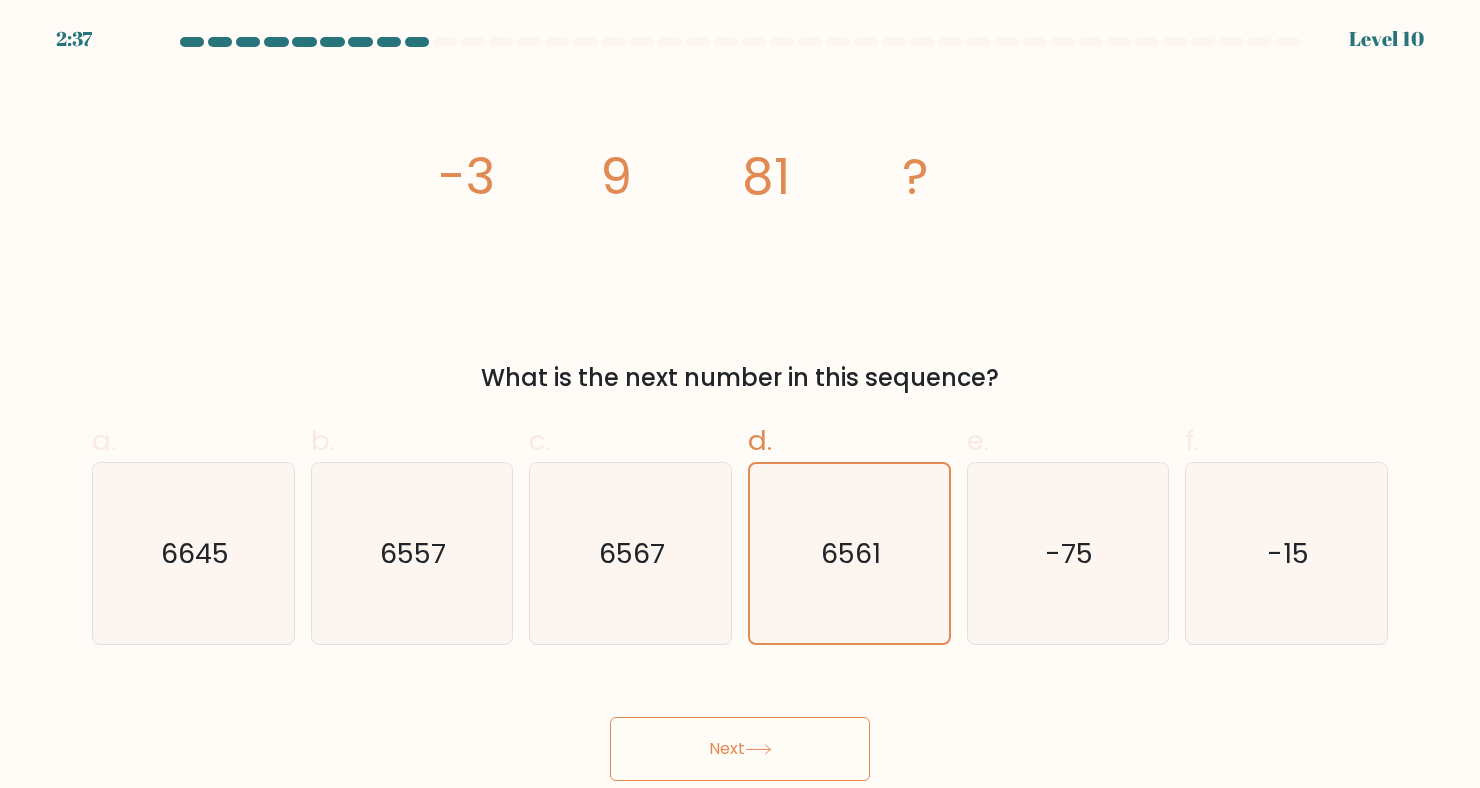 click 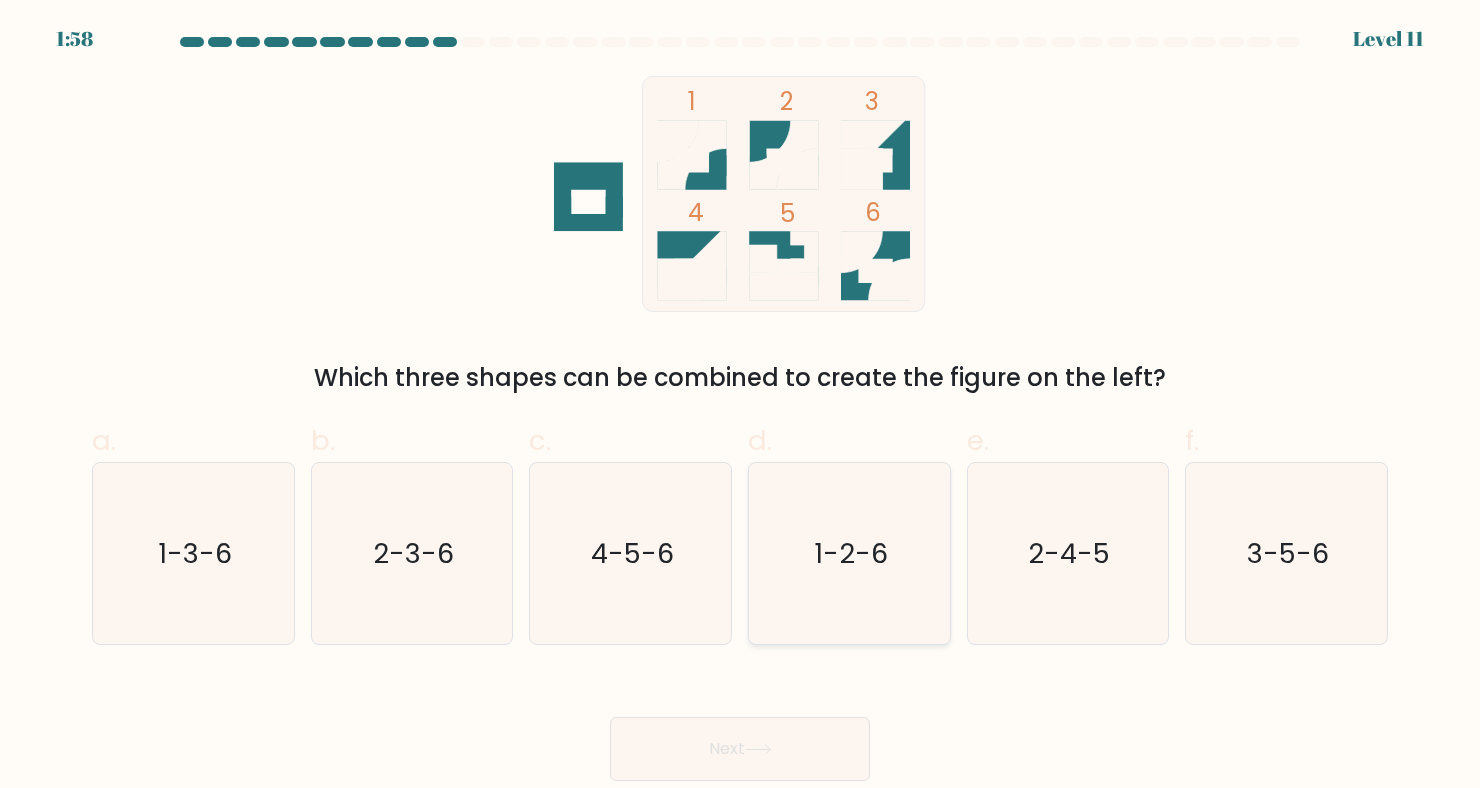 click on "1-2-6" 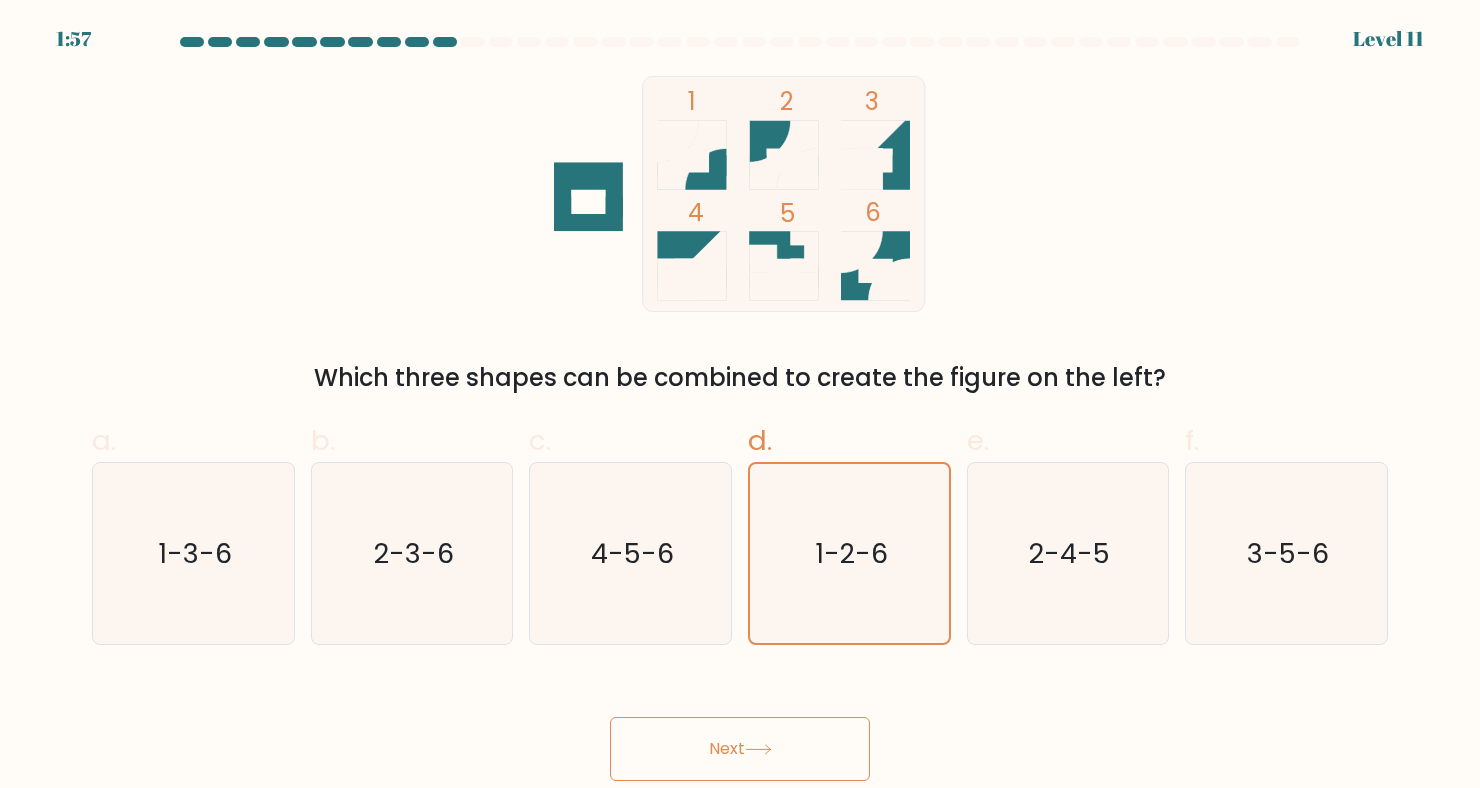 click on "Next" at bounding box center (740, 749) 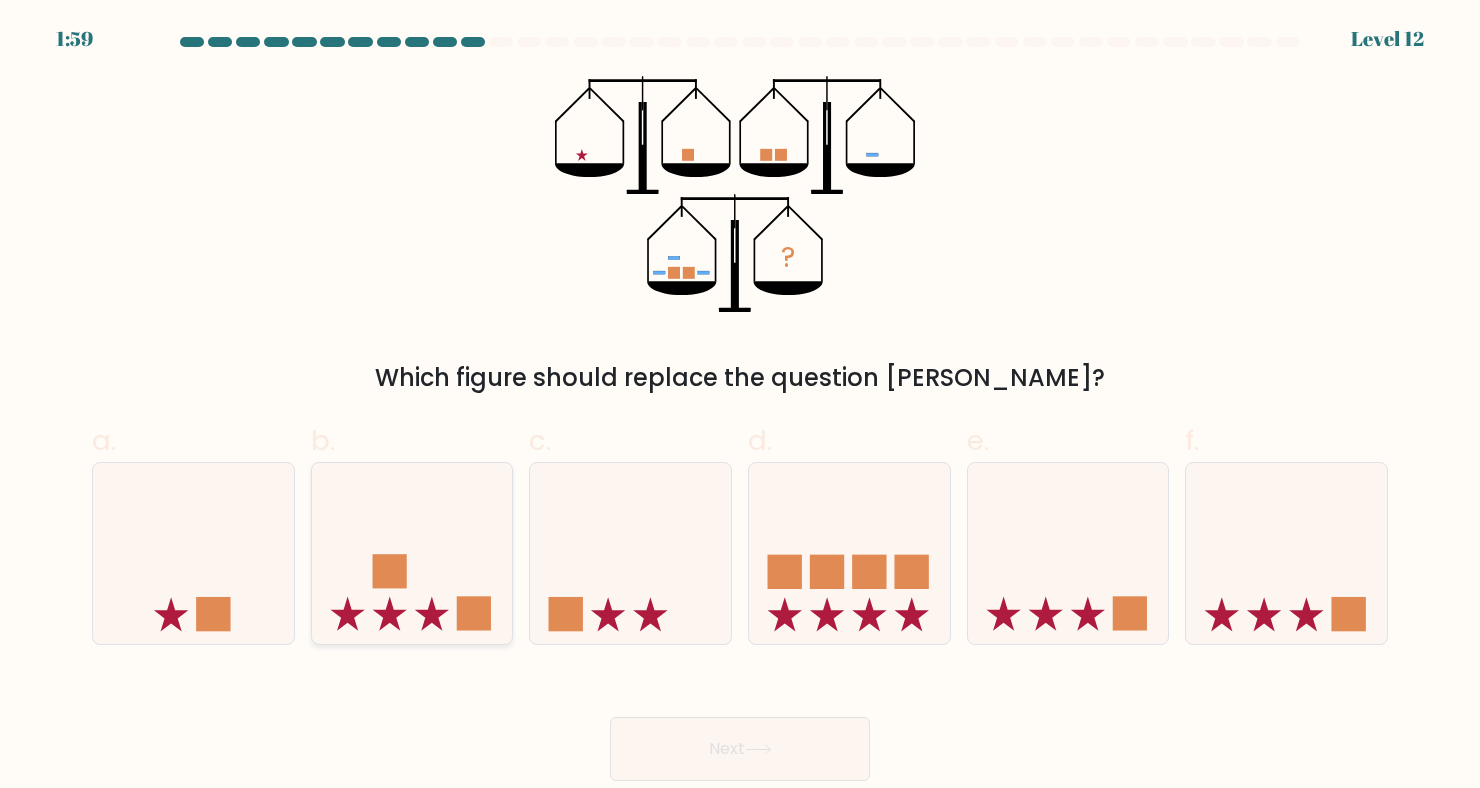 click 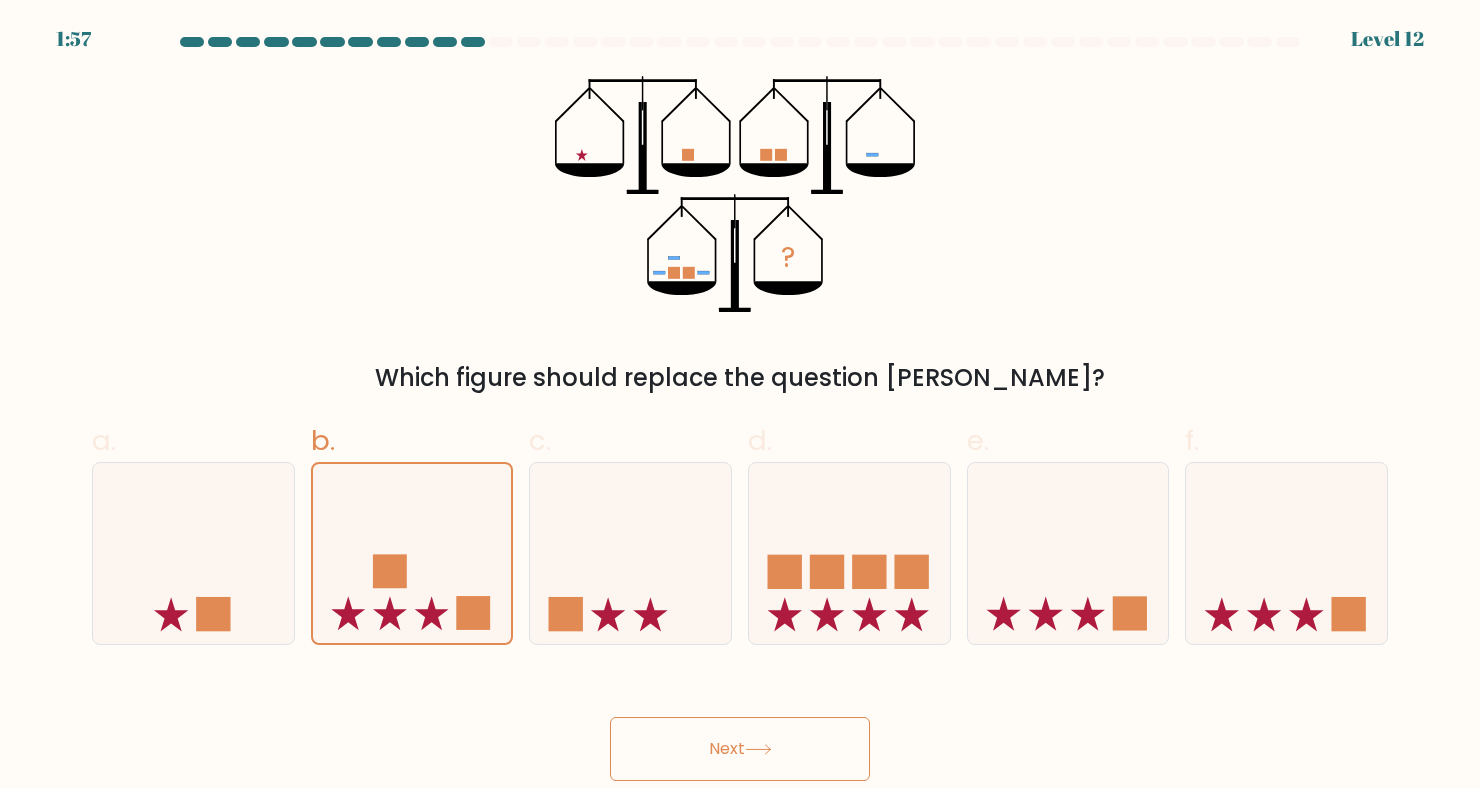 click 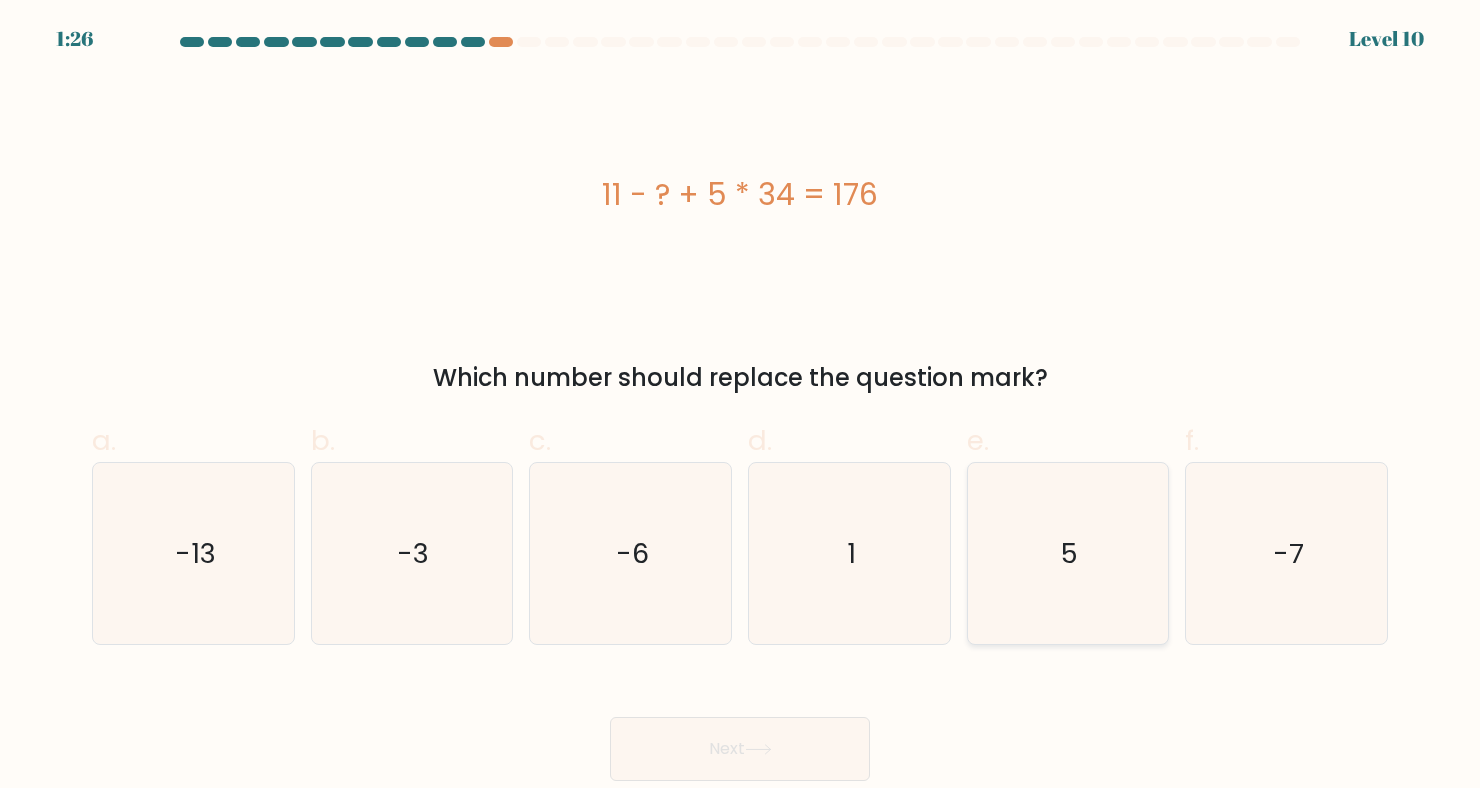 click on "5" 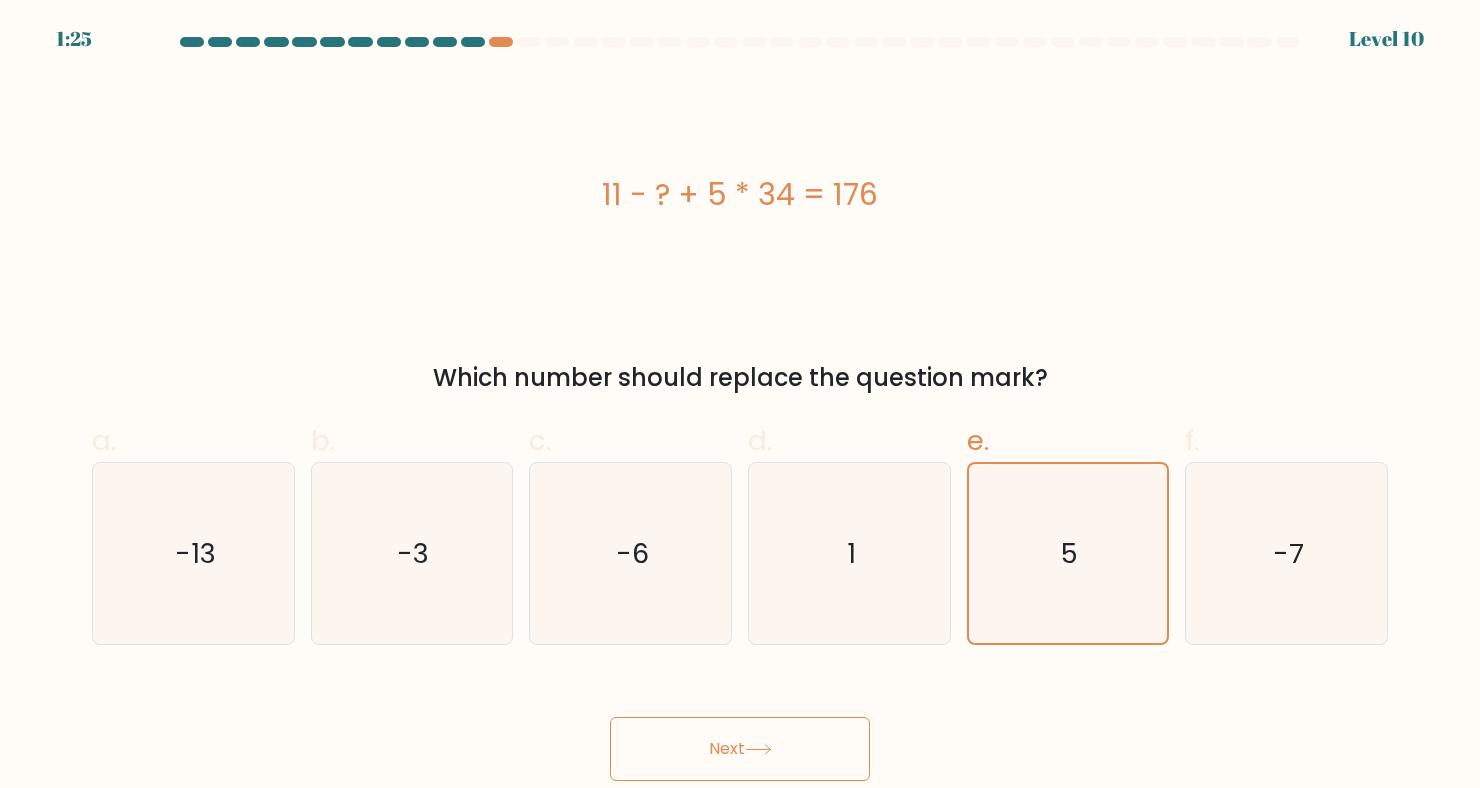 click on "Next" at bounding box center (740, 749) 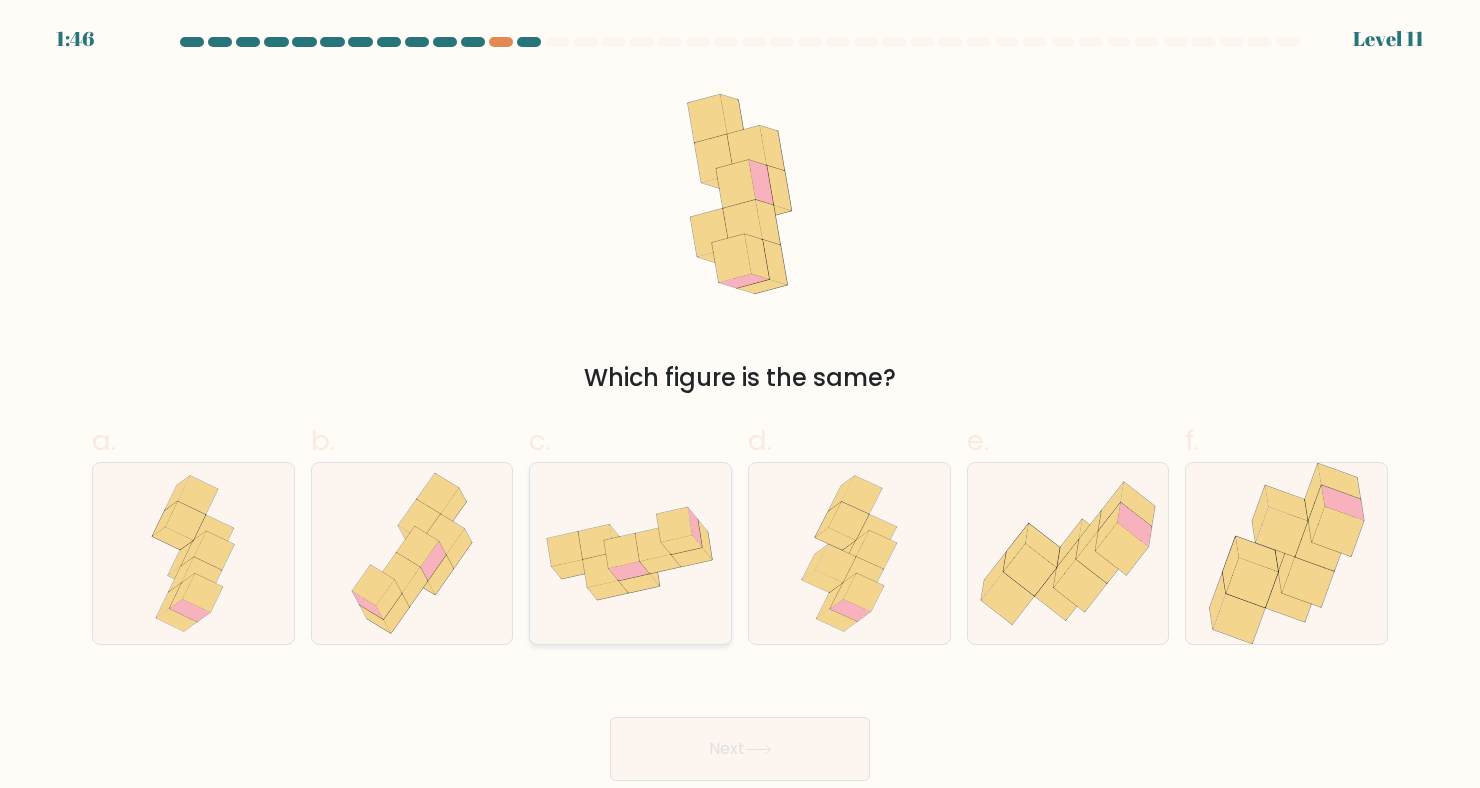 click 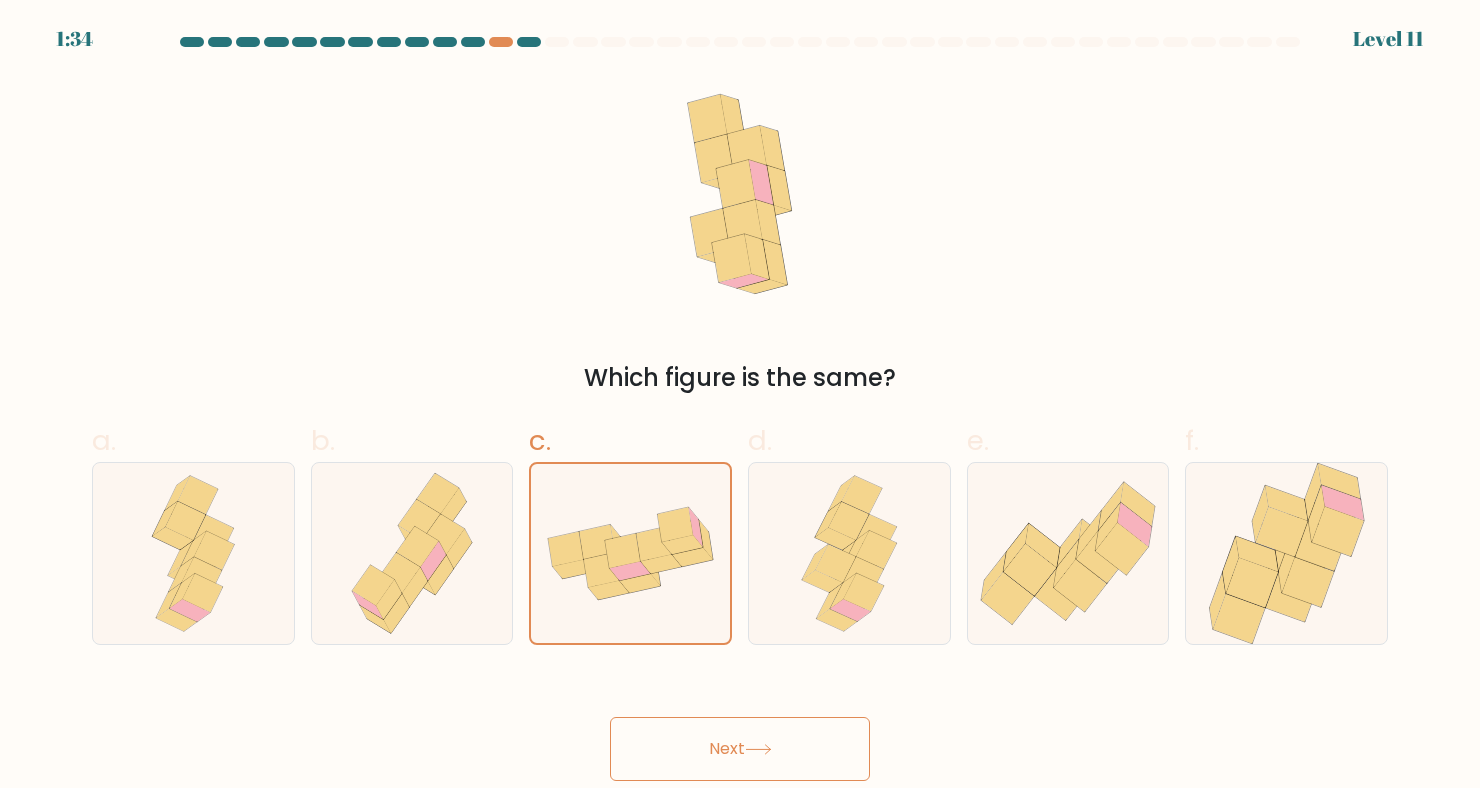 click 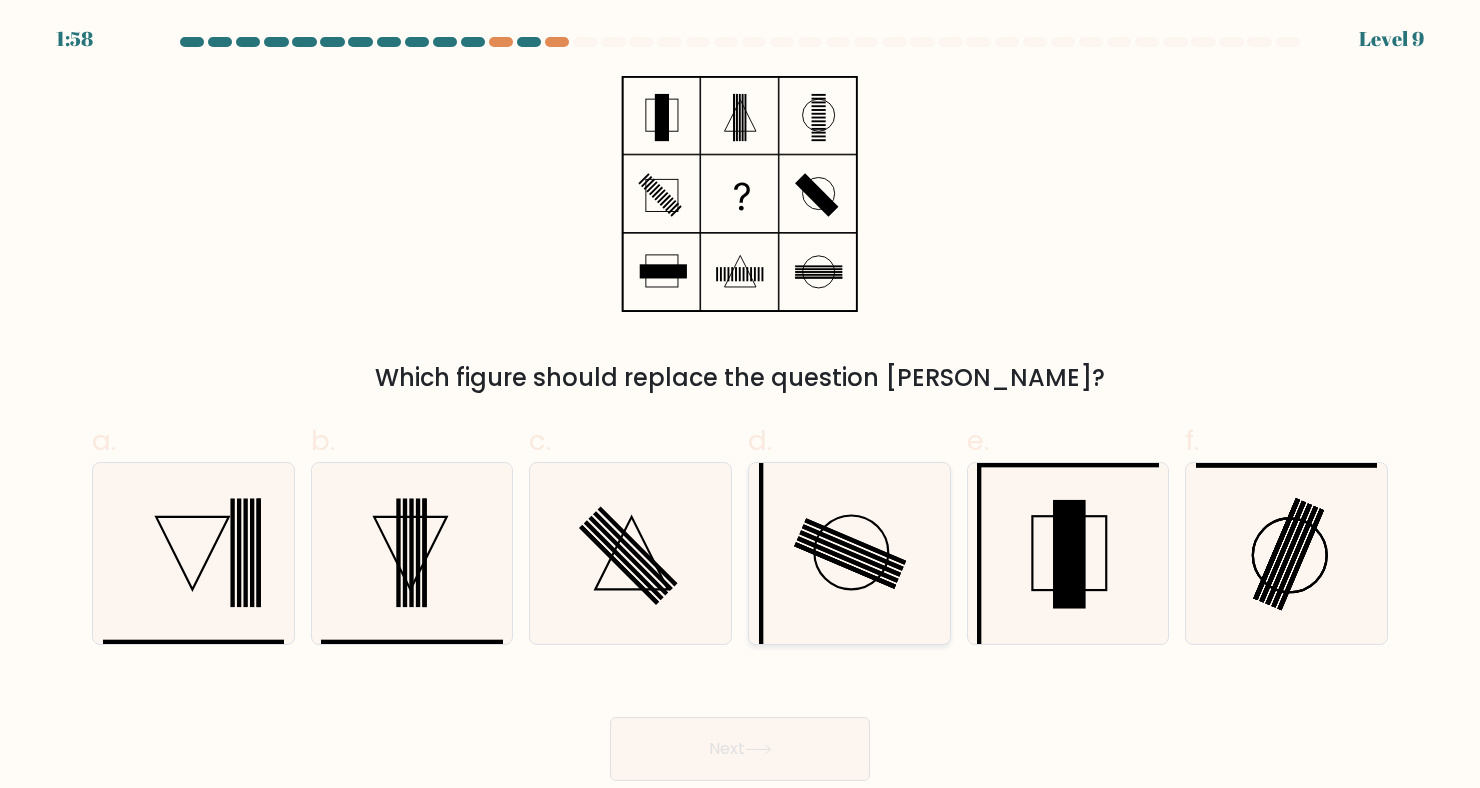click 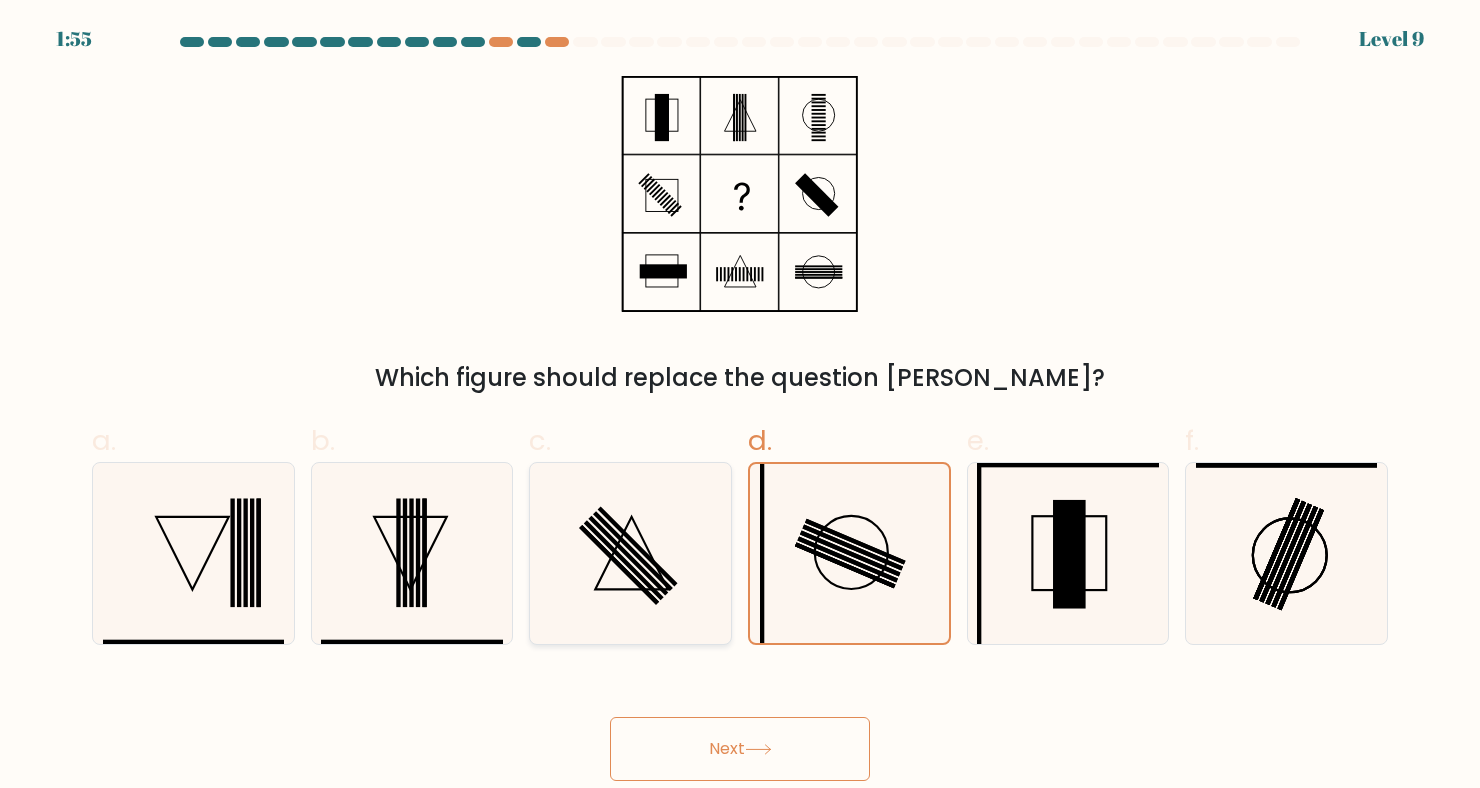 click 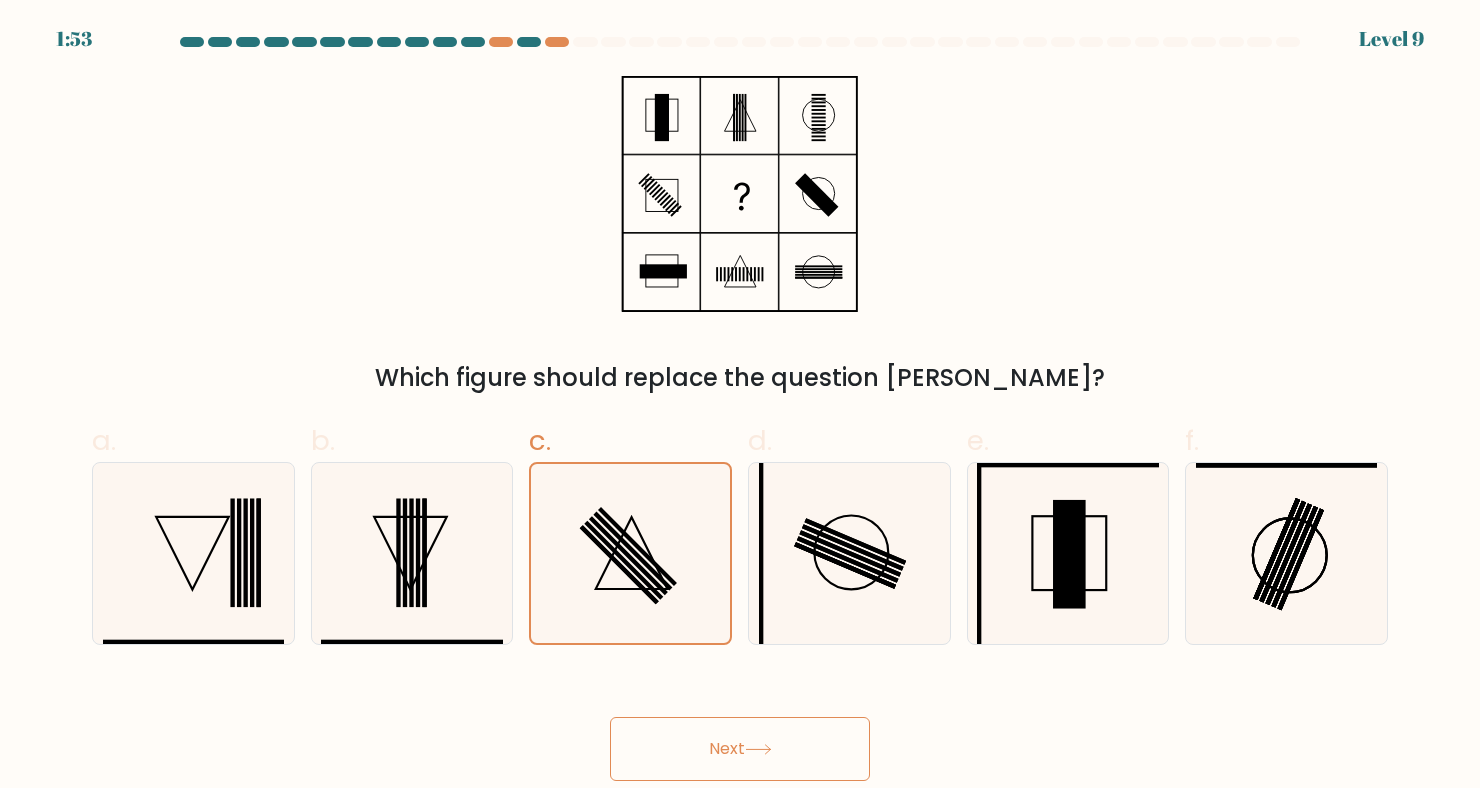 click on "Next" at bounding box center (740, 749) 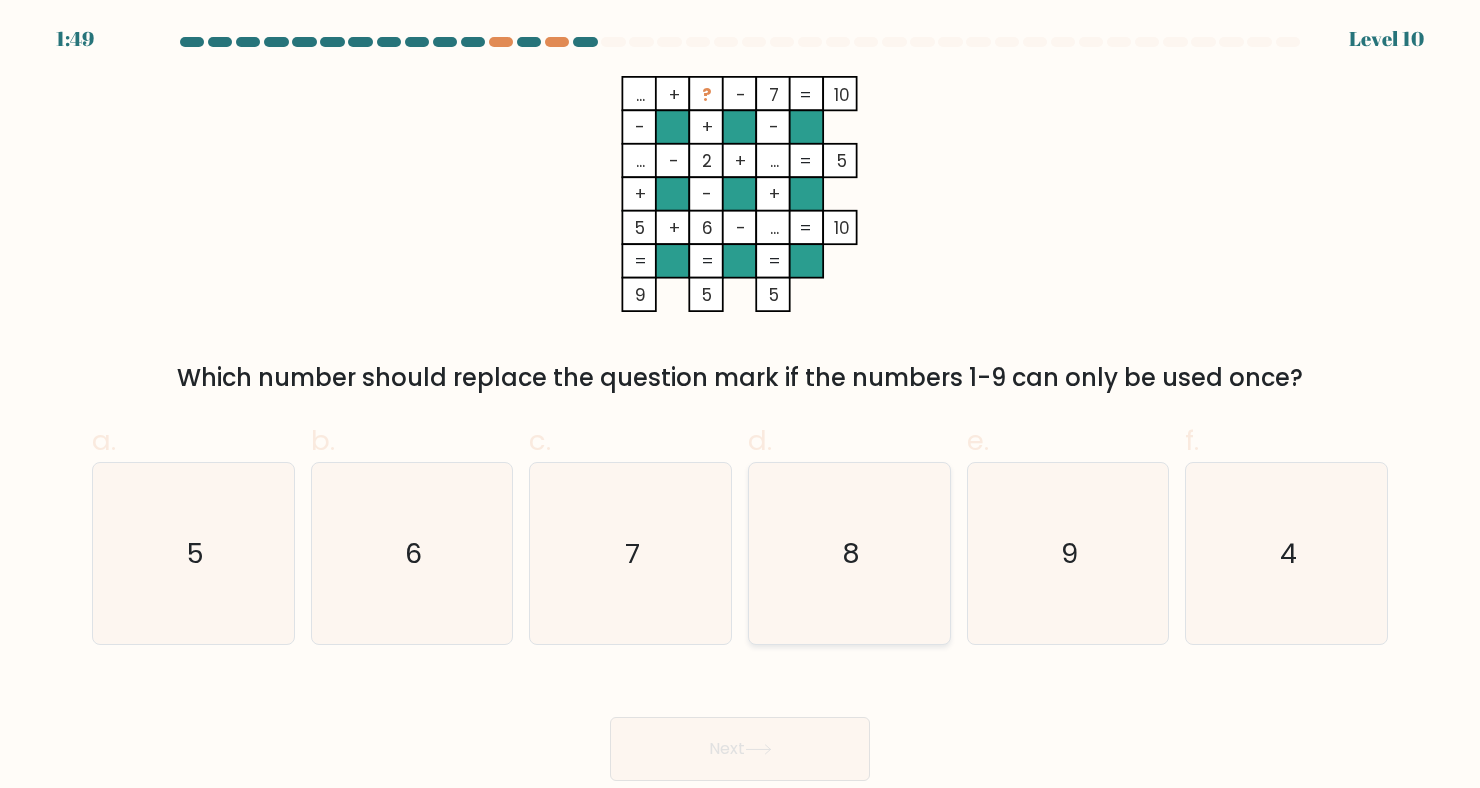 click on "8" 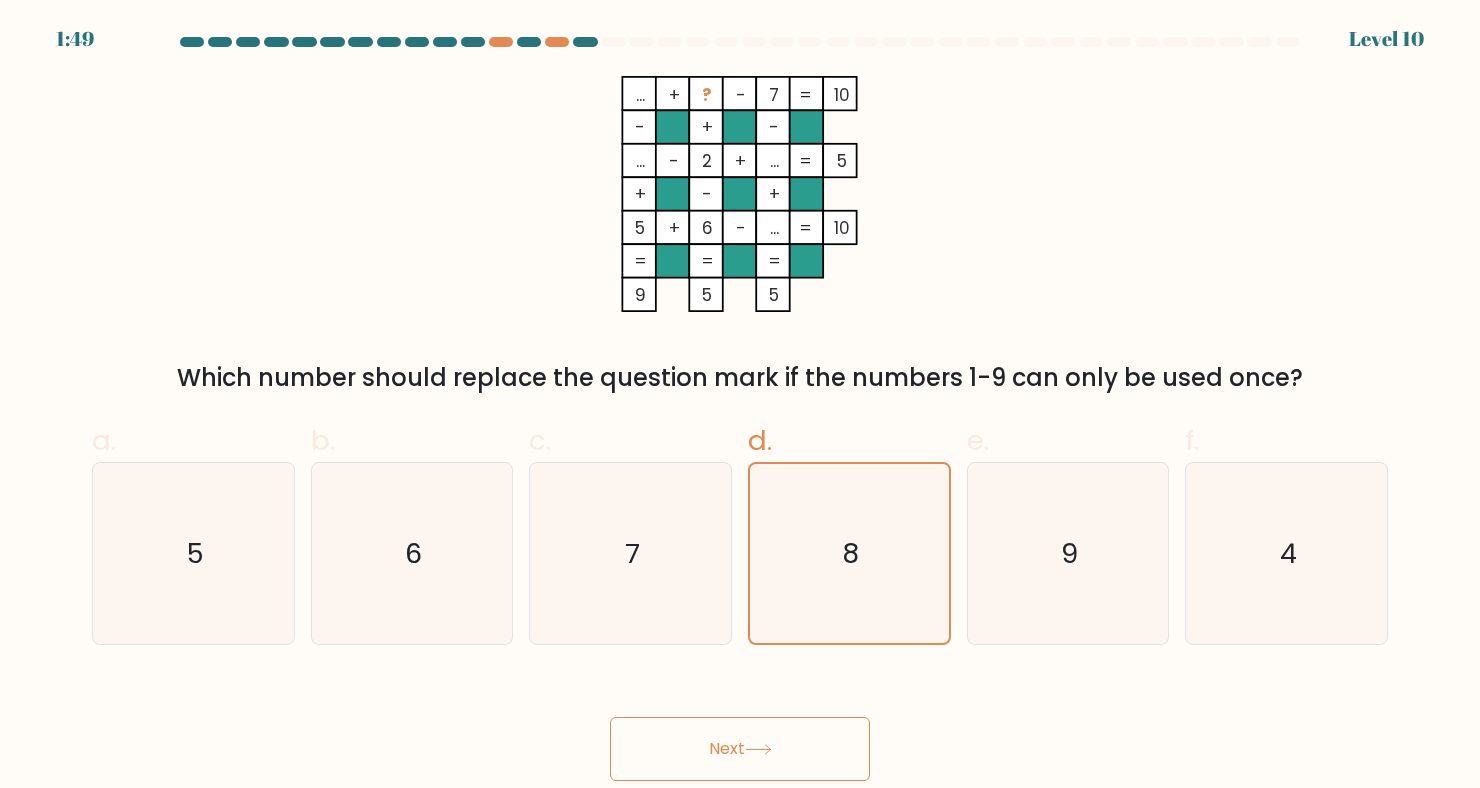 click on "Next" at bounding box center [740, 749] 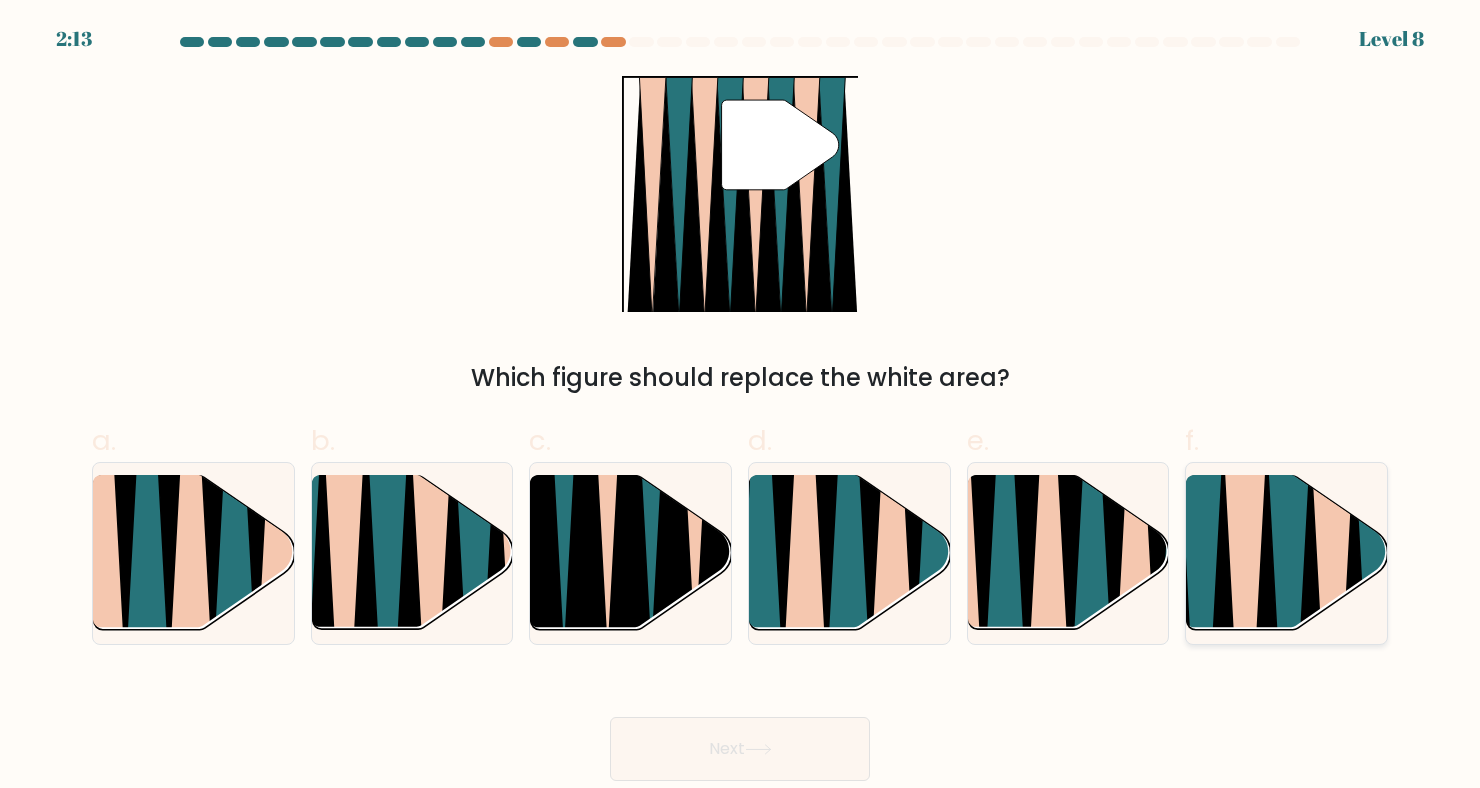click 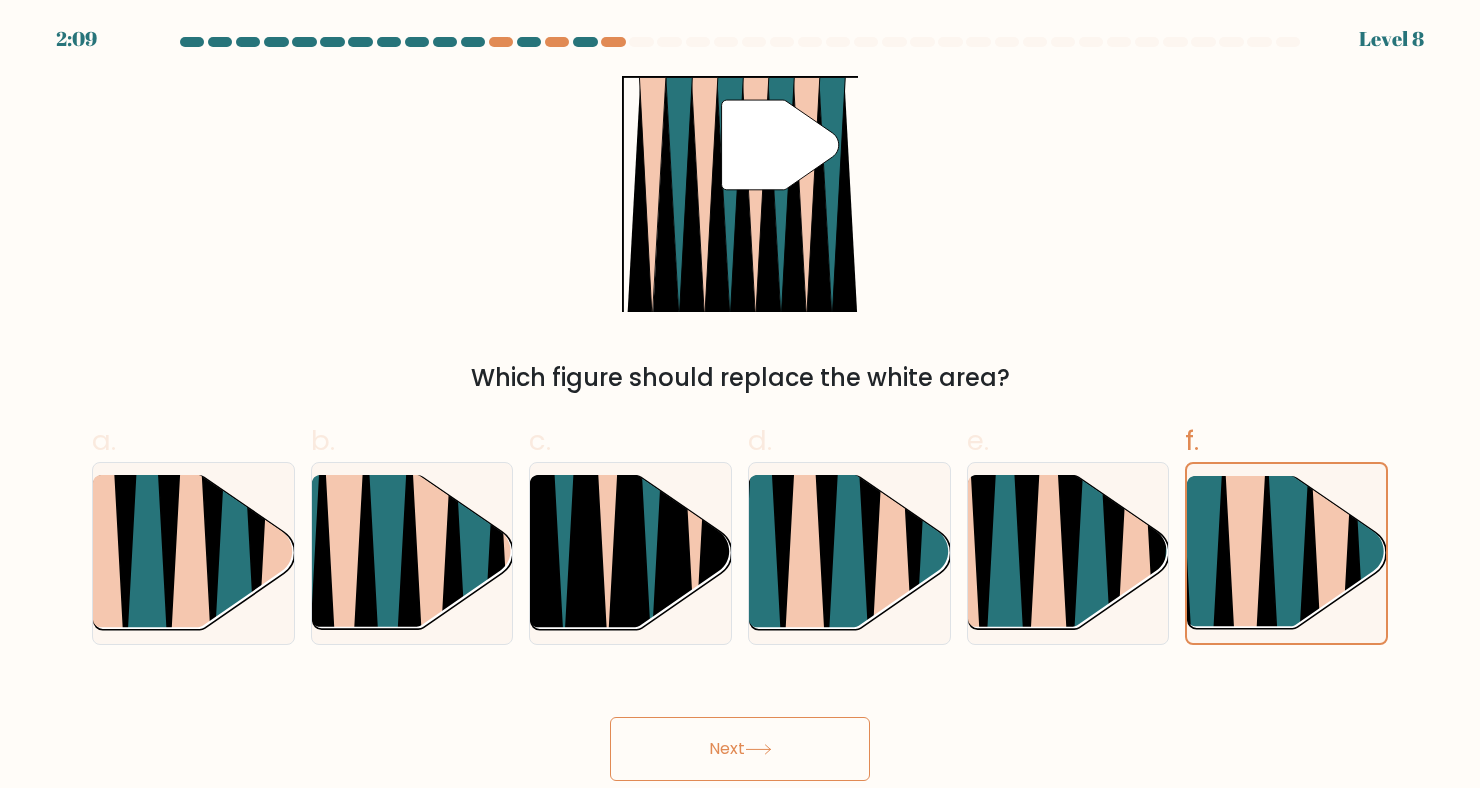 click on "Next" at bounding box center (740, 749) 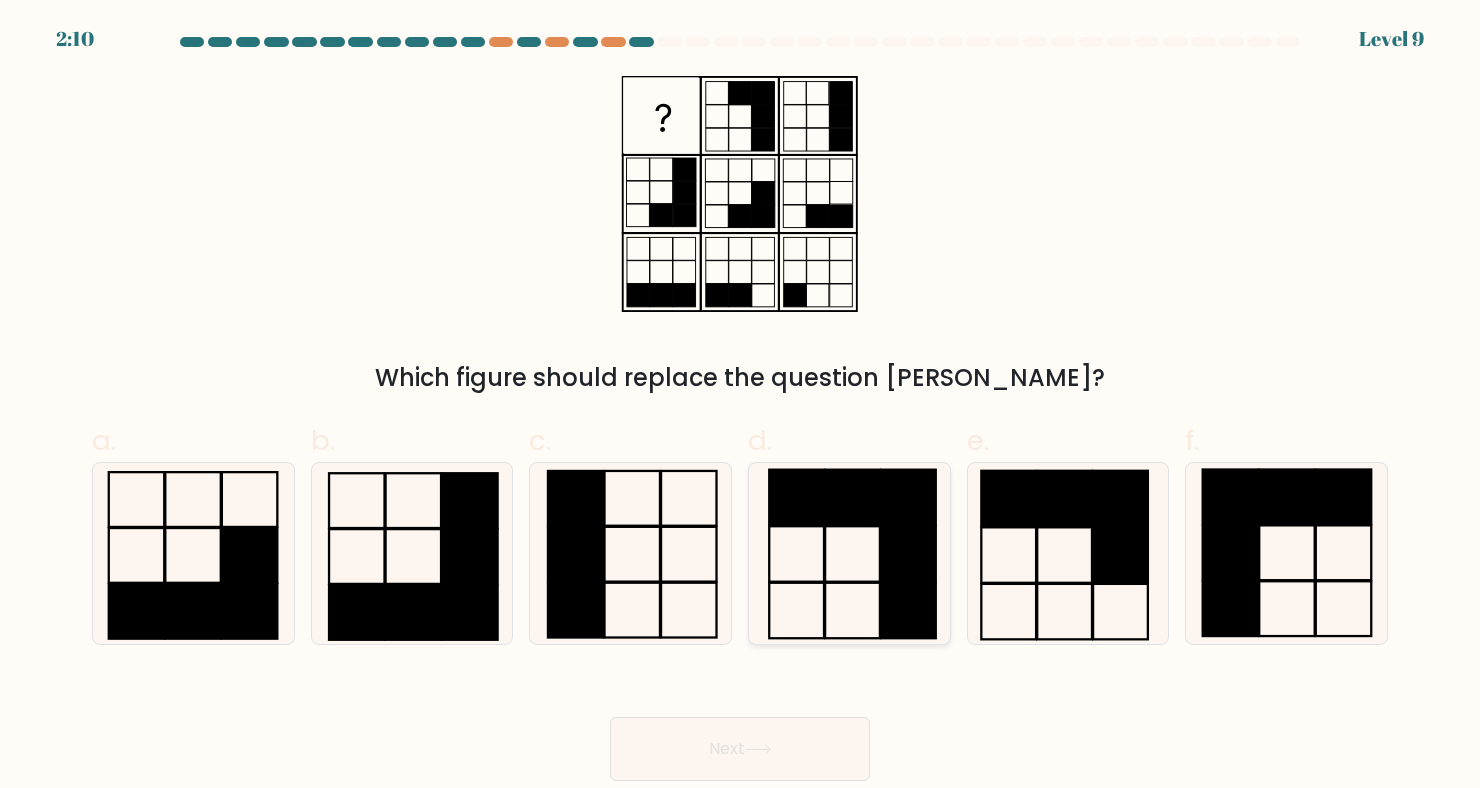 click 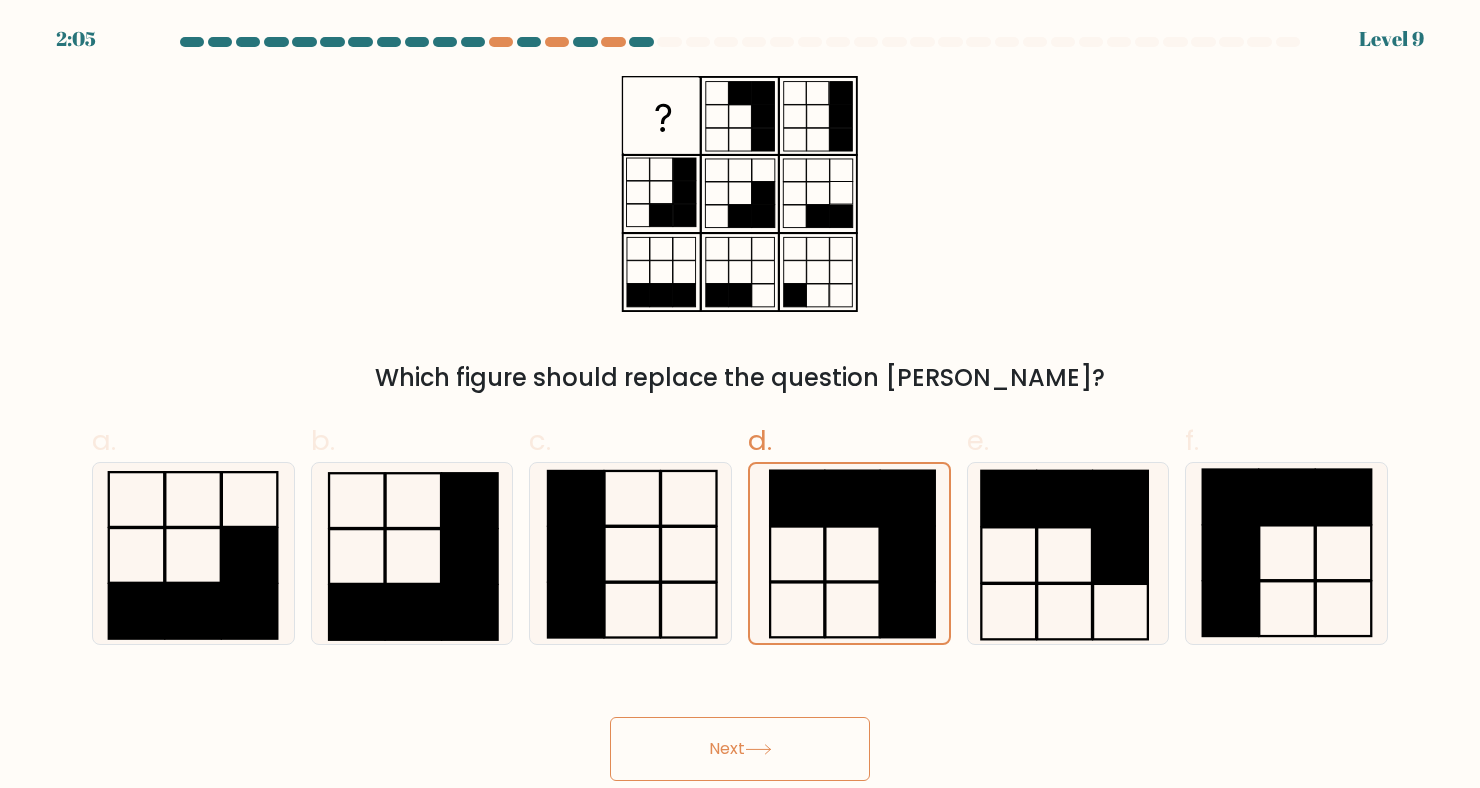 click 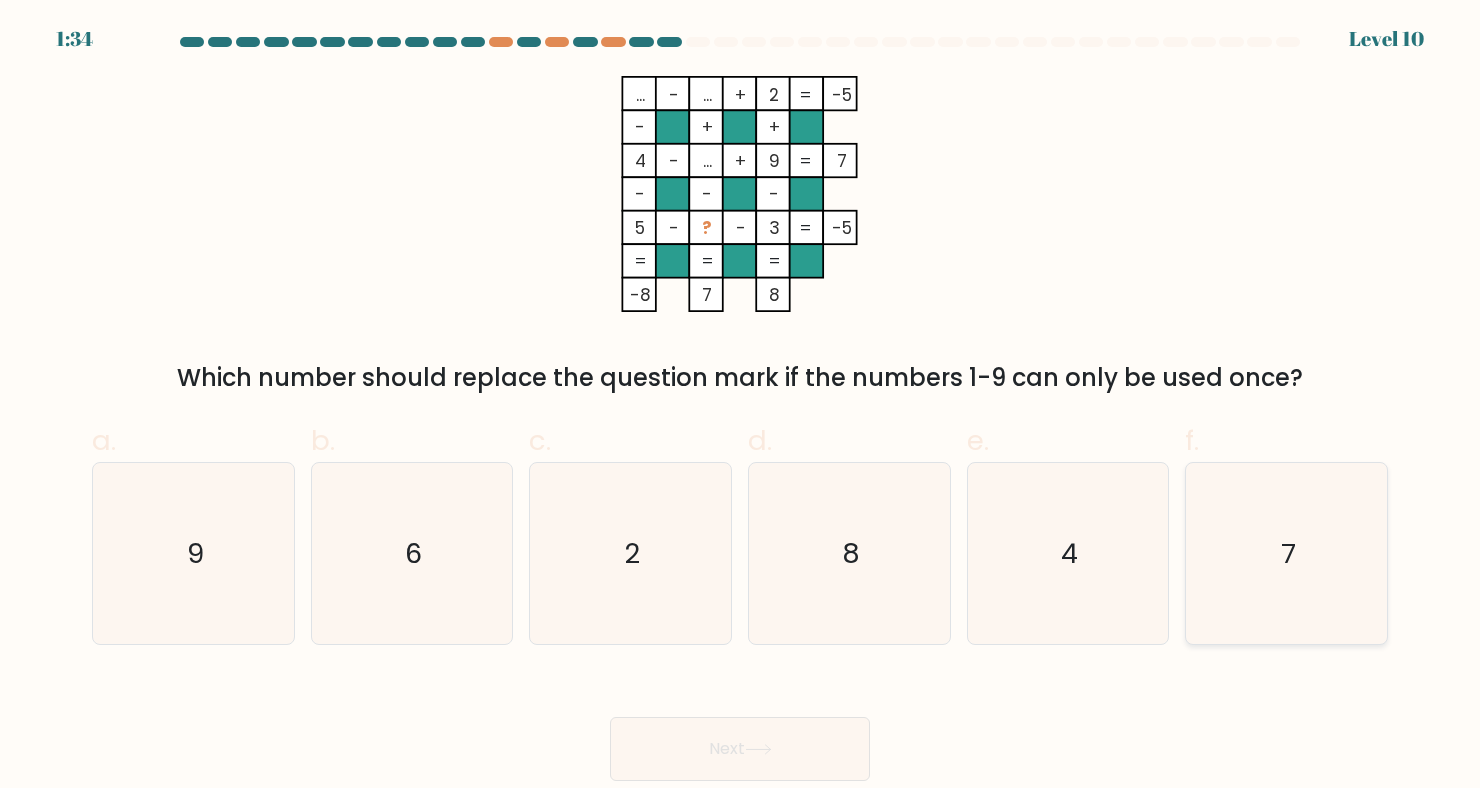 click on "7" 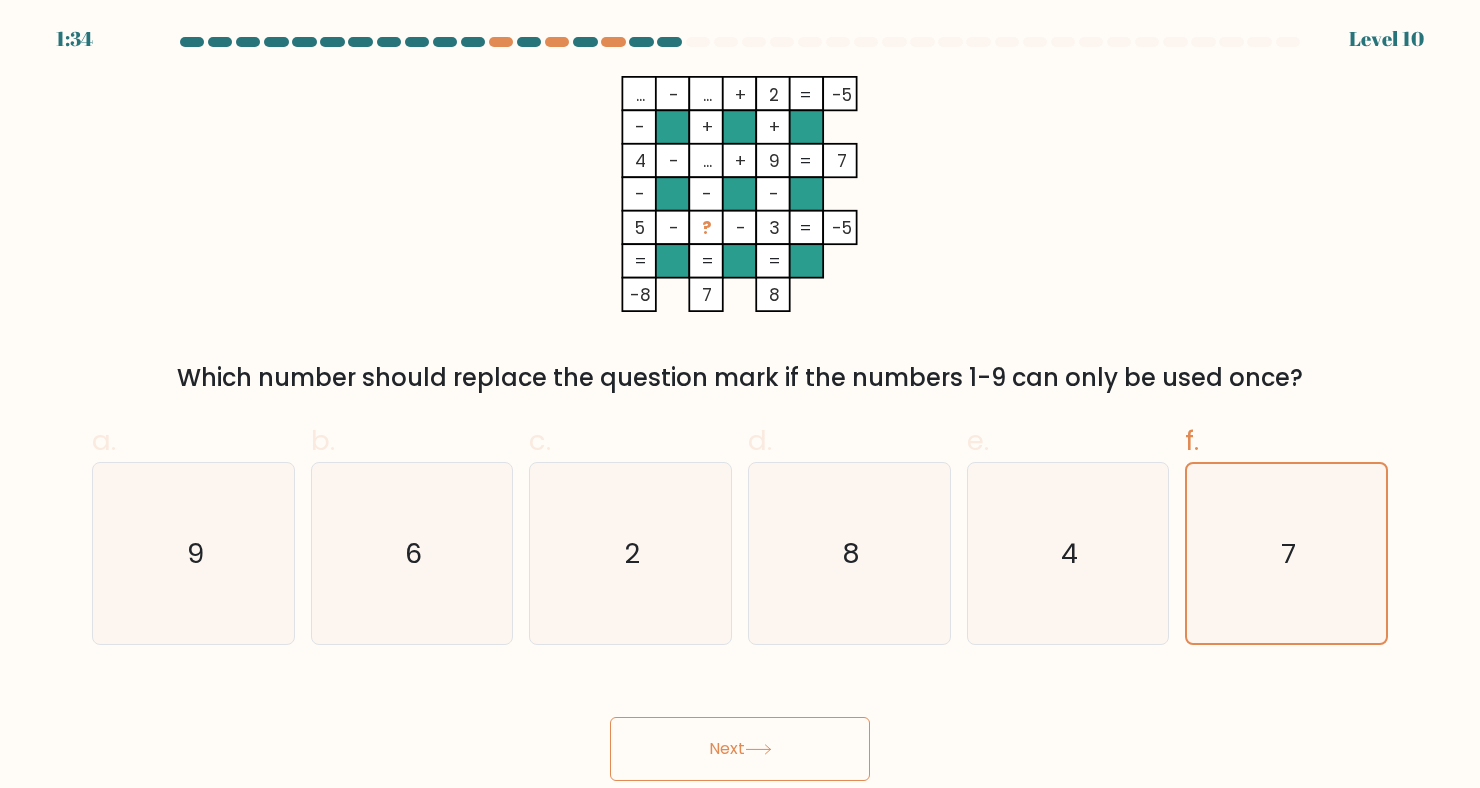 click on "Next" at bounding box center (740, 749) 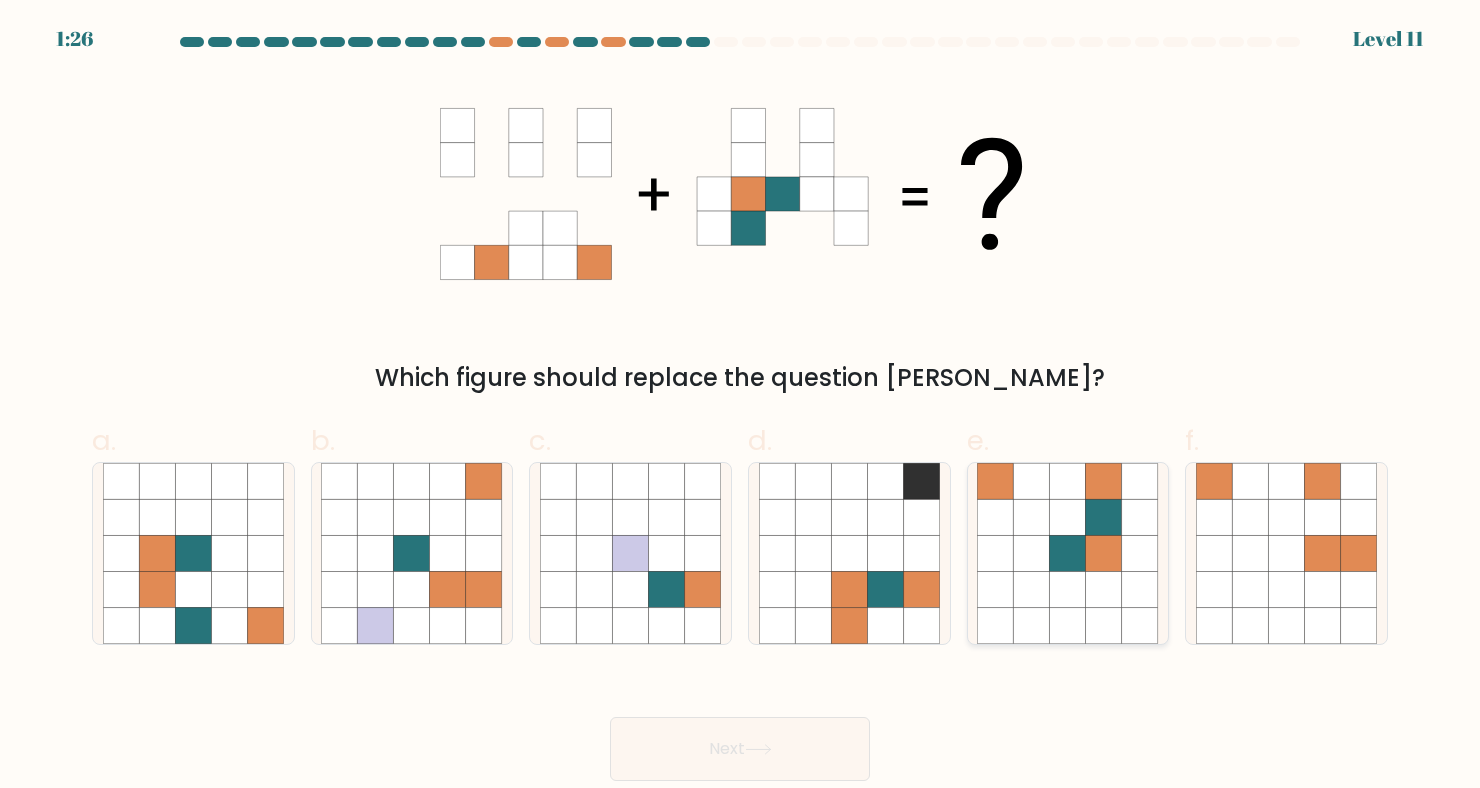 click 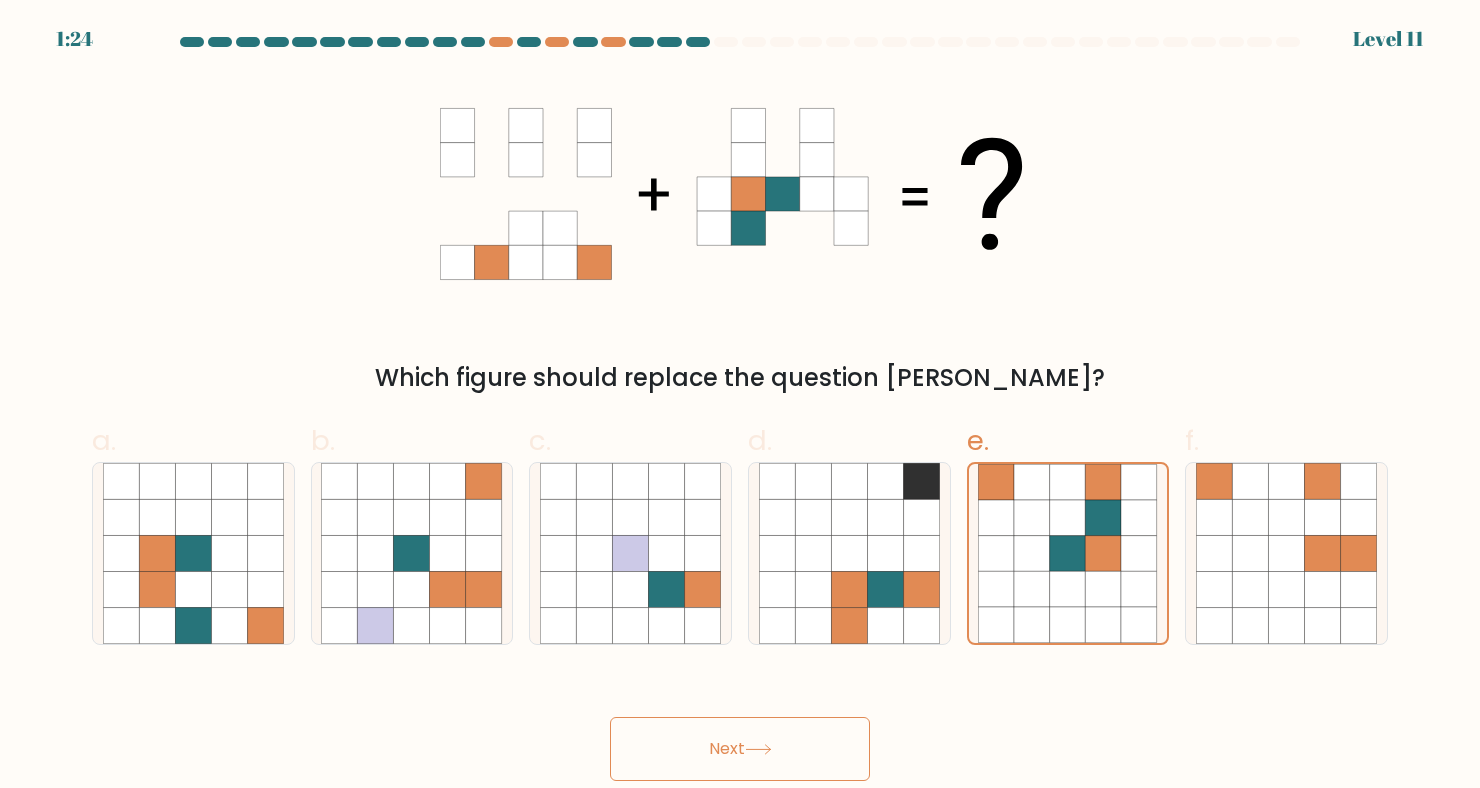 click 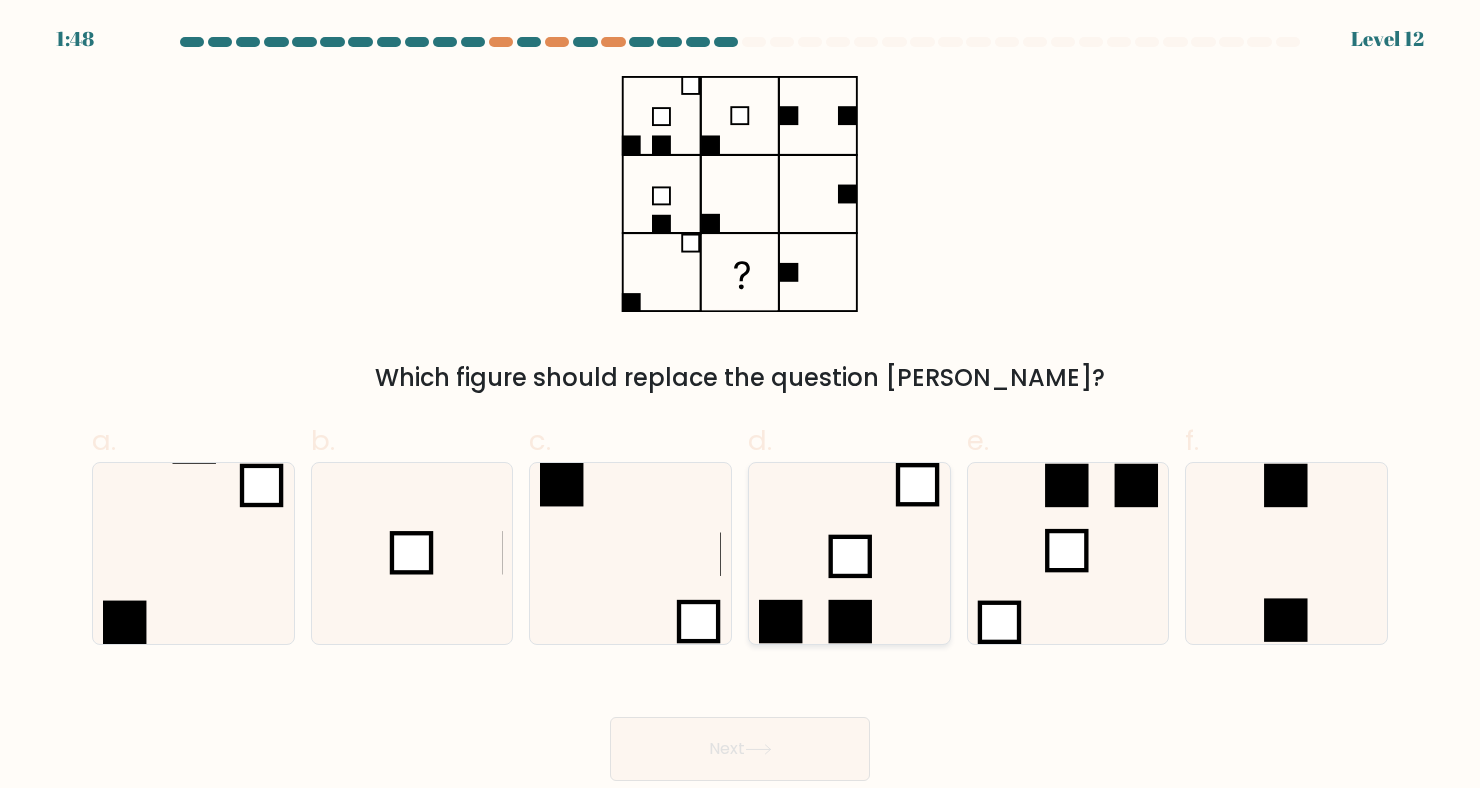 click 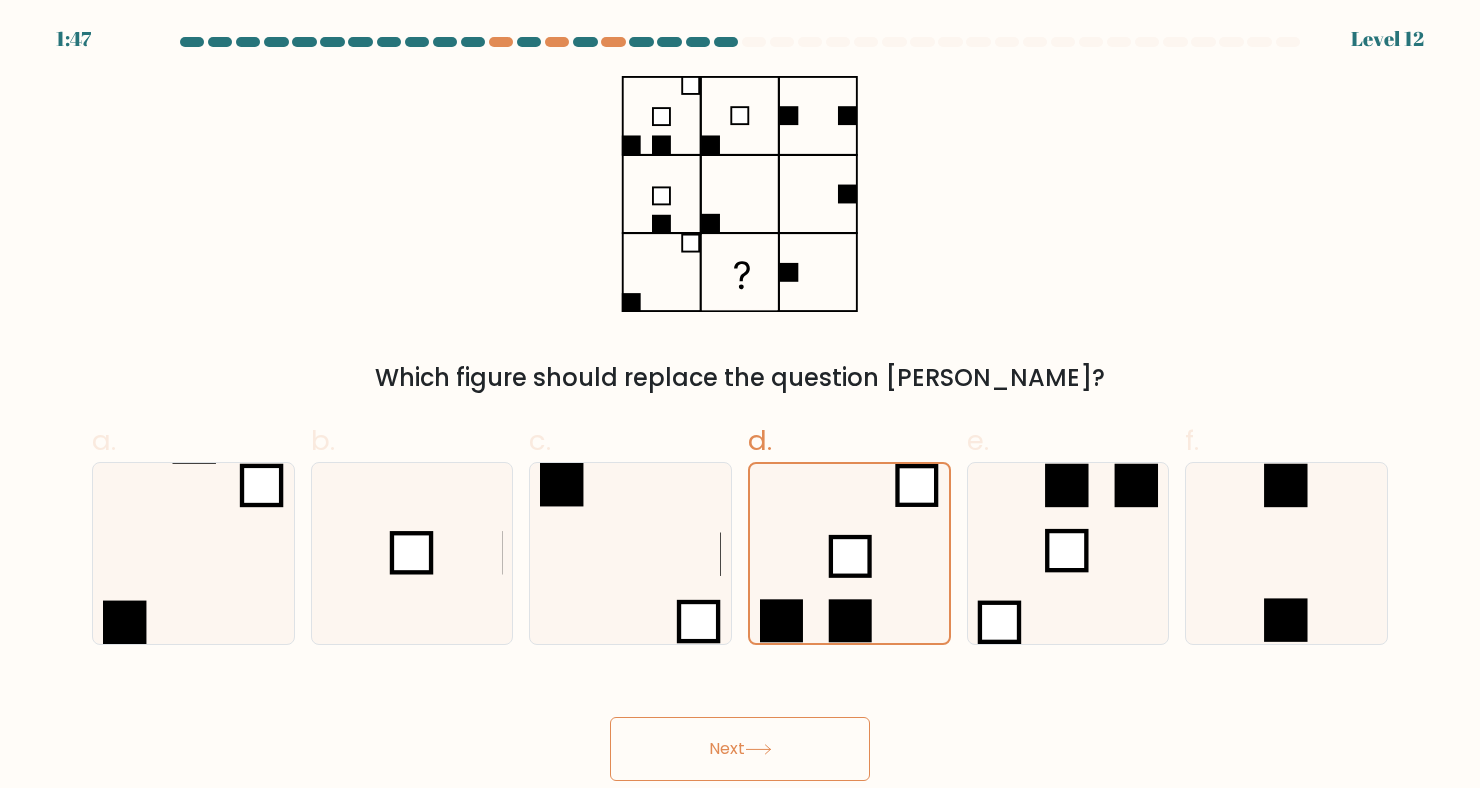click on "Next" at bounding box center [740, 749] 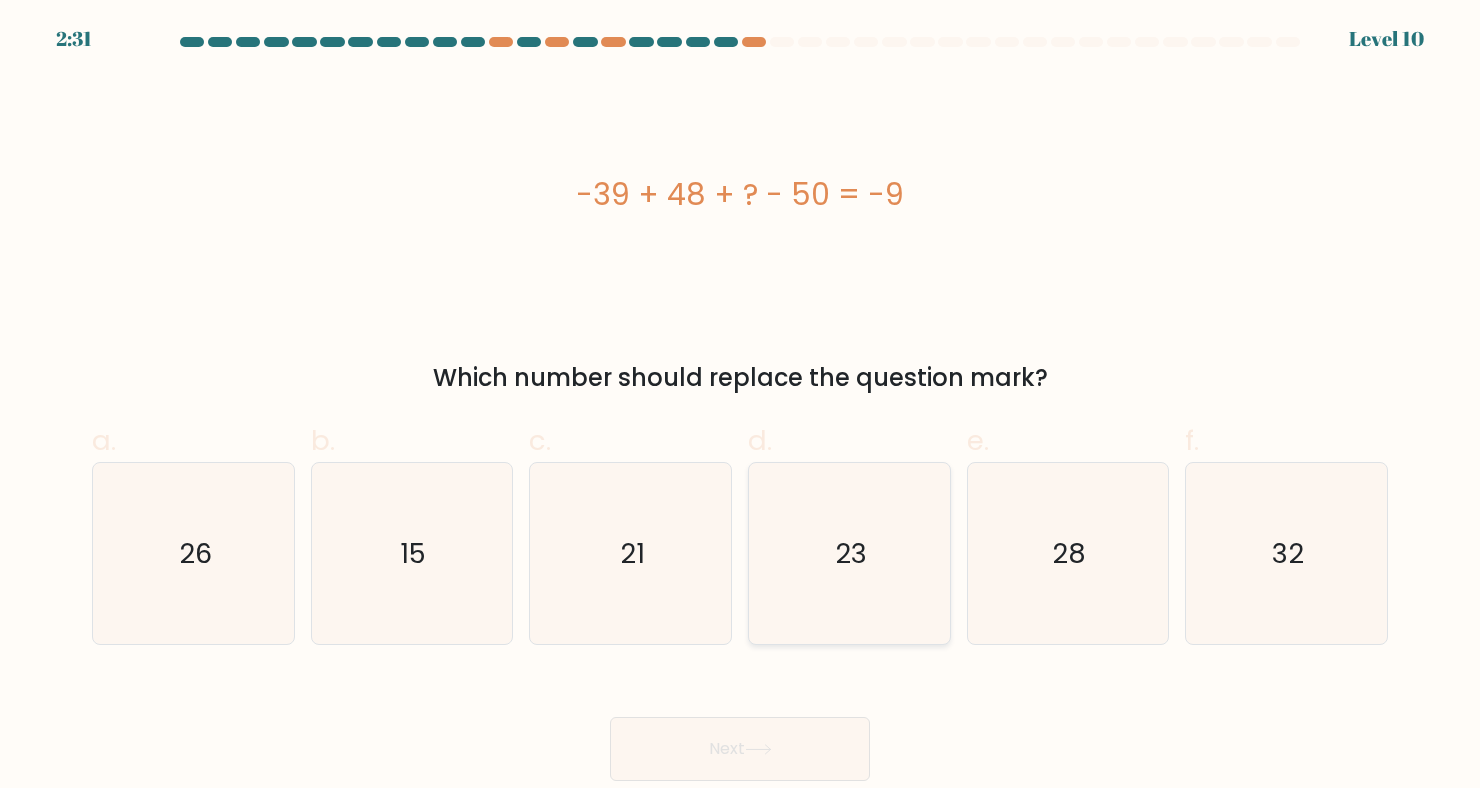 click on "23" 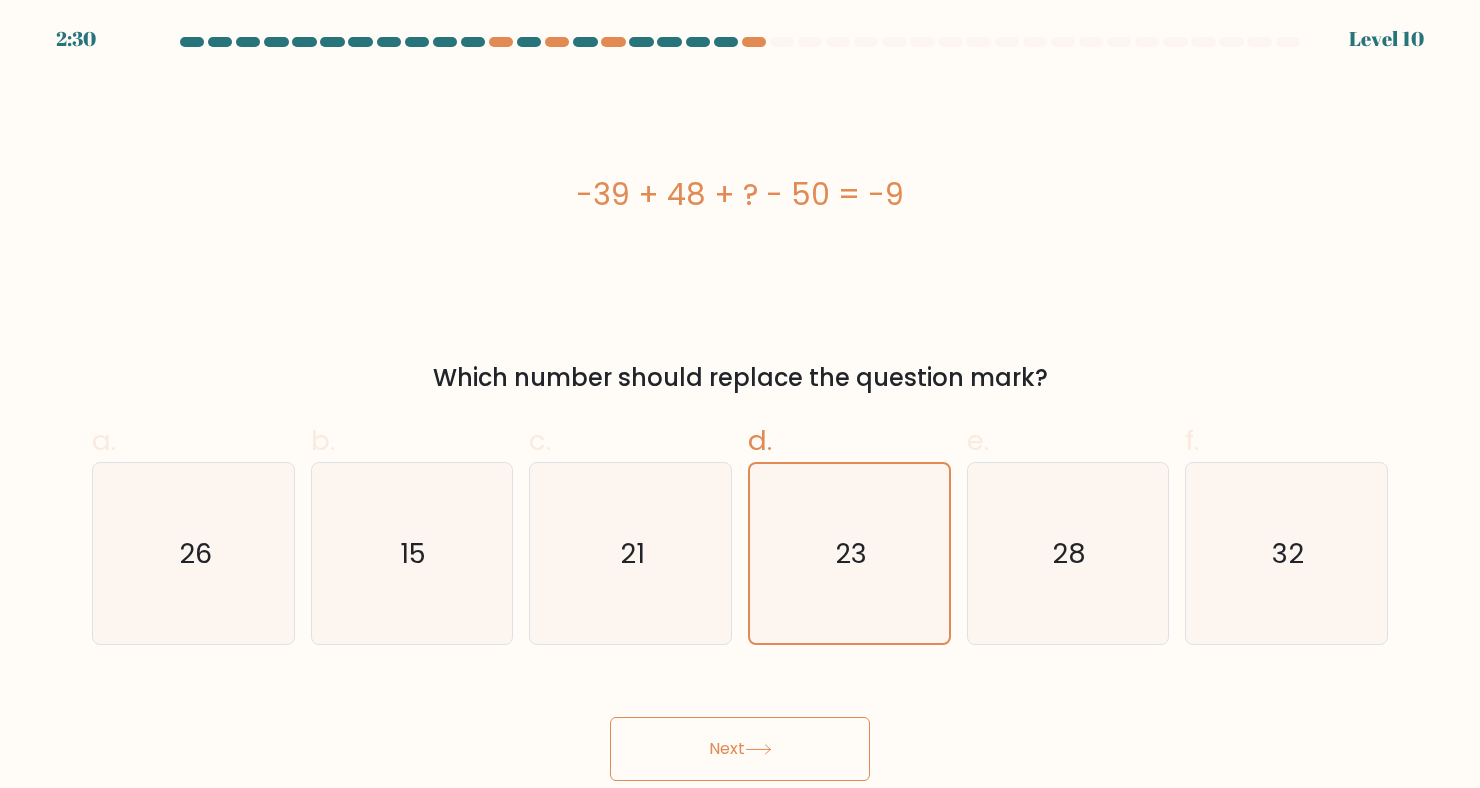 click on "Next" at bounding box center (740, 749) 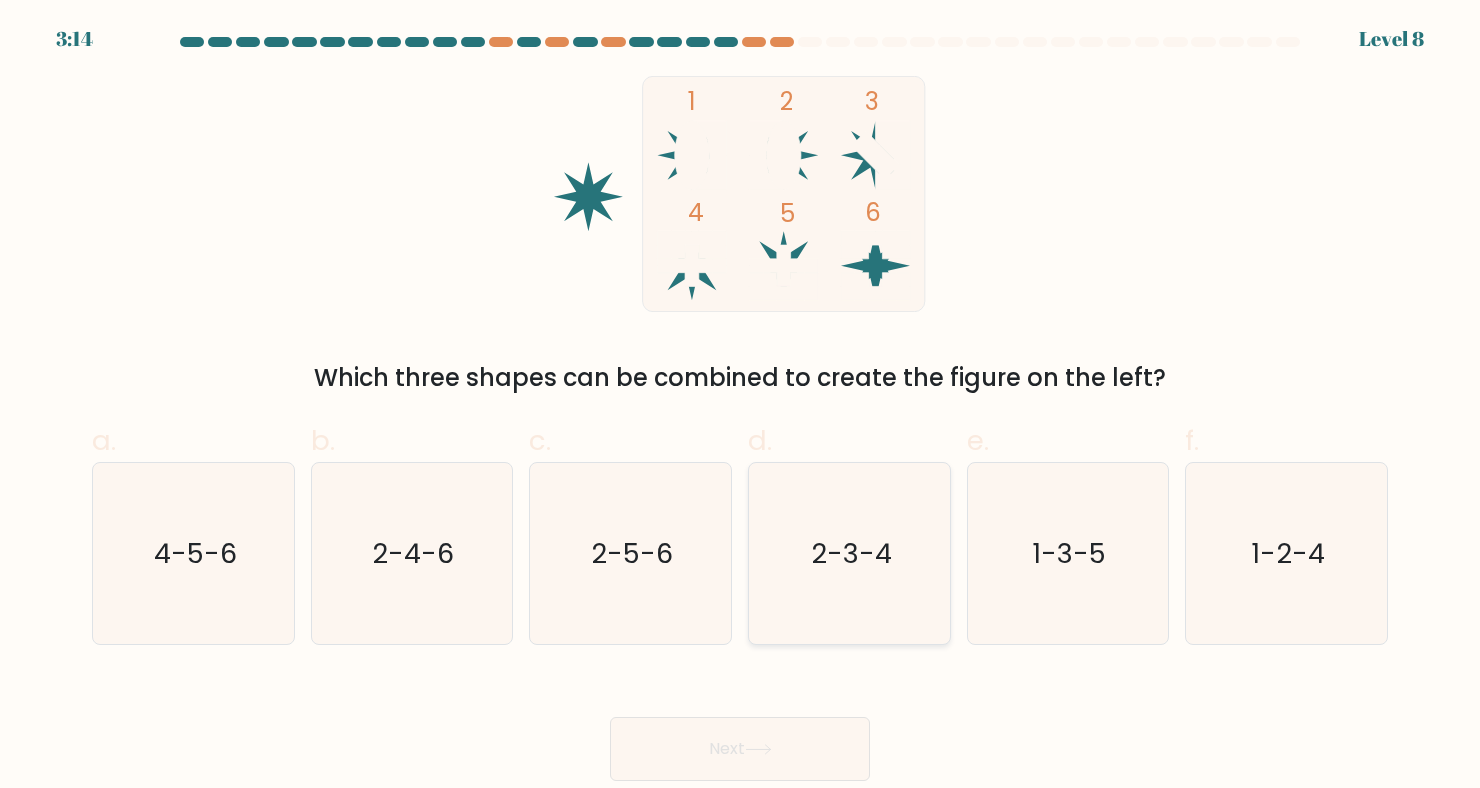 click on "2-3-4" 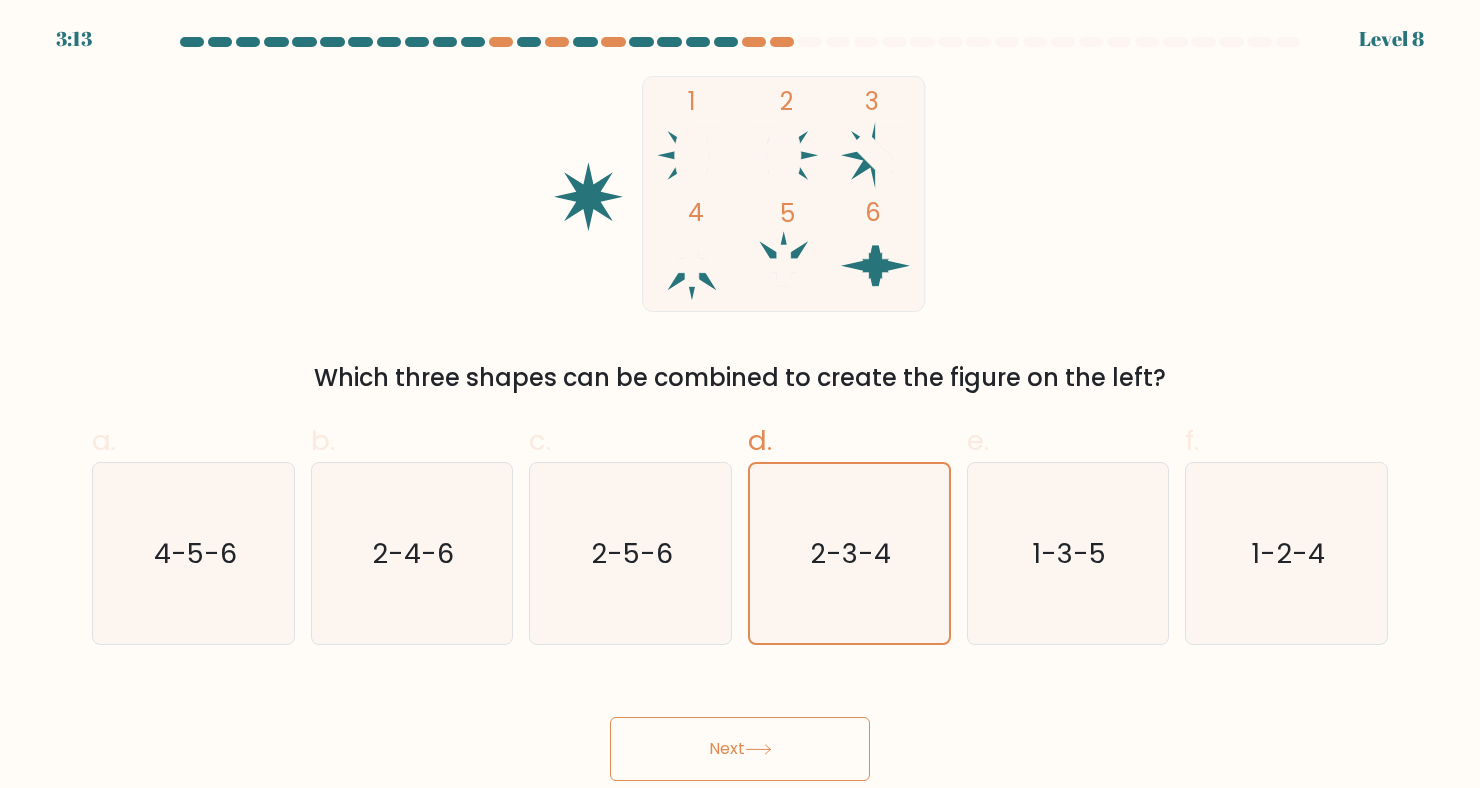 click on "Next" at bounding box center (740, 749) 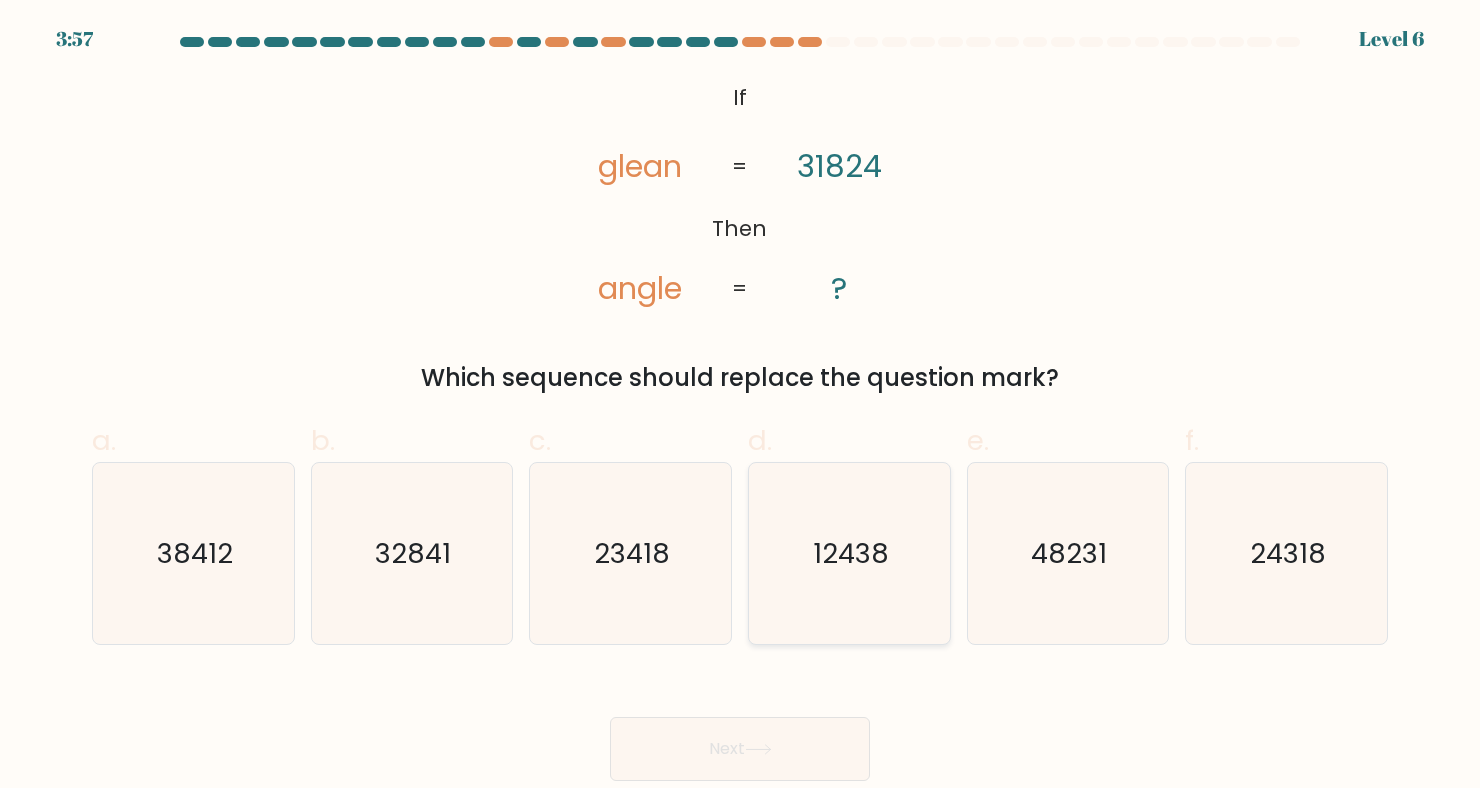 click on "12438" 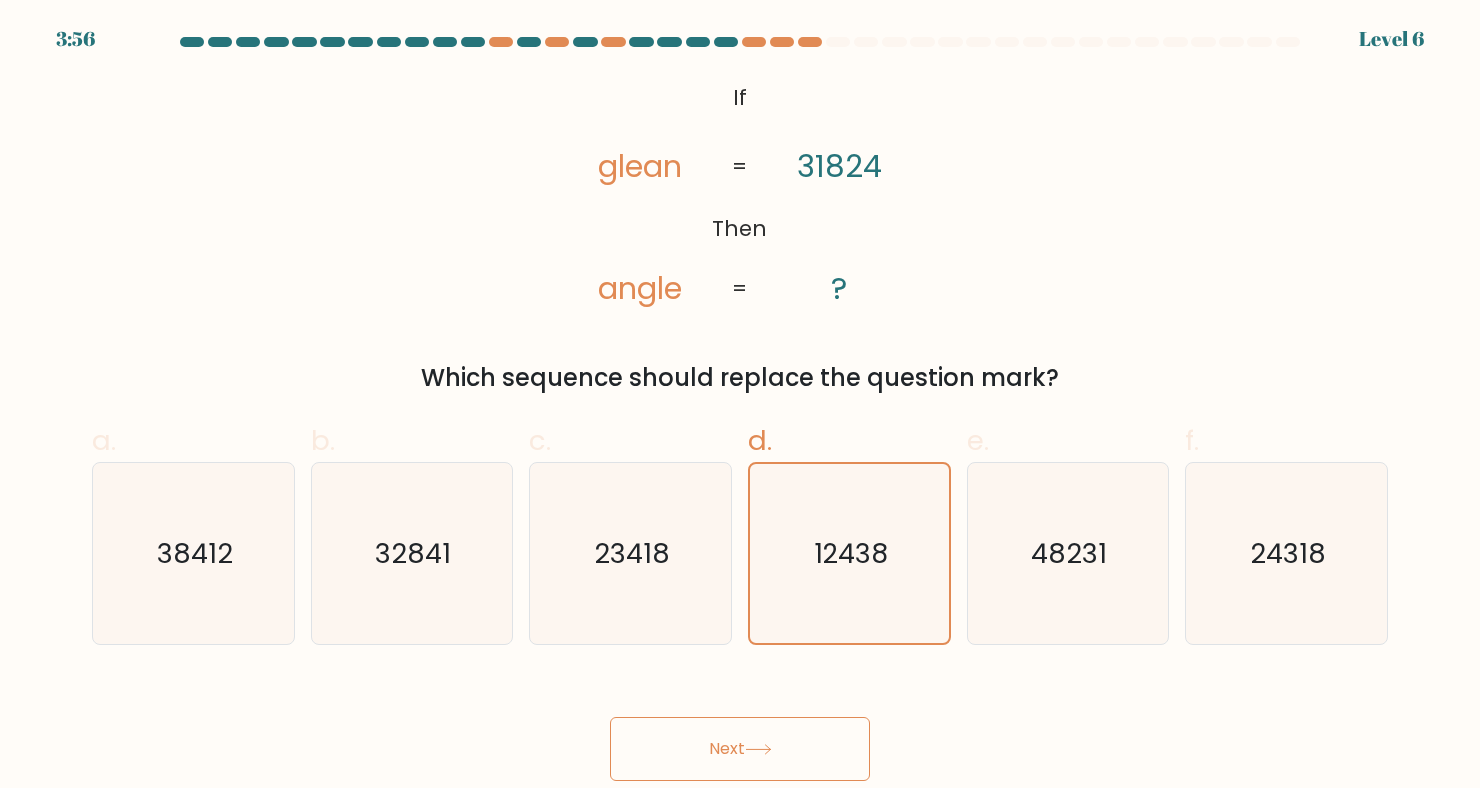 click on "Next" at bounding box center [740, 749] 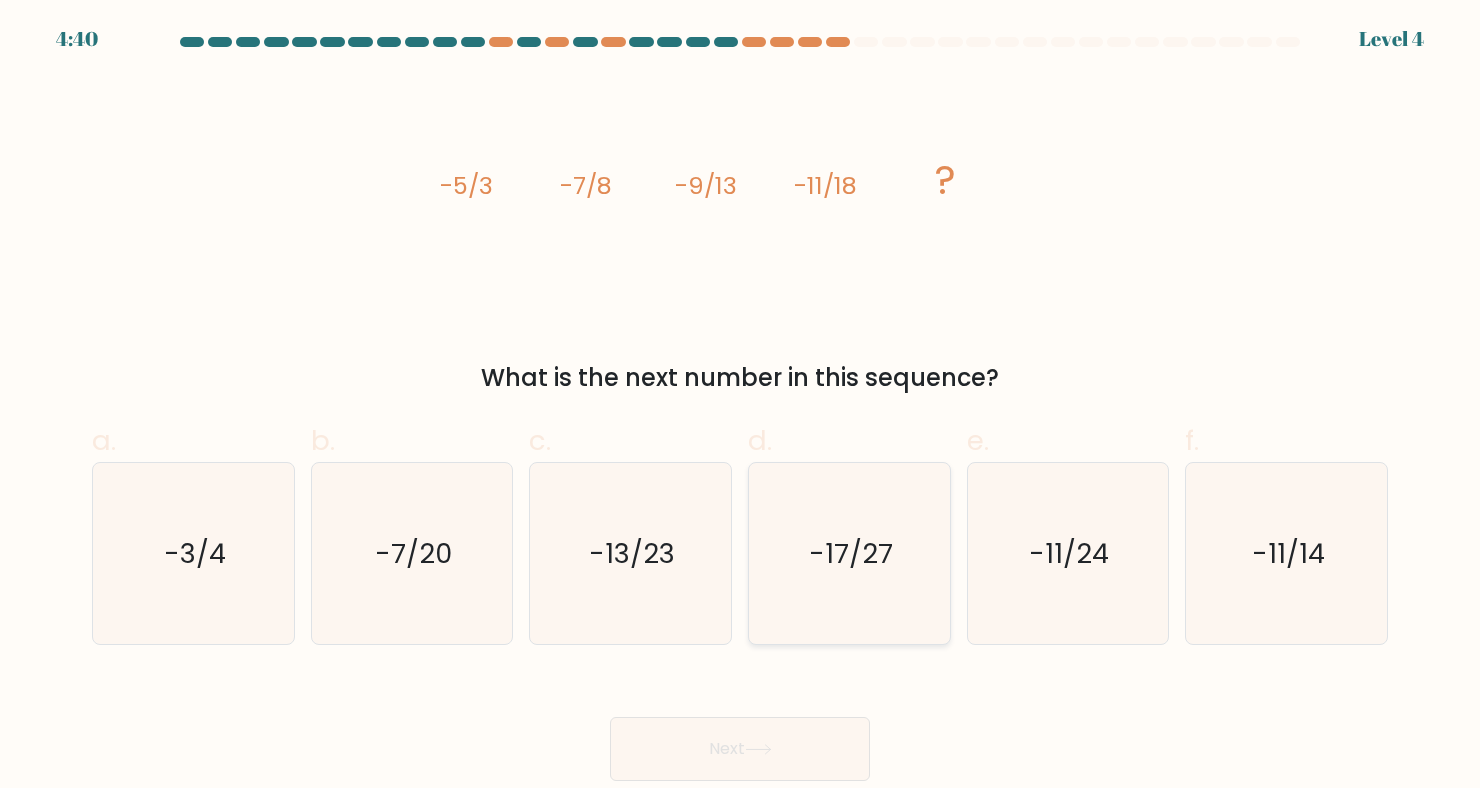 click on "-17/27" 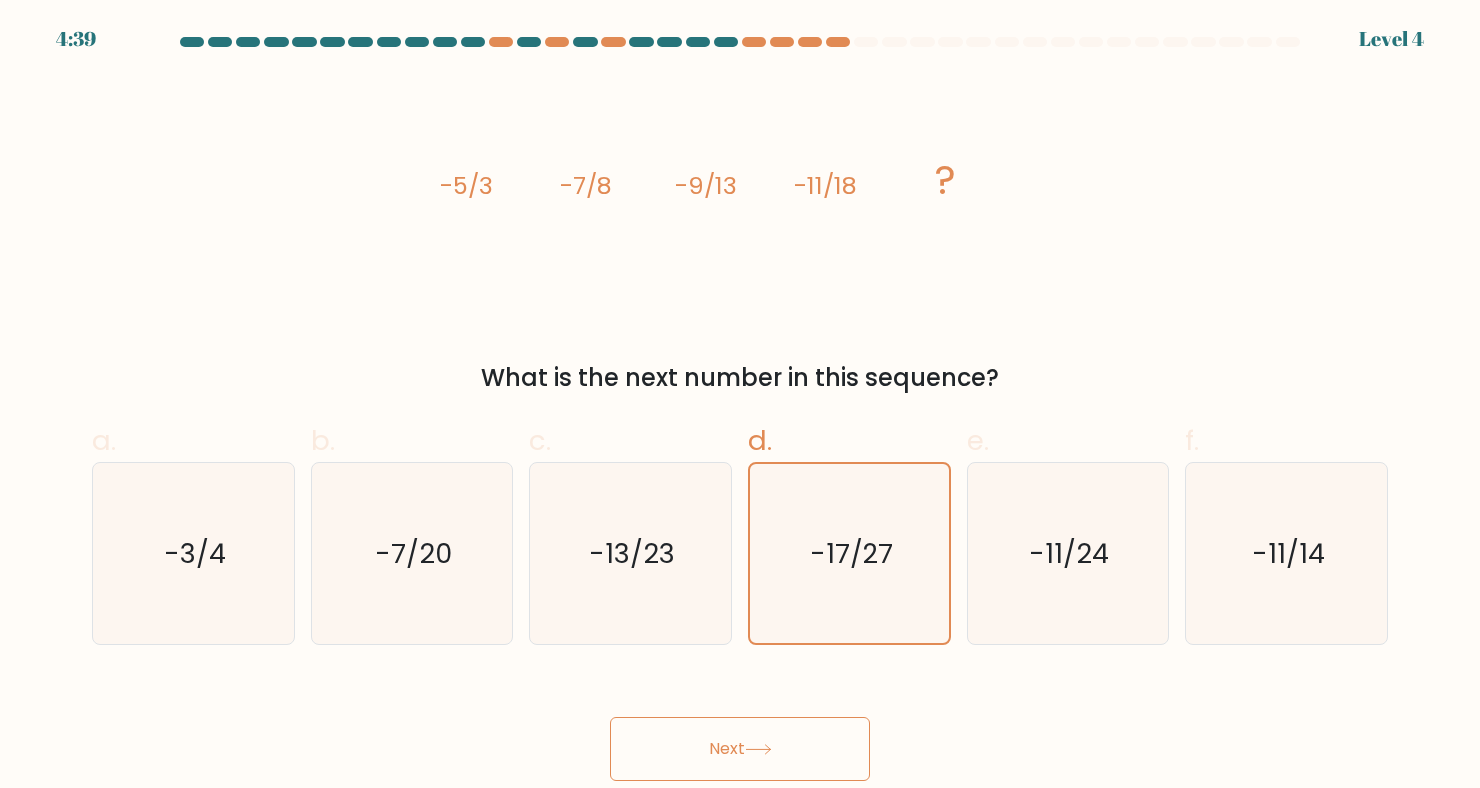 click on "Next" at bounding box center [740, 749] 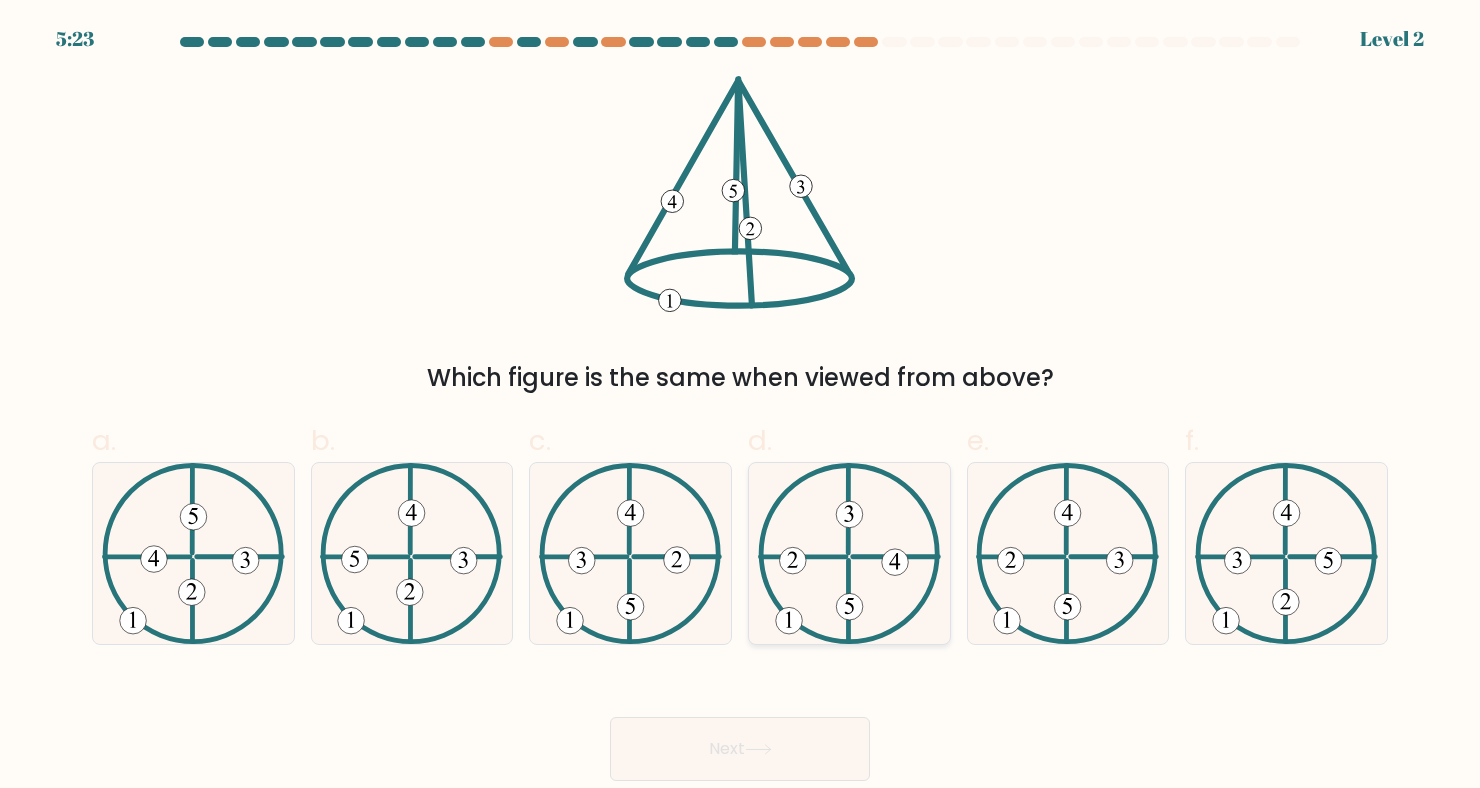 click 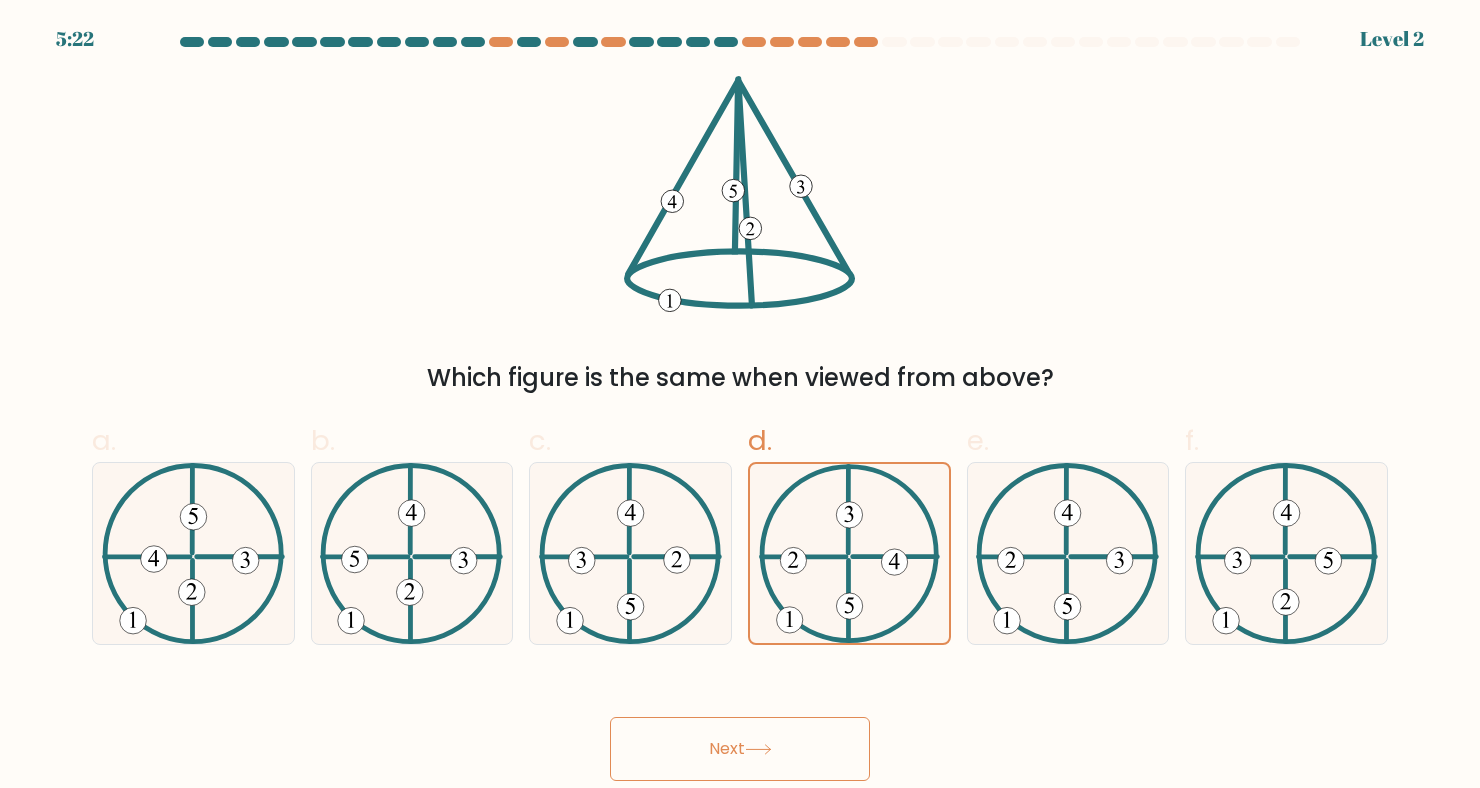 click on "Next" at bounding box center [740, 749] 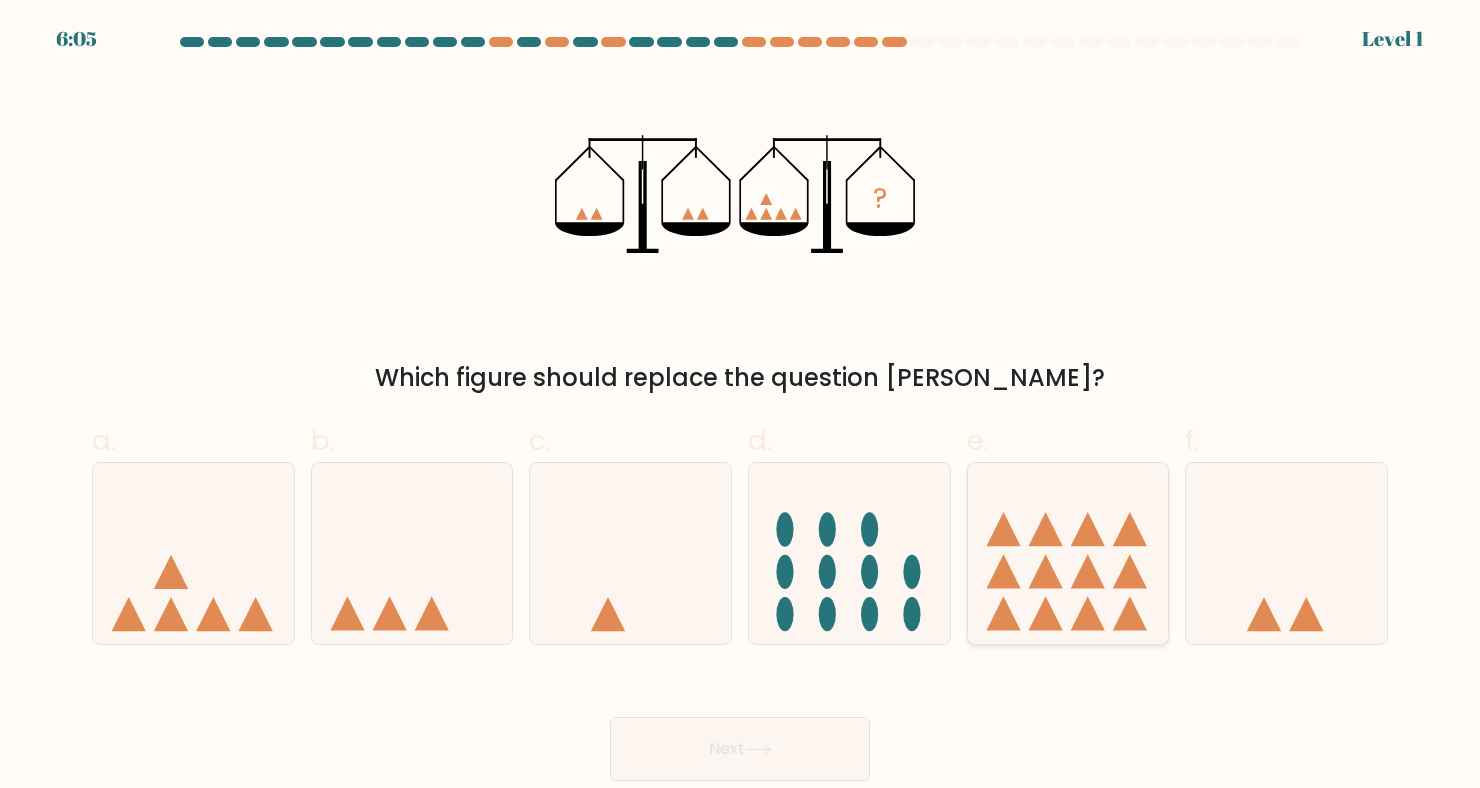 click 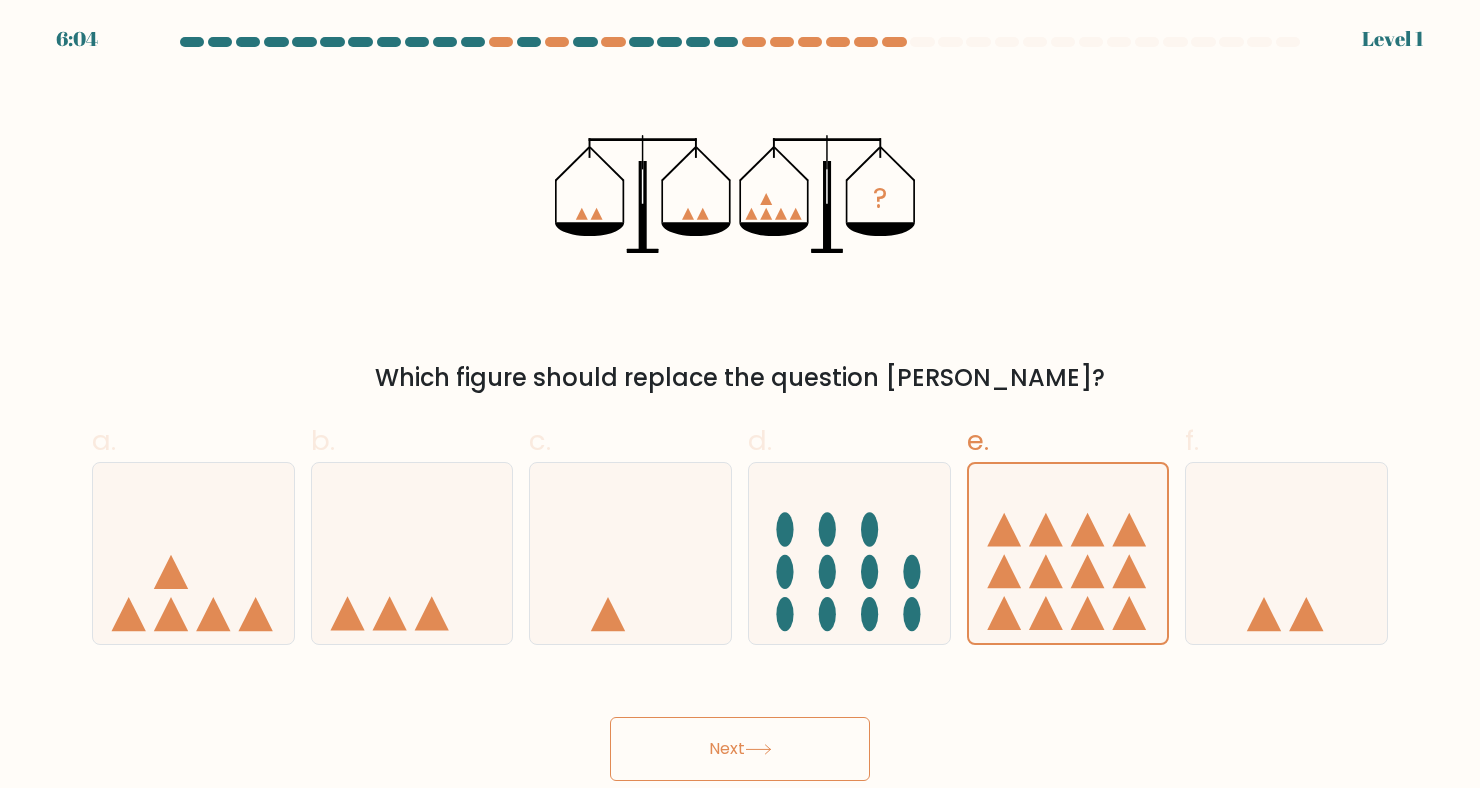 click on "Next" at bounding box center [740, 749] 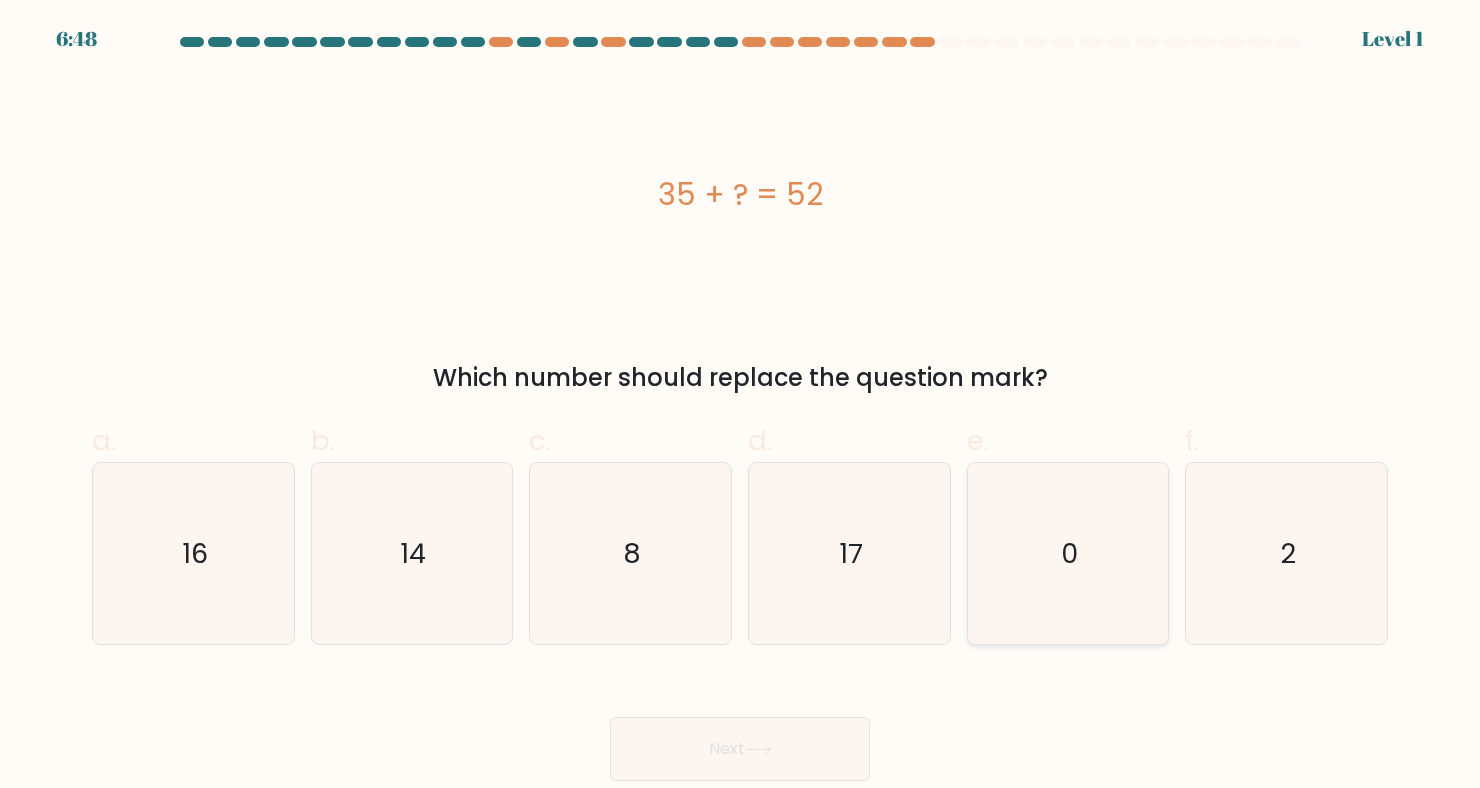 click on "0" 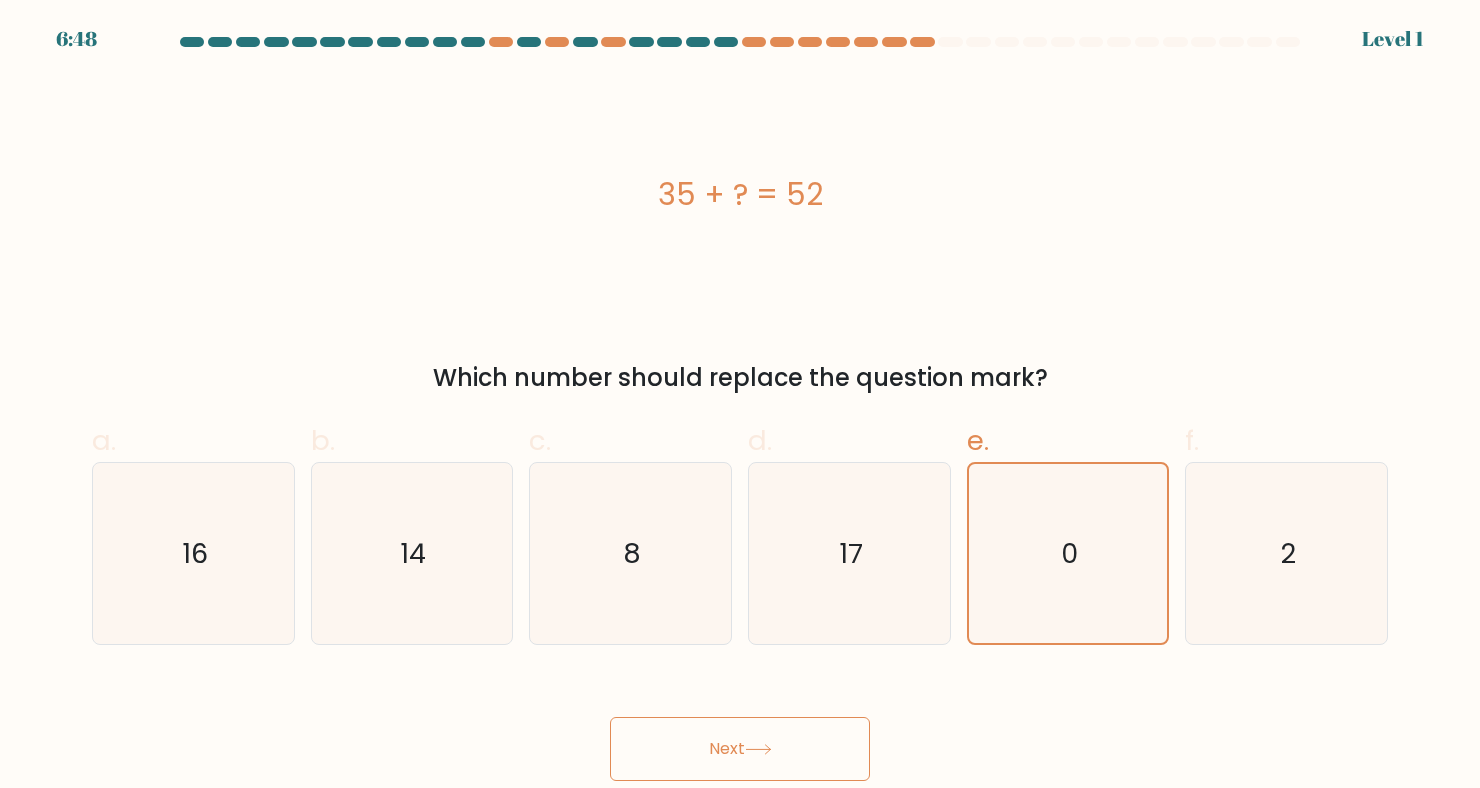 click on "Next" at bounding box center (740, 749) 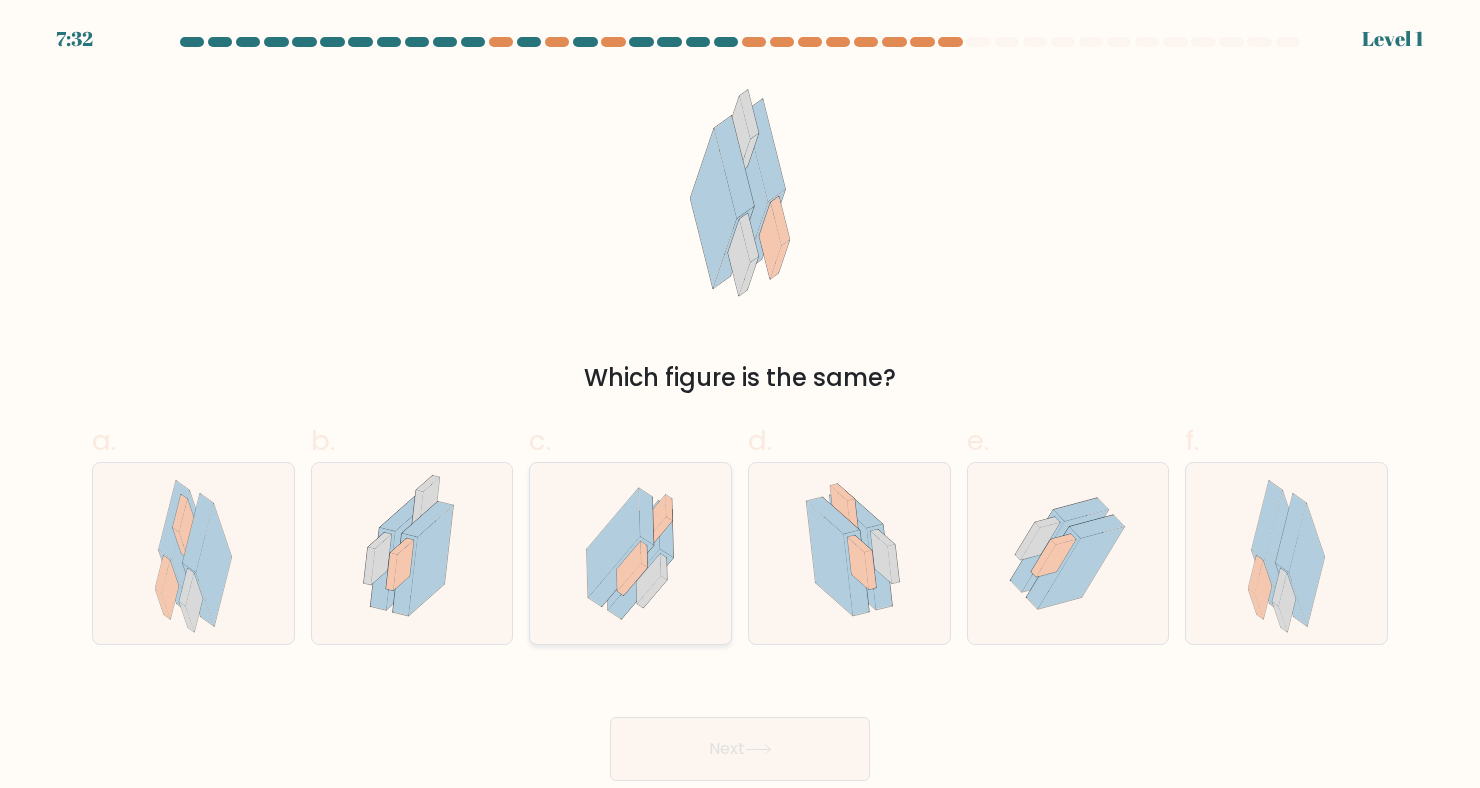 click 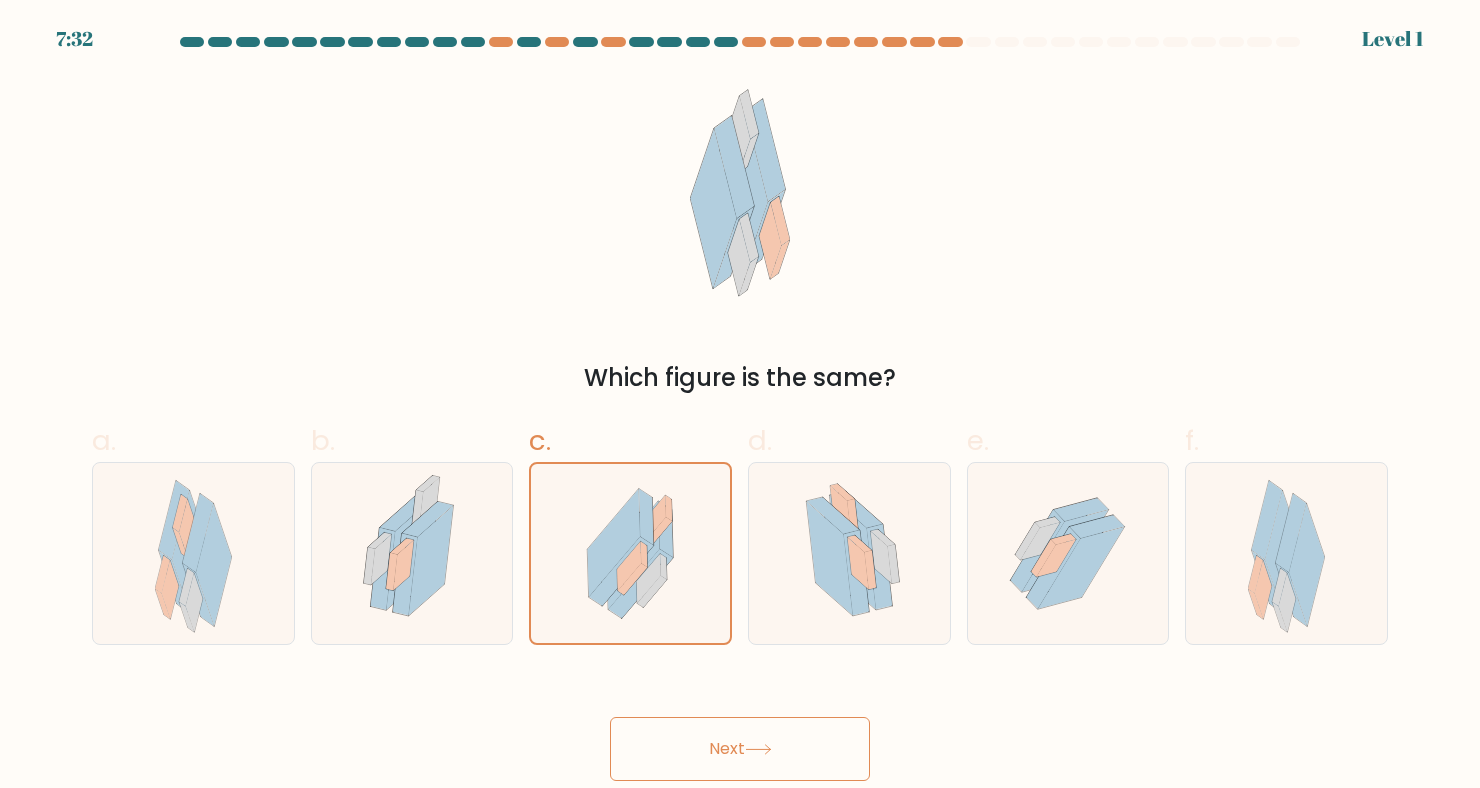 click on "Next" at bounding box center (740, 749) 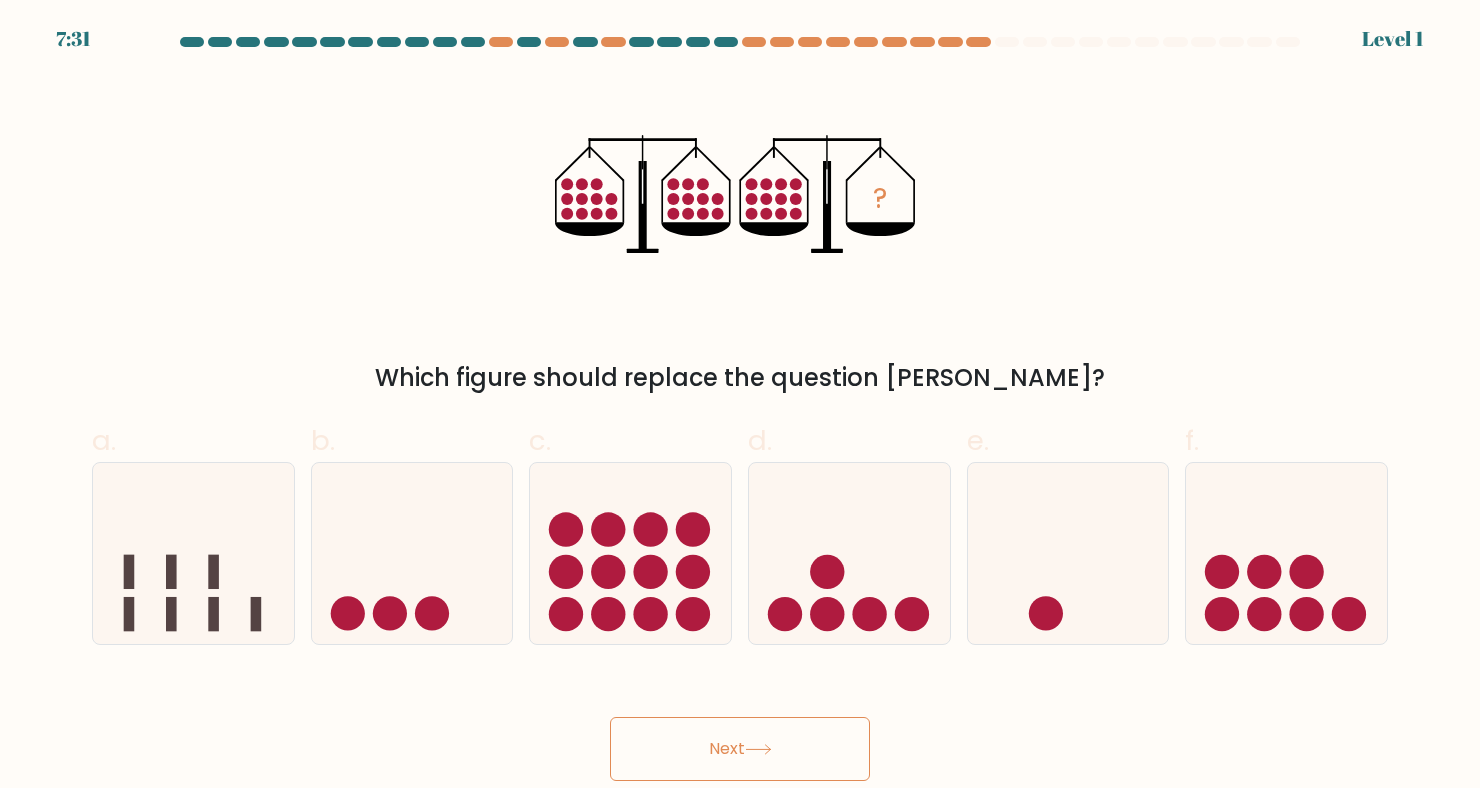 click on "Next" at bounding box center (740, 749) 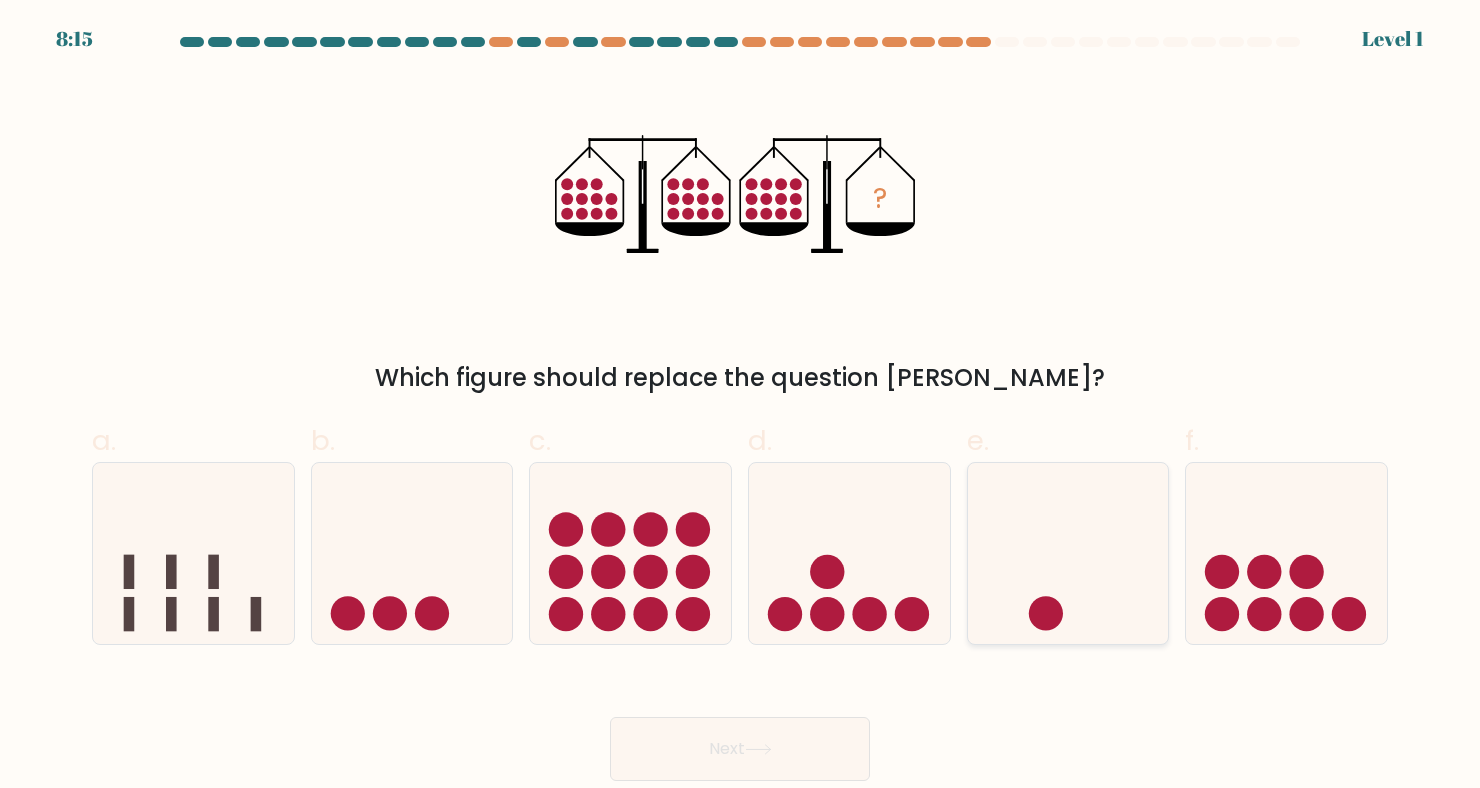click 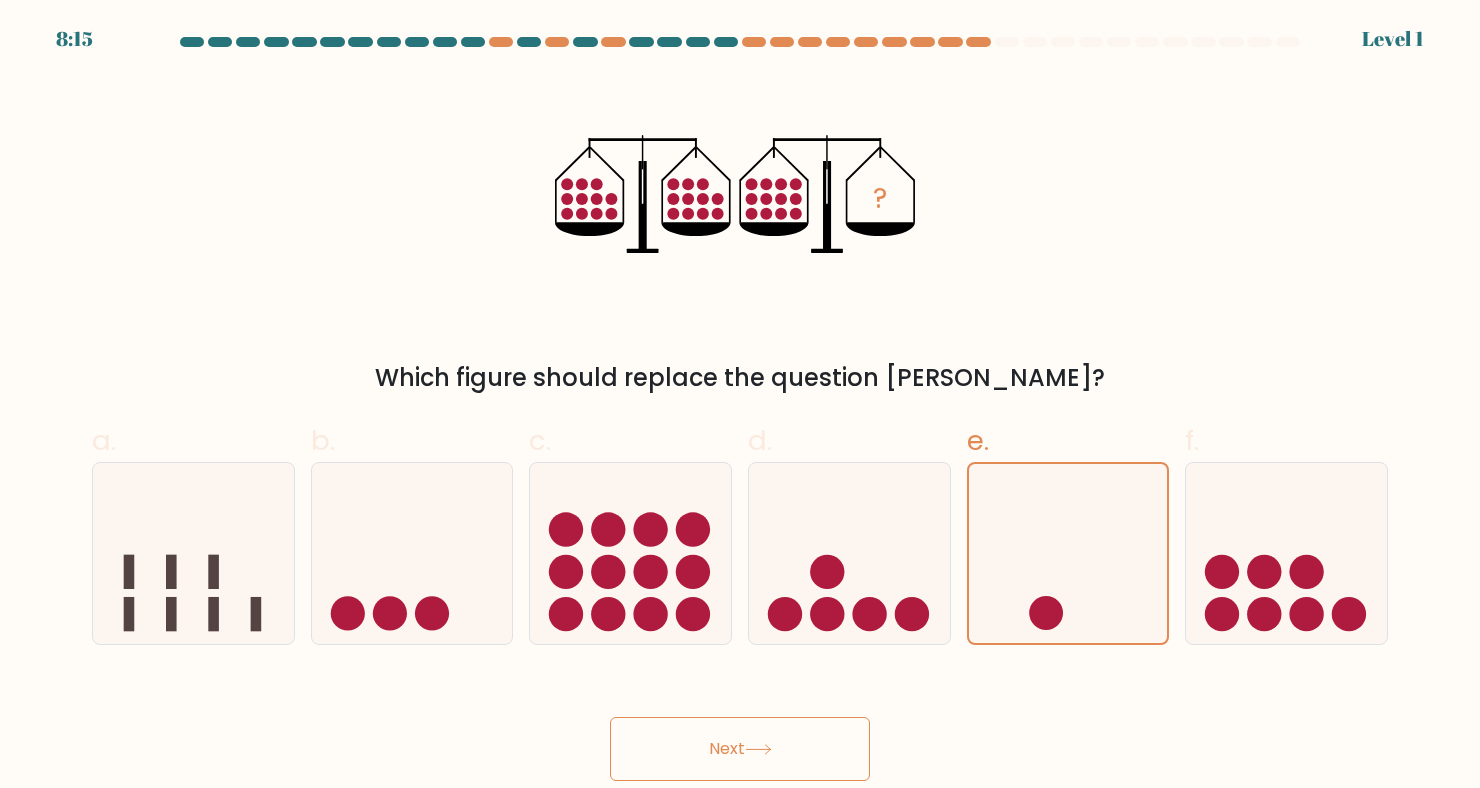 click on "Next" at bounding box center (740, 749) 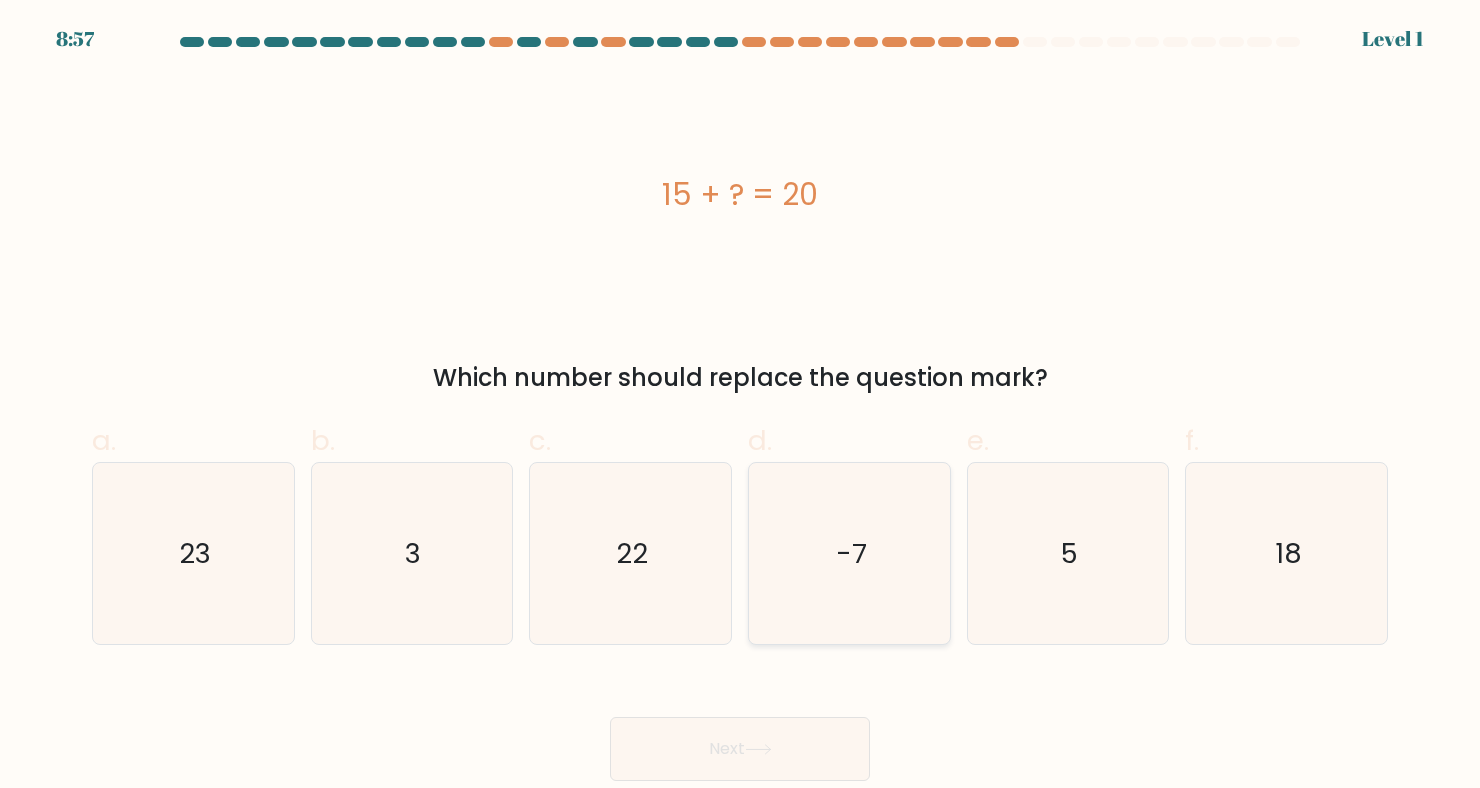click on "-7" 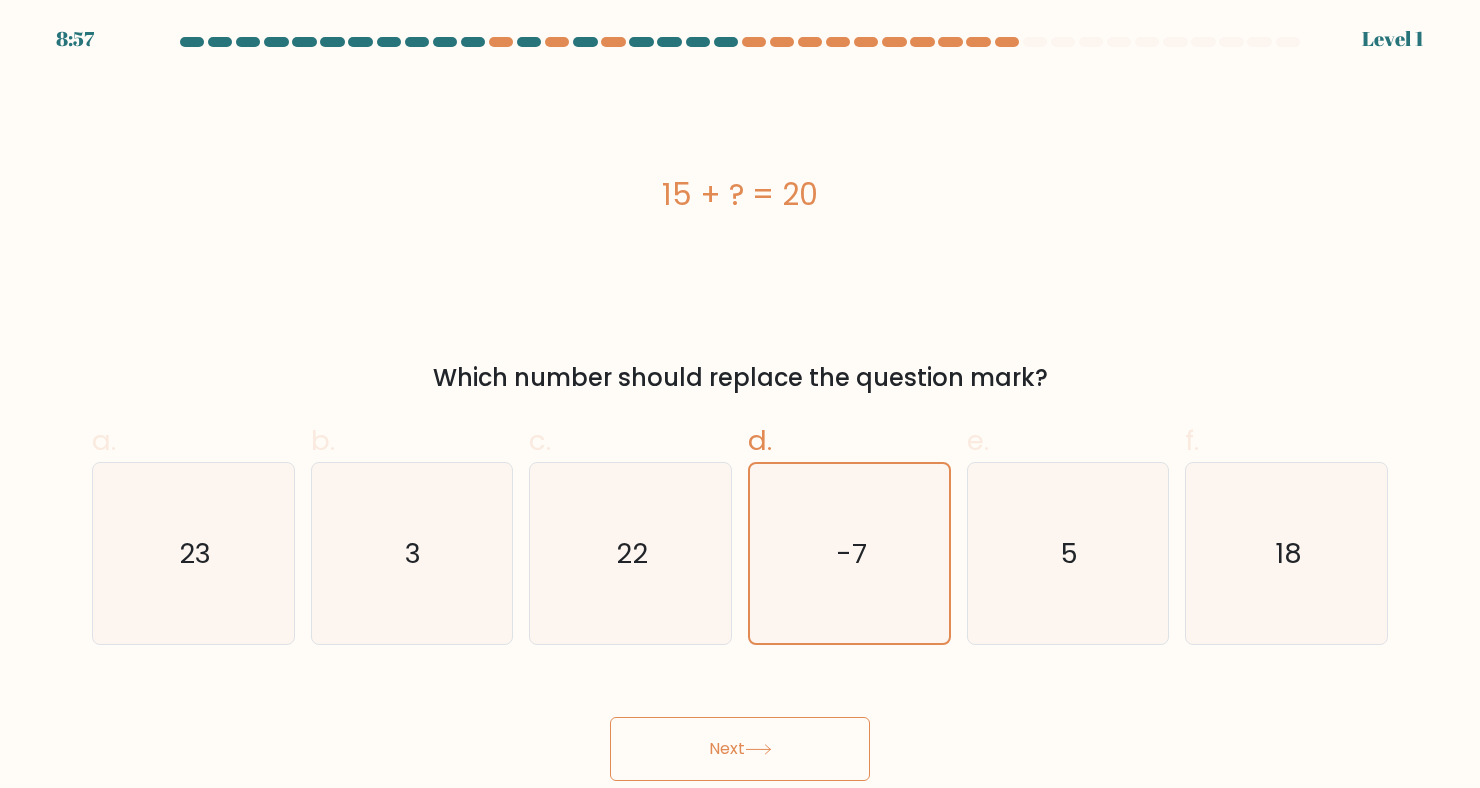 click on "Next" at bounding box center (740, 749) 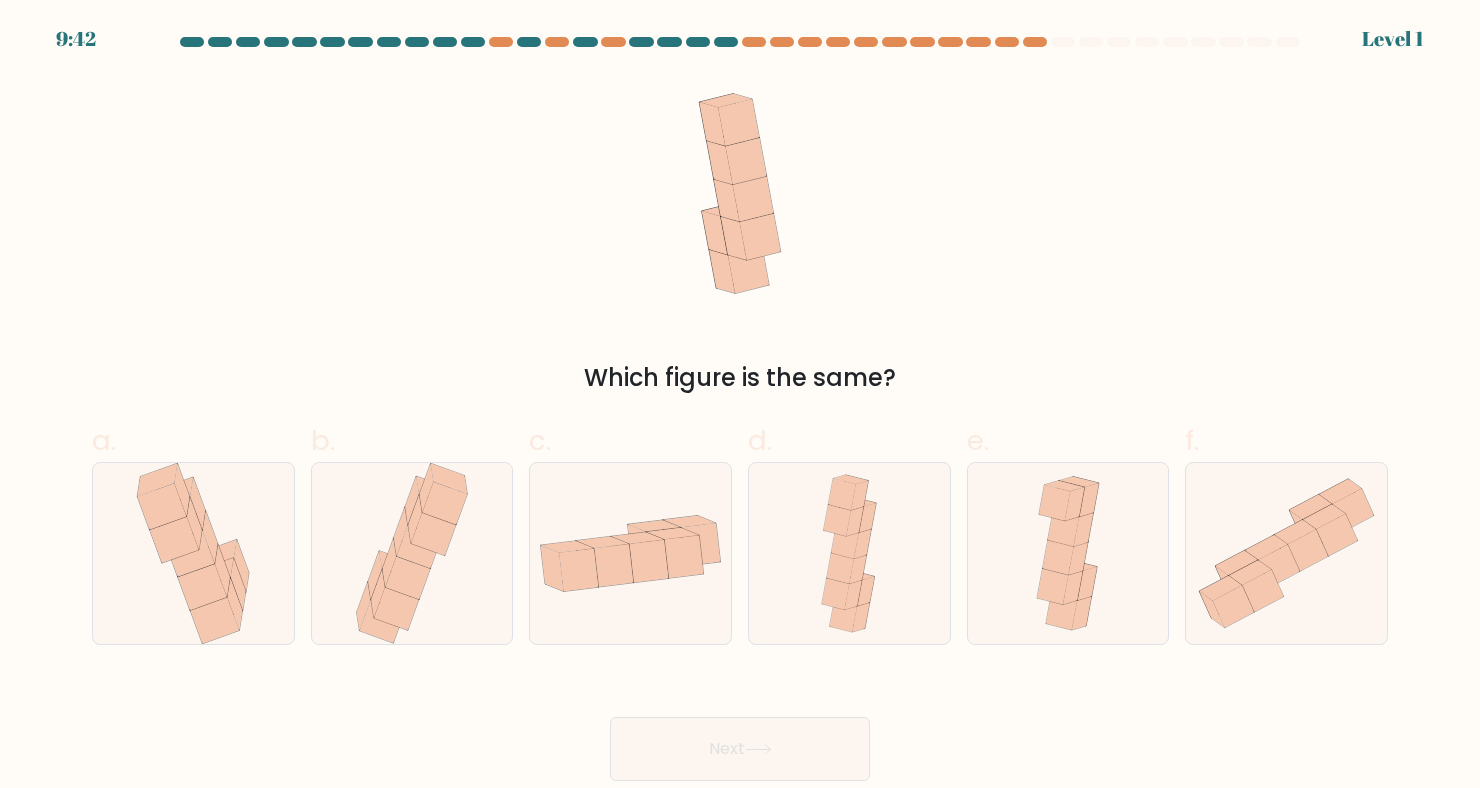 click on "Next" at bounding box center [740, 749] 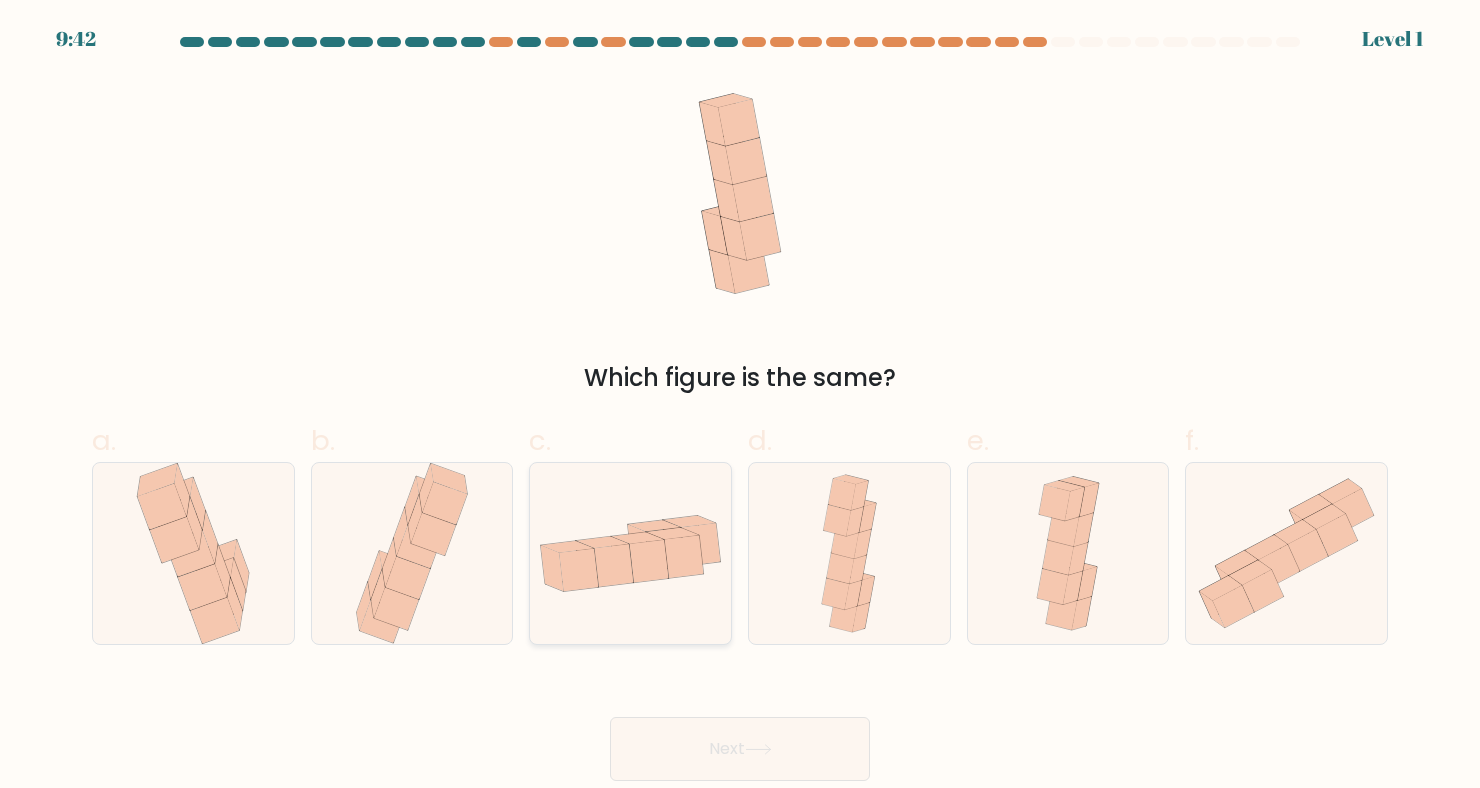 click 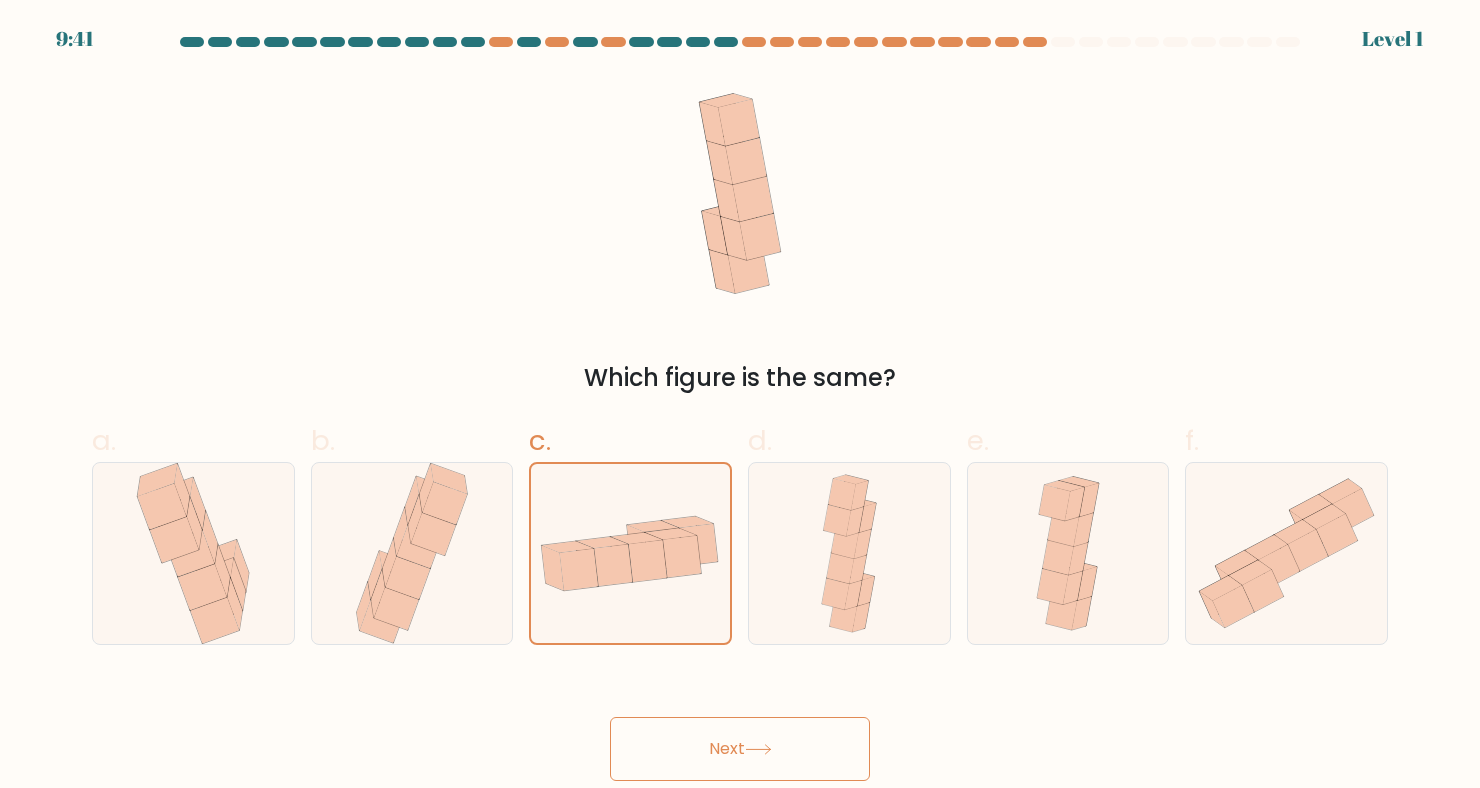 click on "Next" at bounding box center (740, 749) 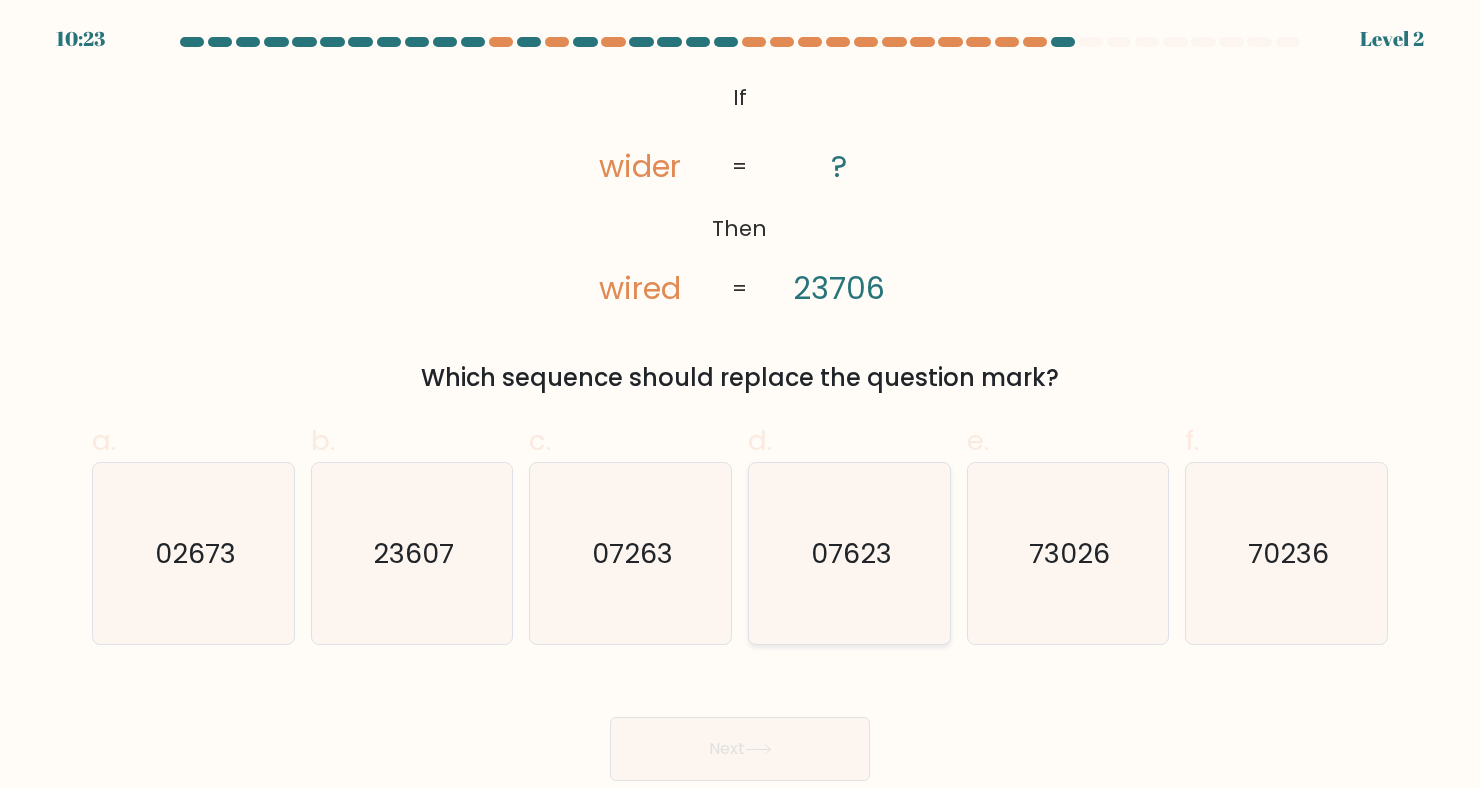 click on "07623" 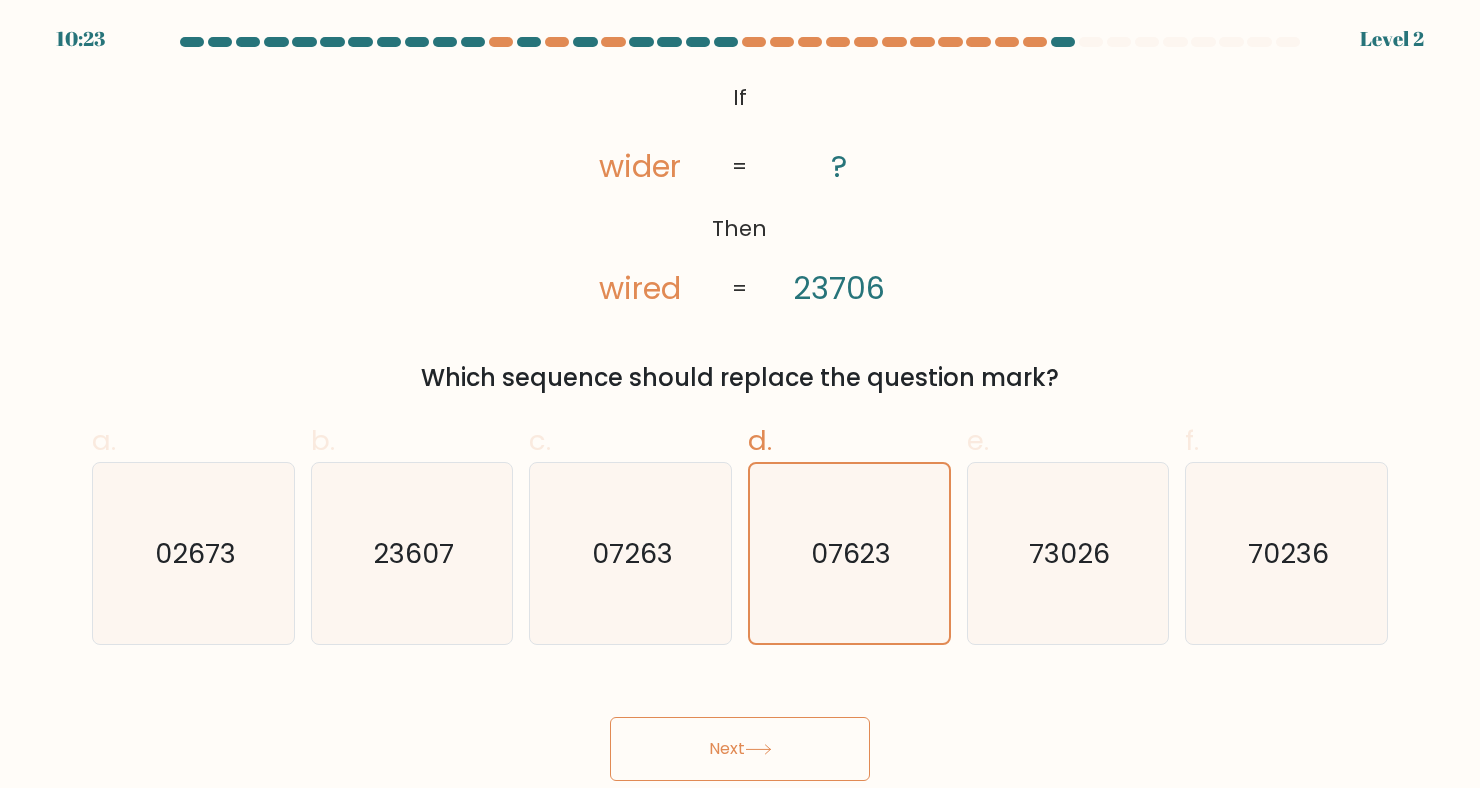 click on "Next" at bounding box center (740, 749) 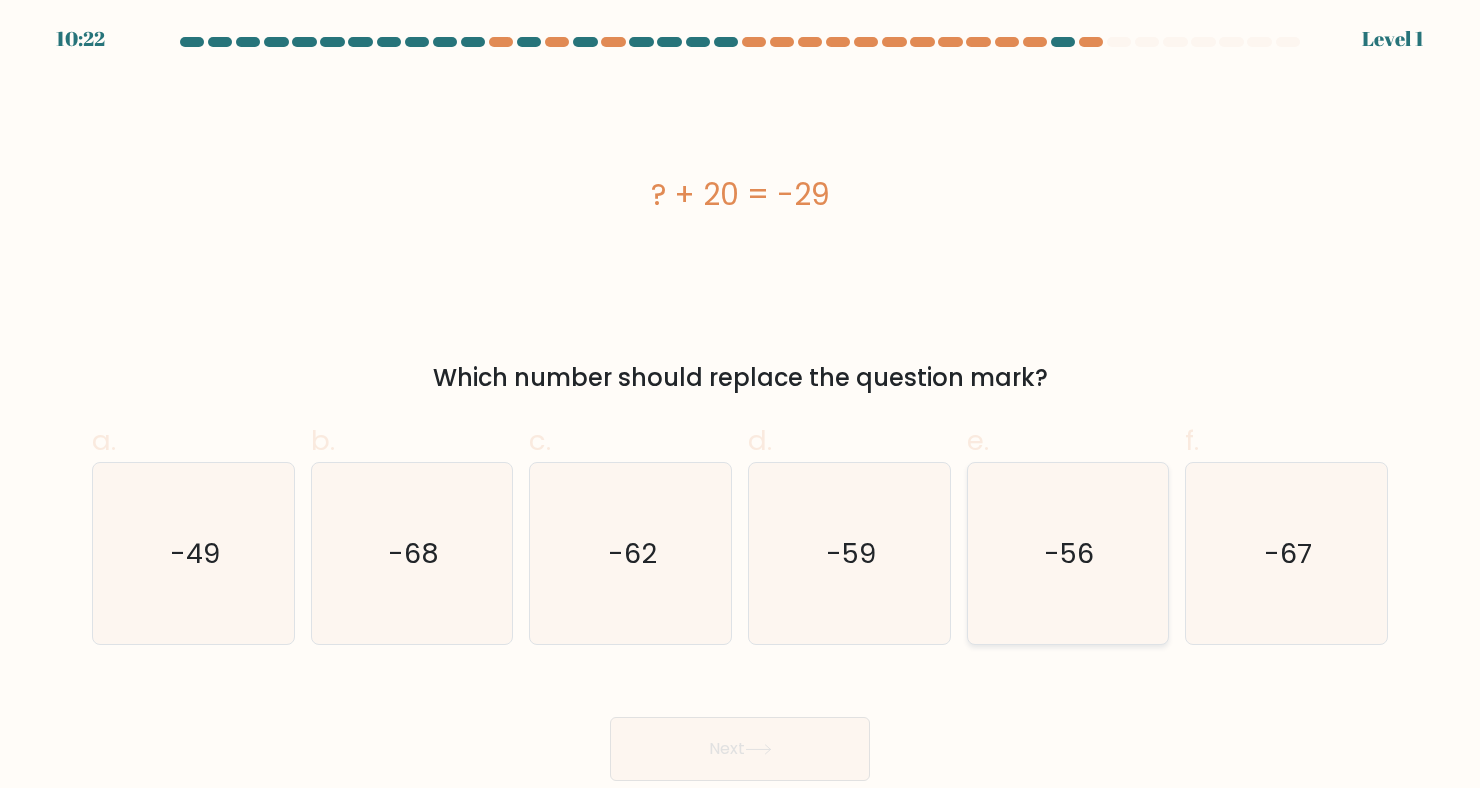 click on "-56" 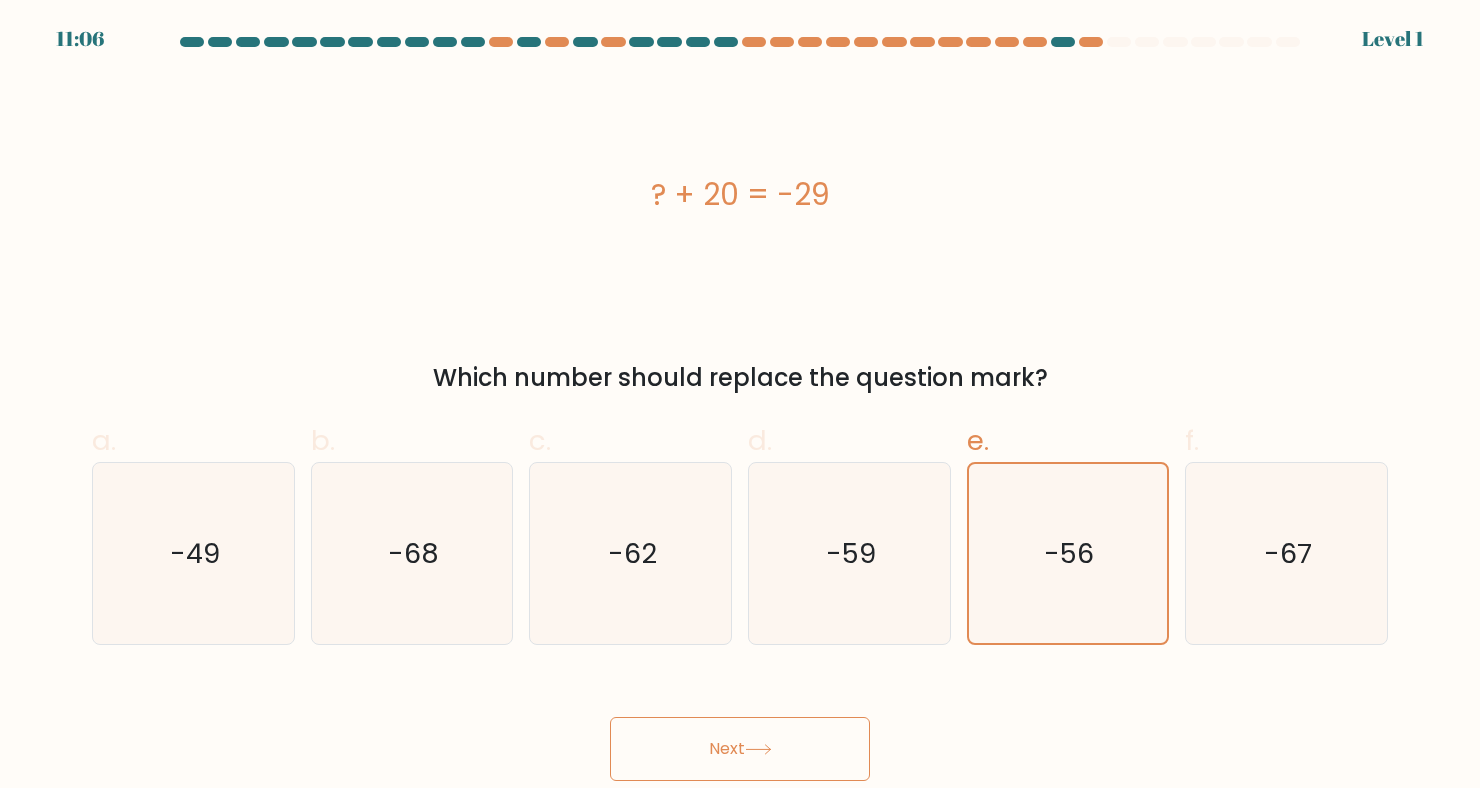 click on "Next" at bounding box center (740, 749) 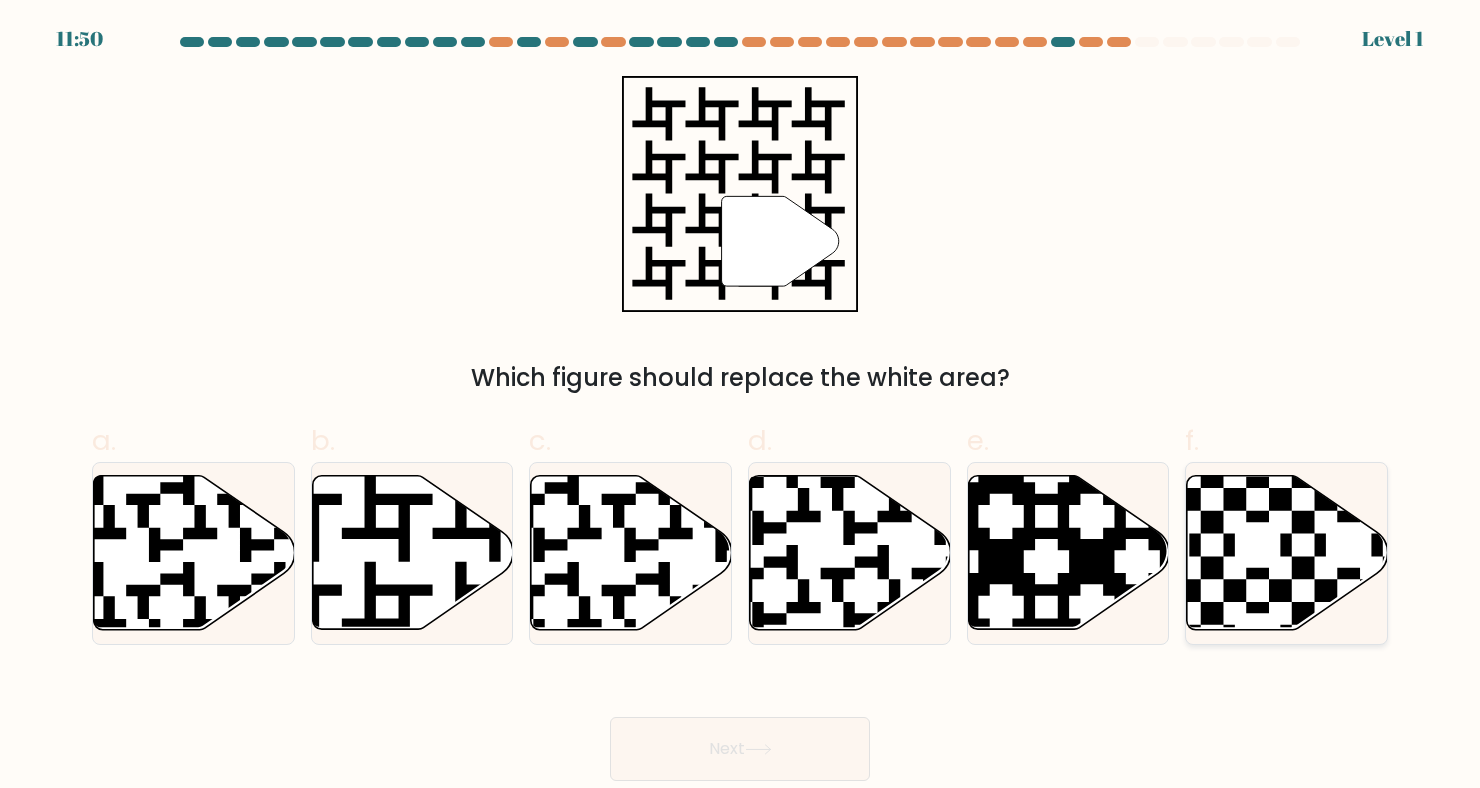 click 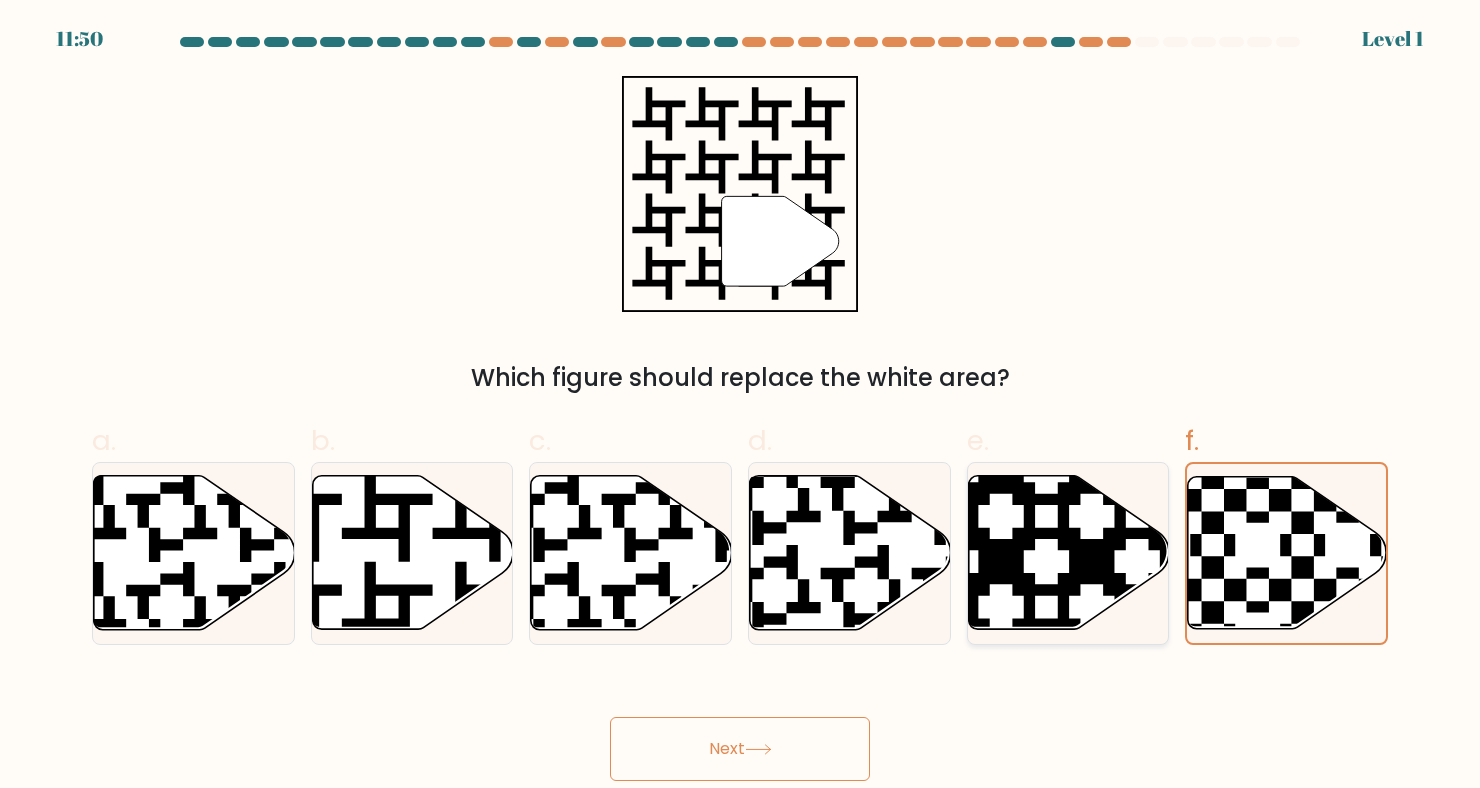 click 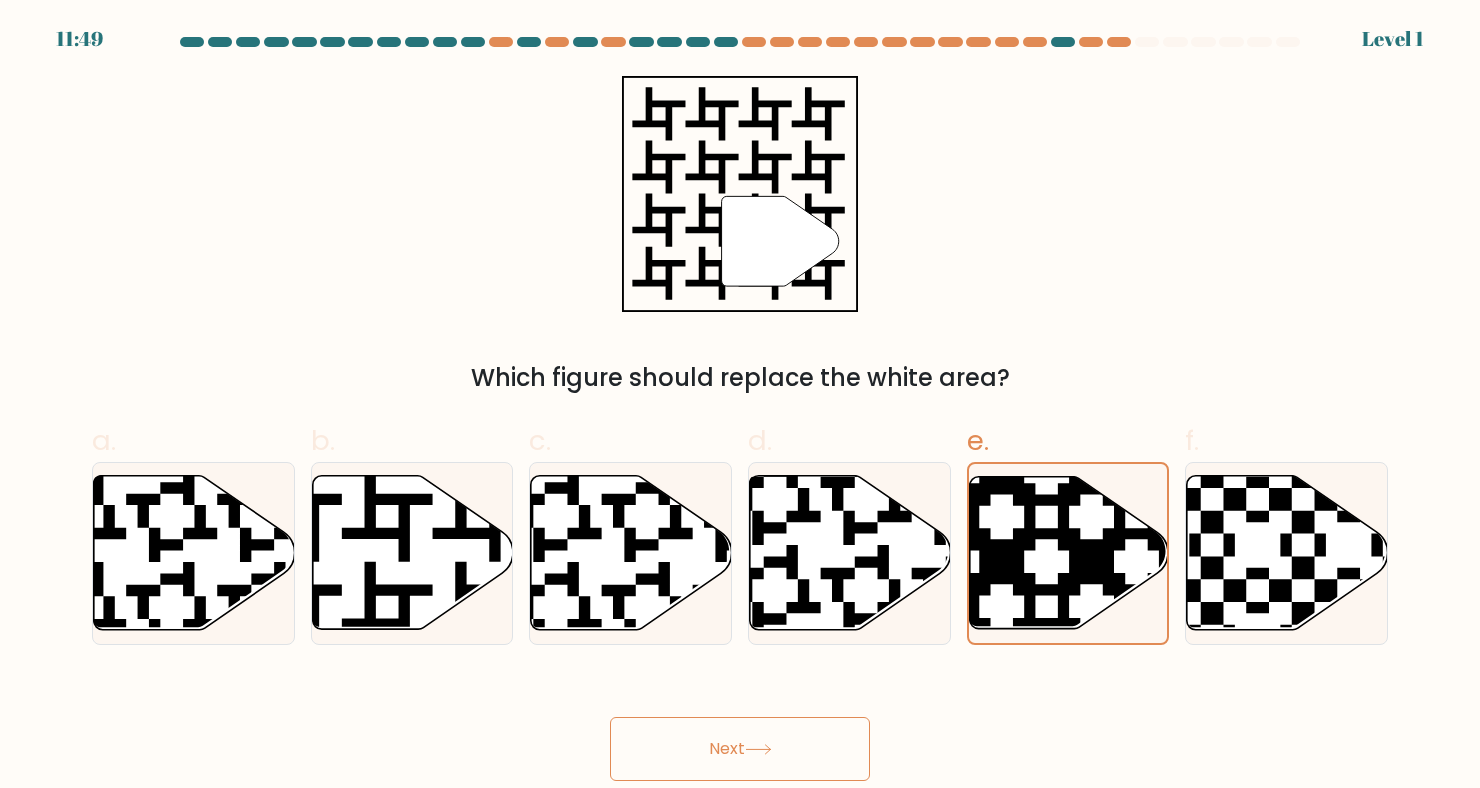 click on "11:49
Level 1" at bounding box center [740, 394] 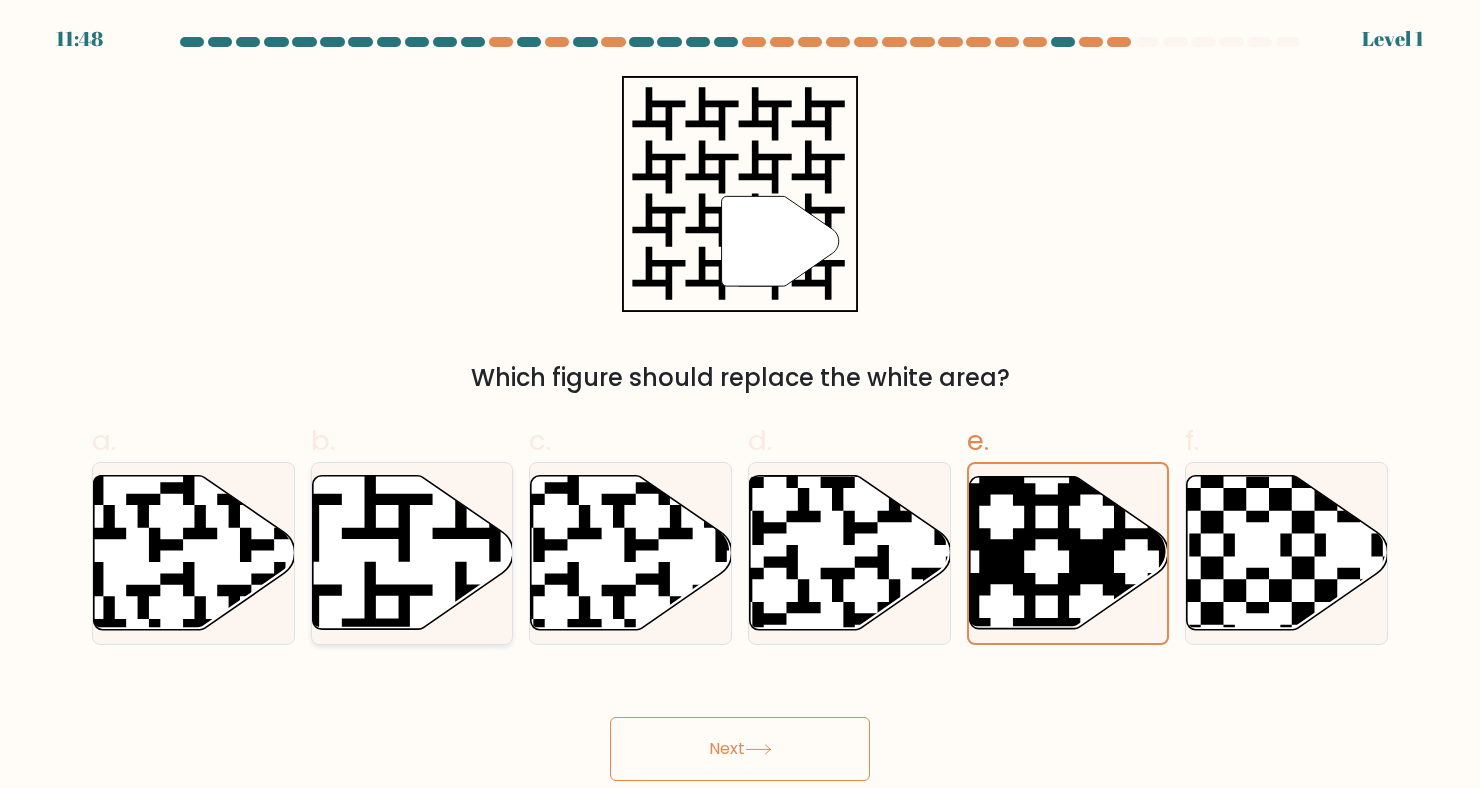 click 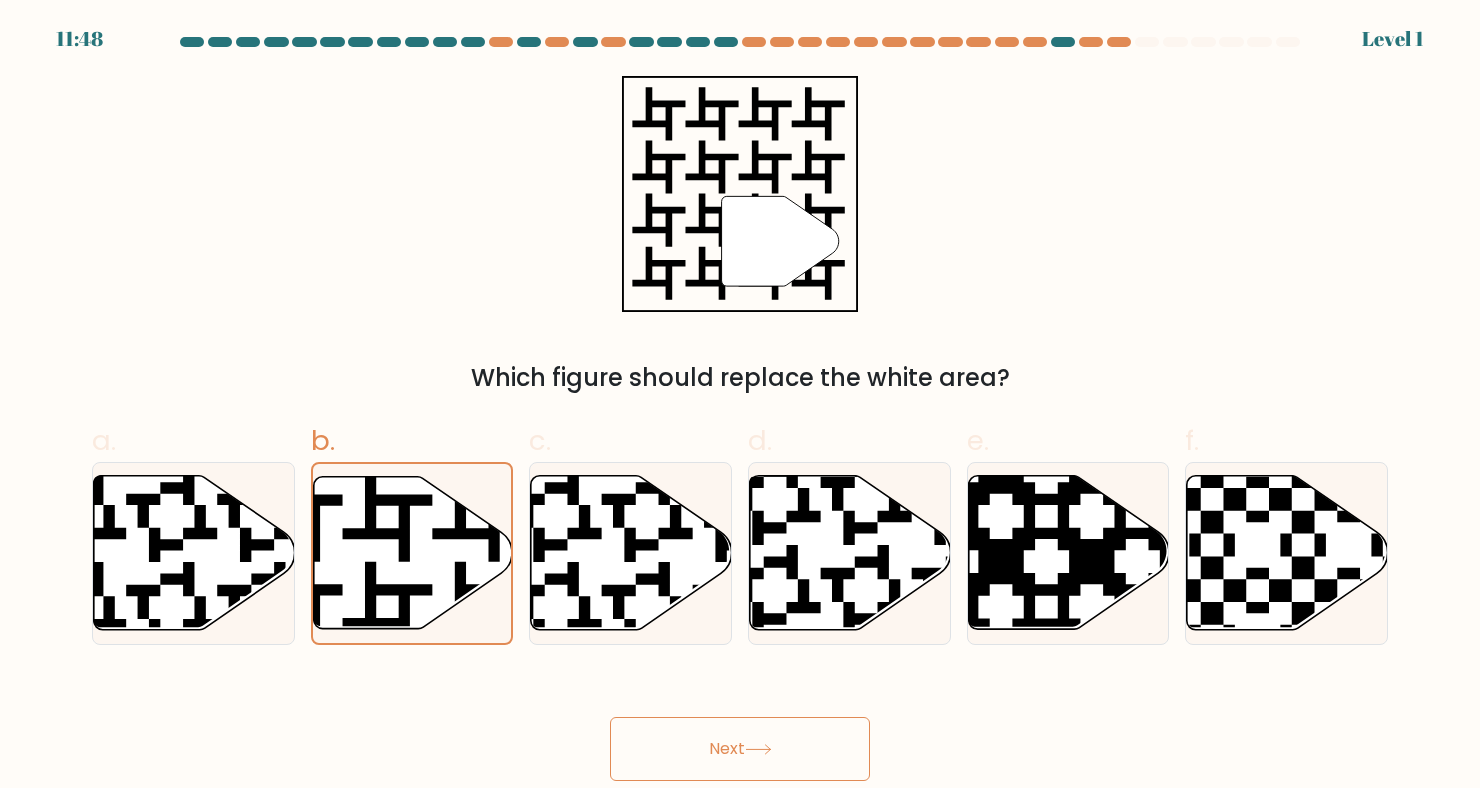 click on "Next" at bounding box center (740, 749) 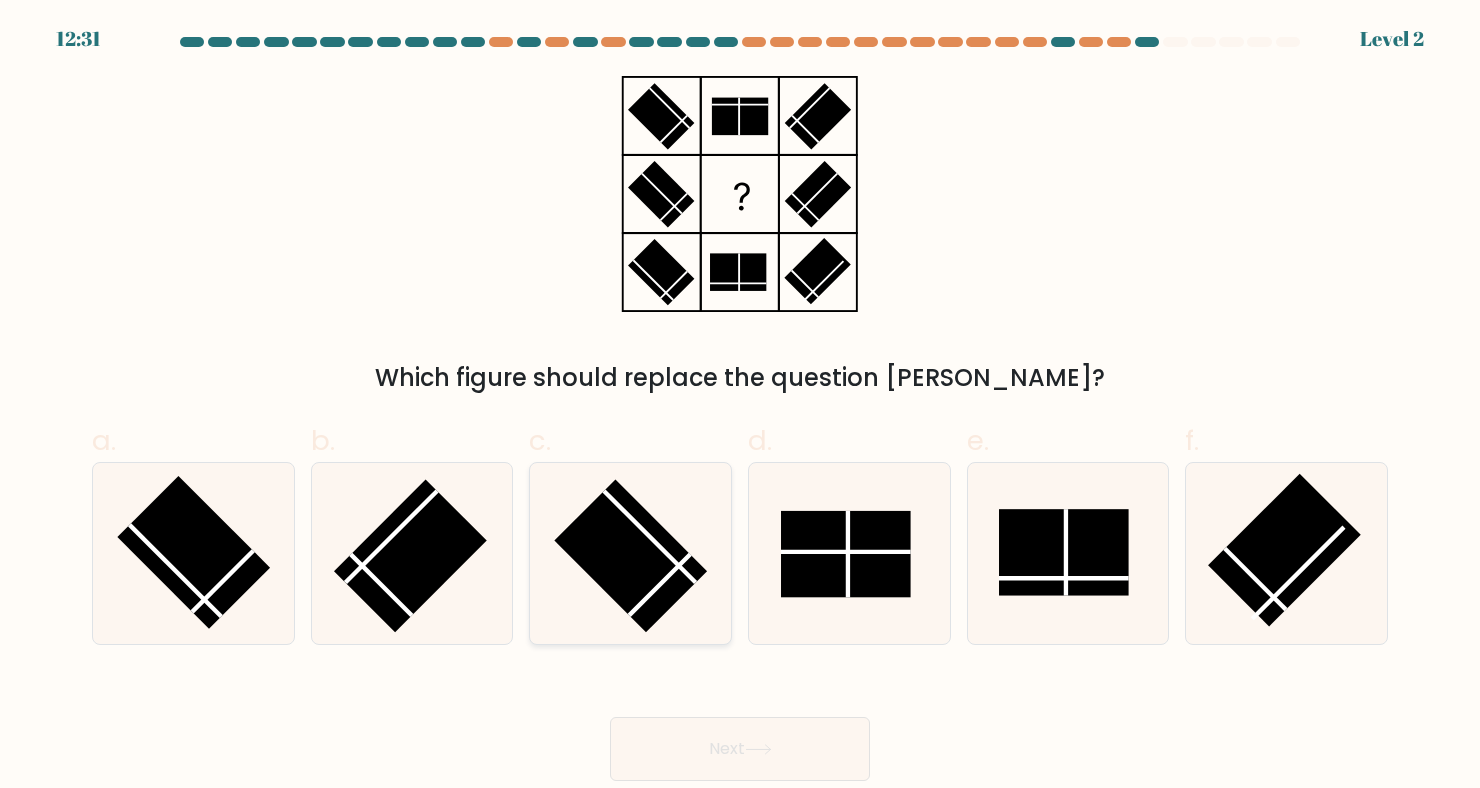 click 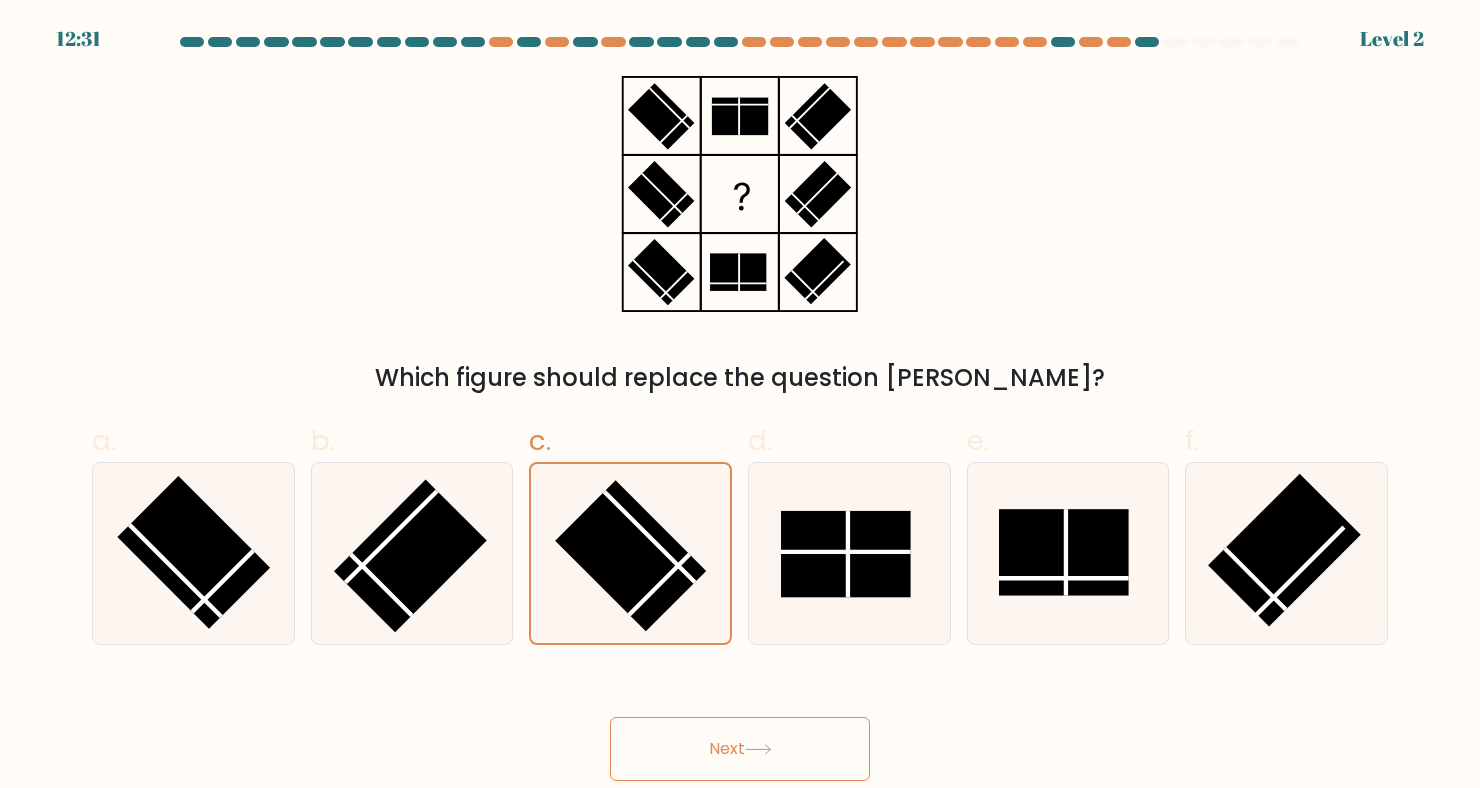 click on "Next" at bounding box center (740, 749) 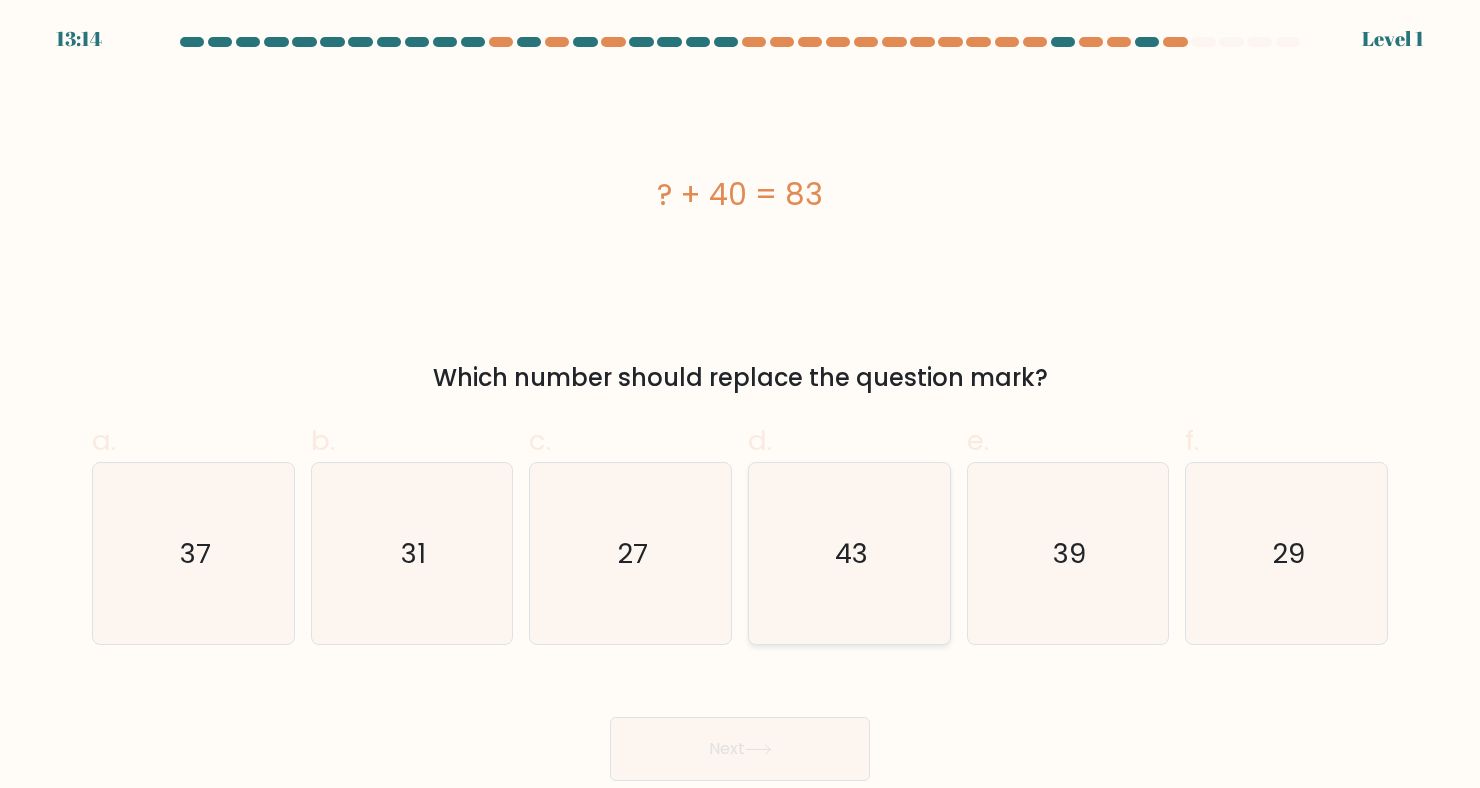 click on "43" 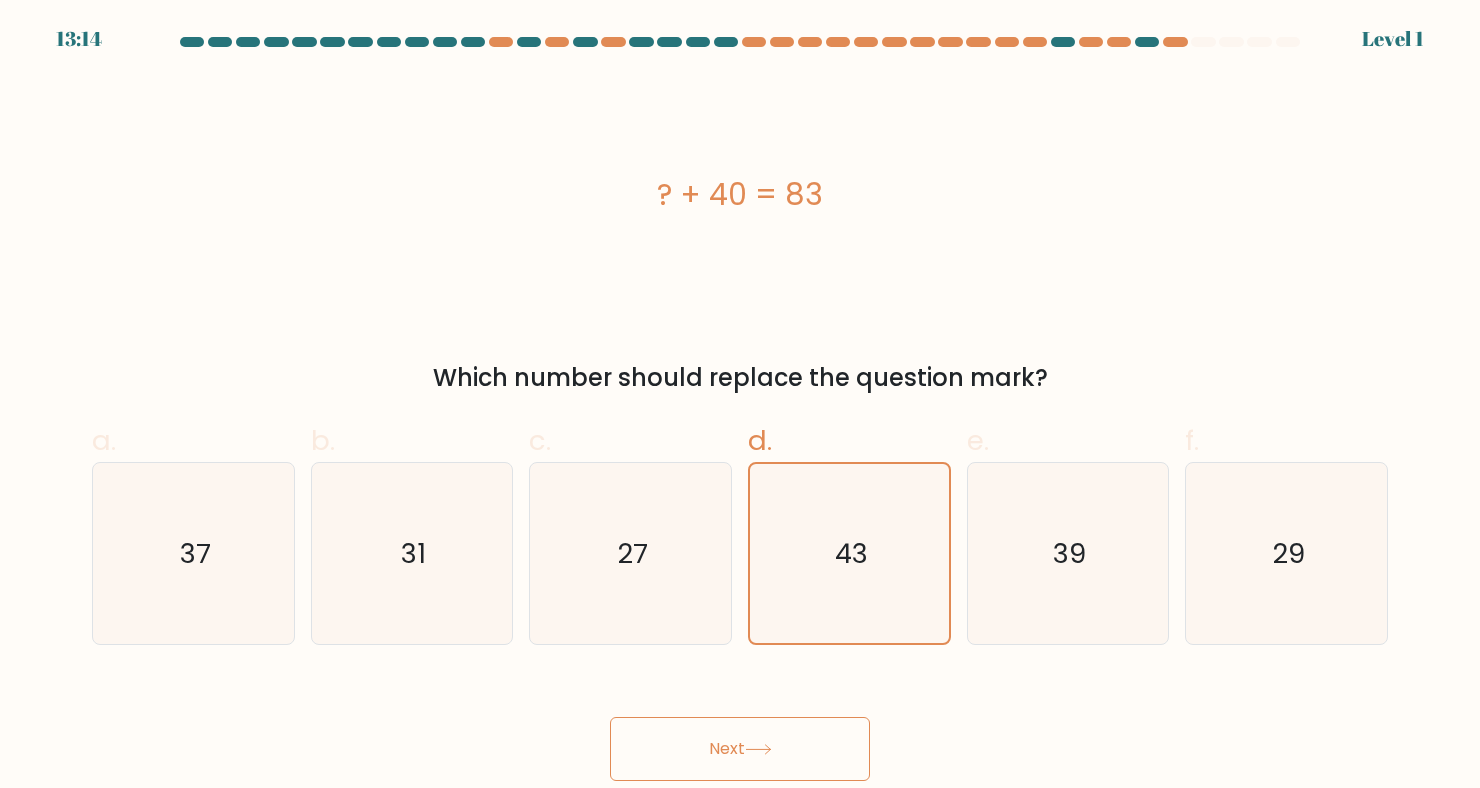 click on "Next" at bounding box center [740, 749] 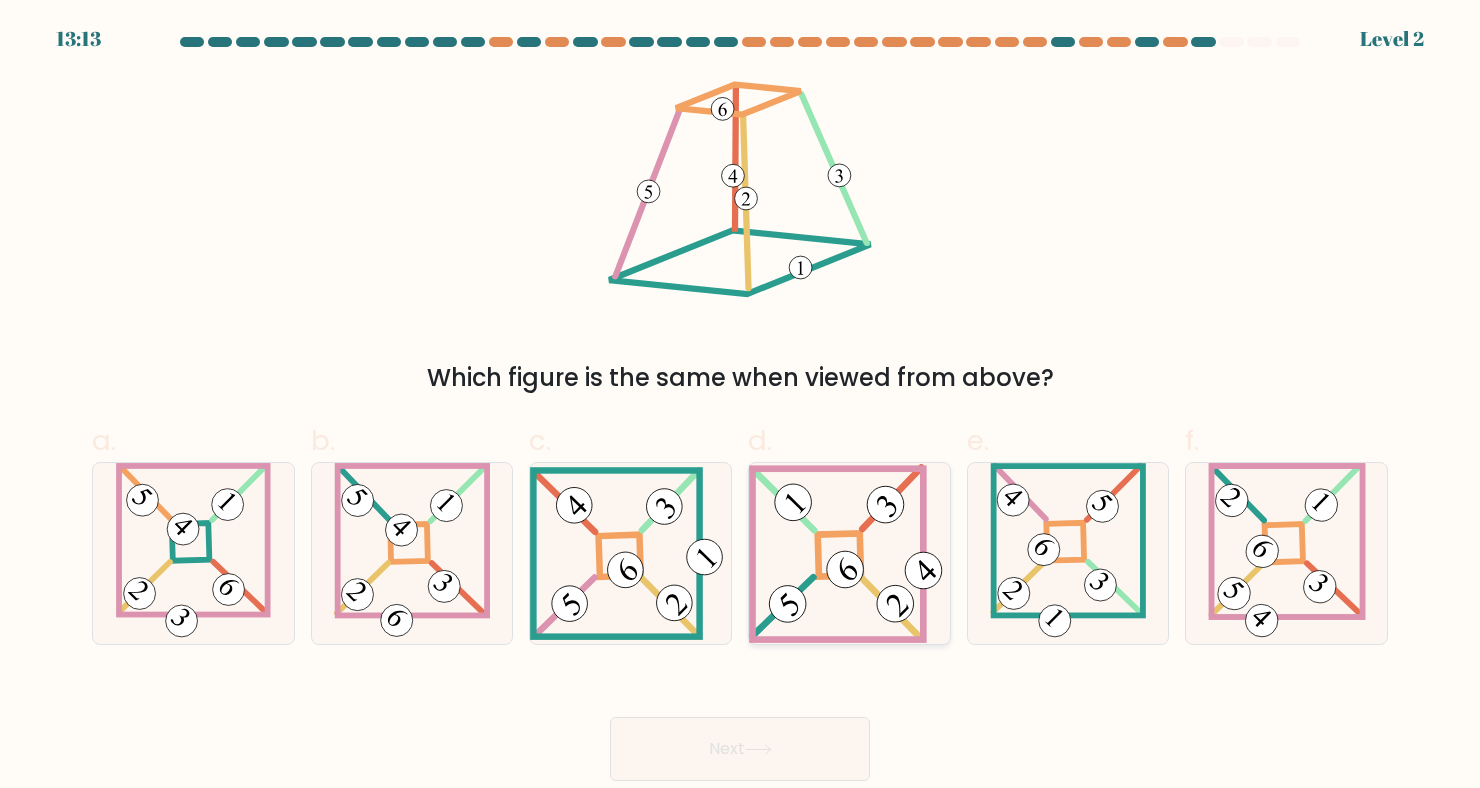 click 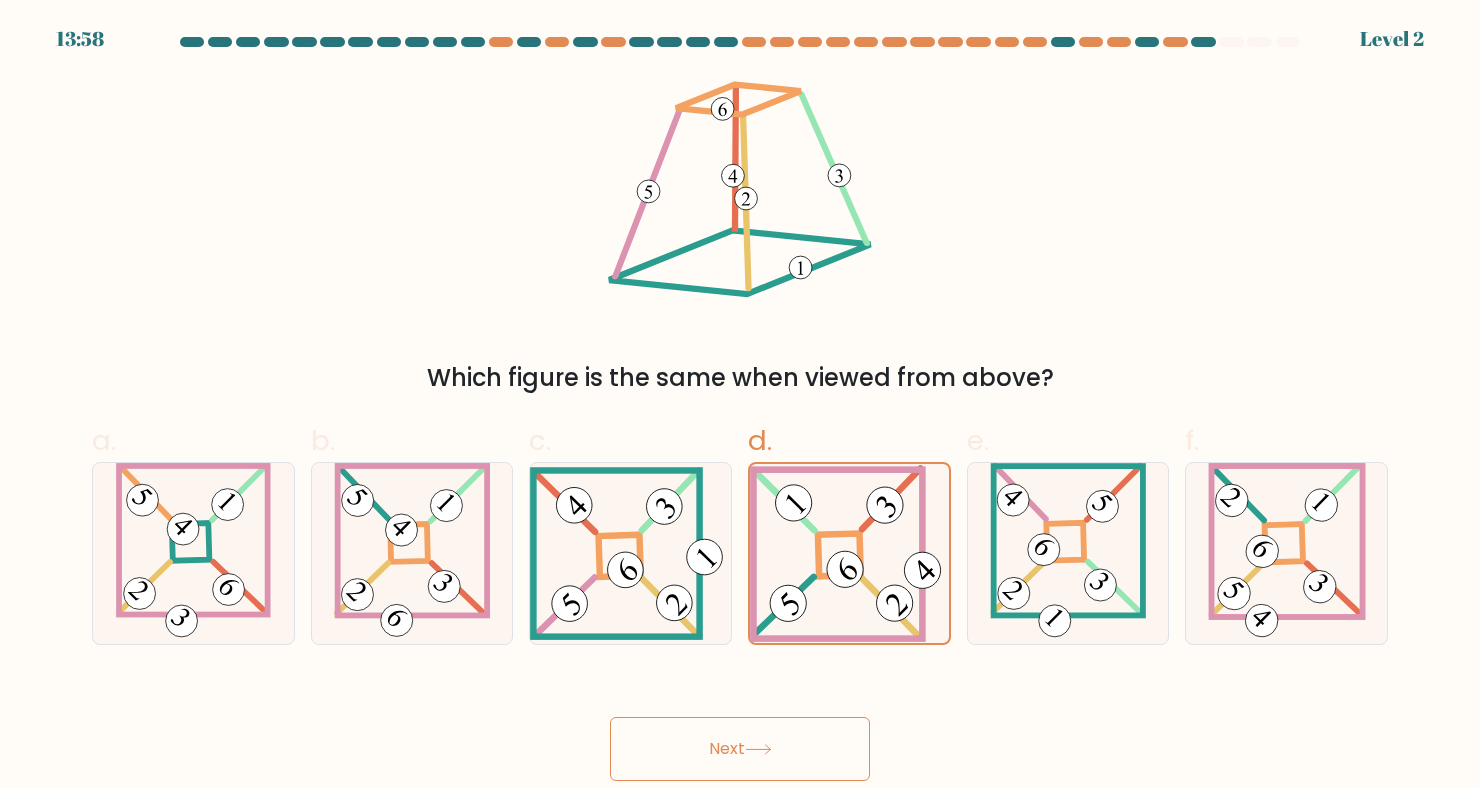 click on "Next" at bounding box center [740, 749] 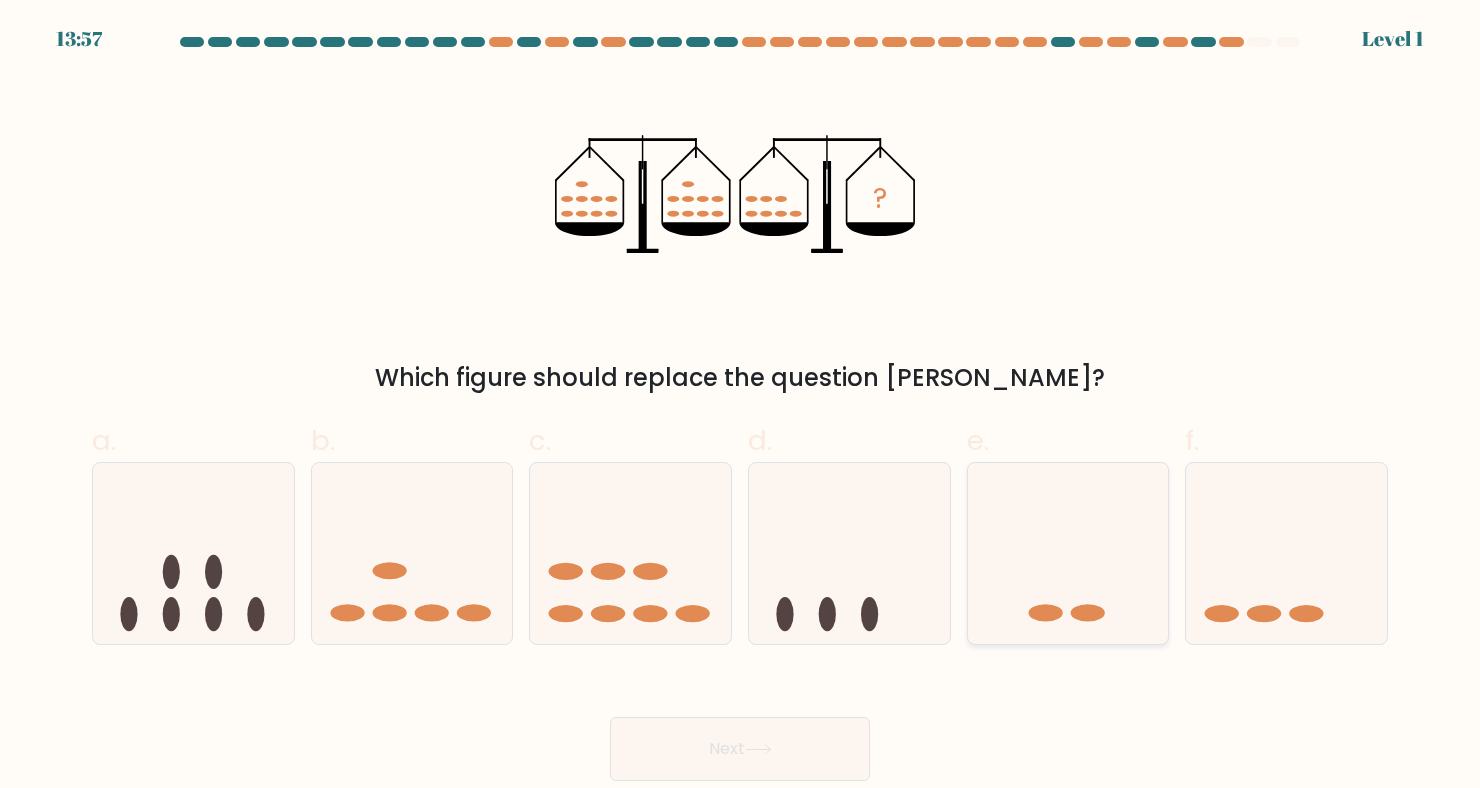 click 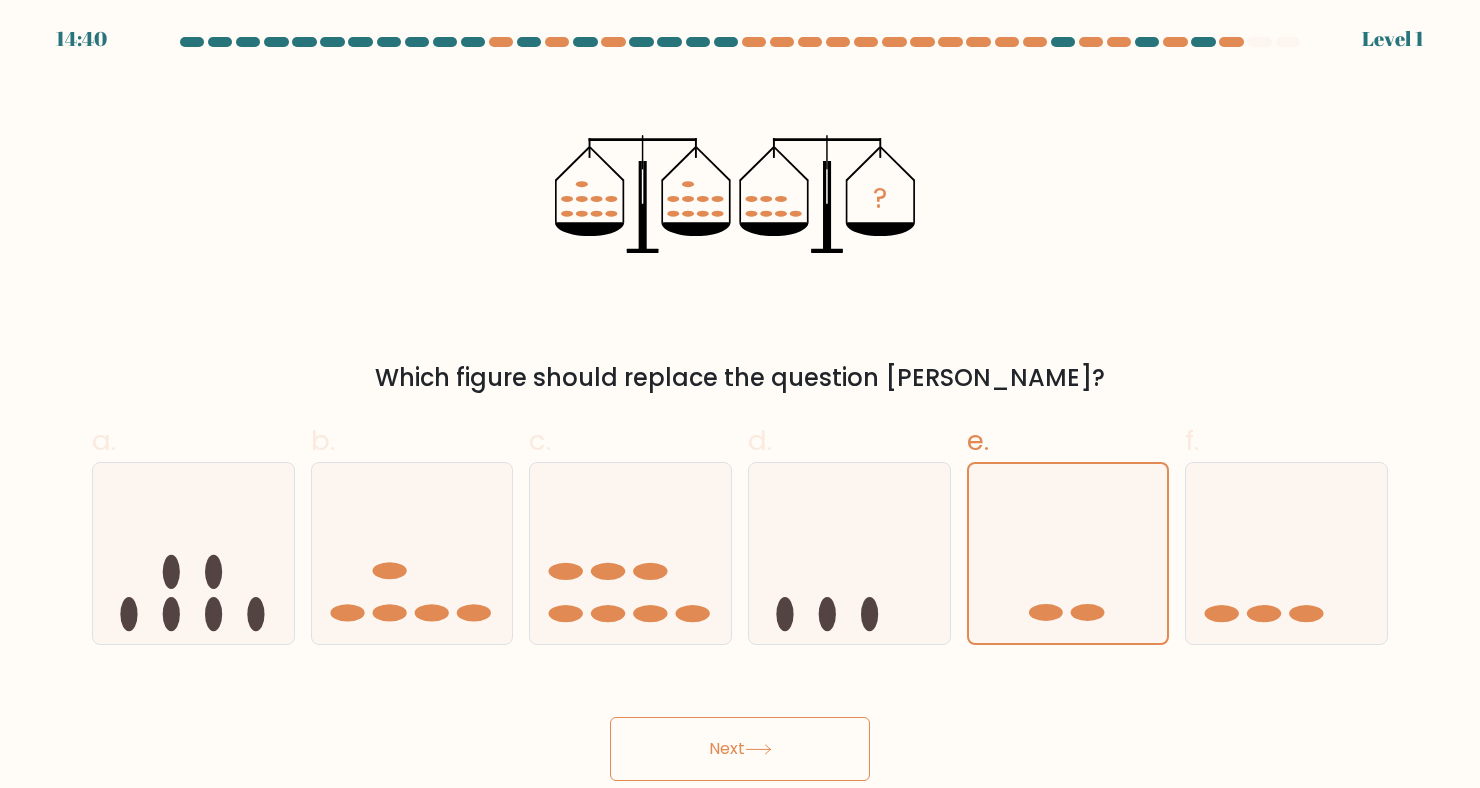 click on "Next" at bounding box center (740, 749) 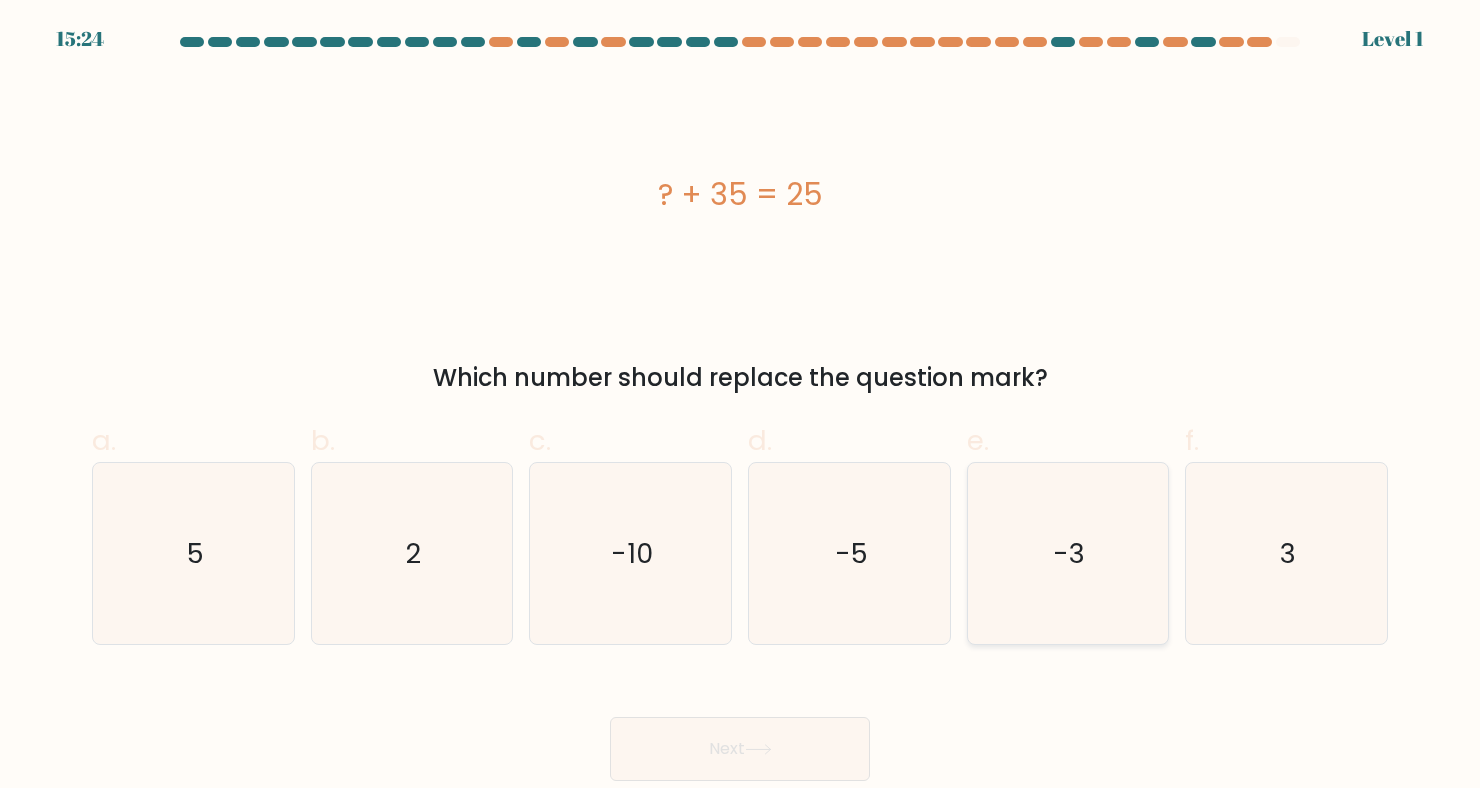 click on "-3" 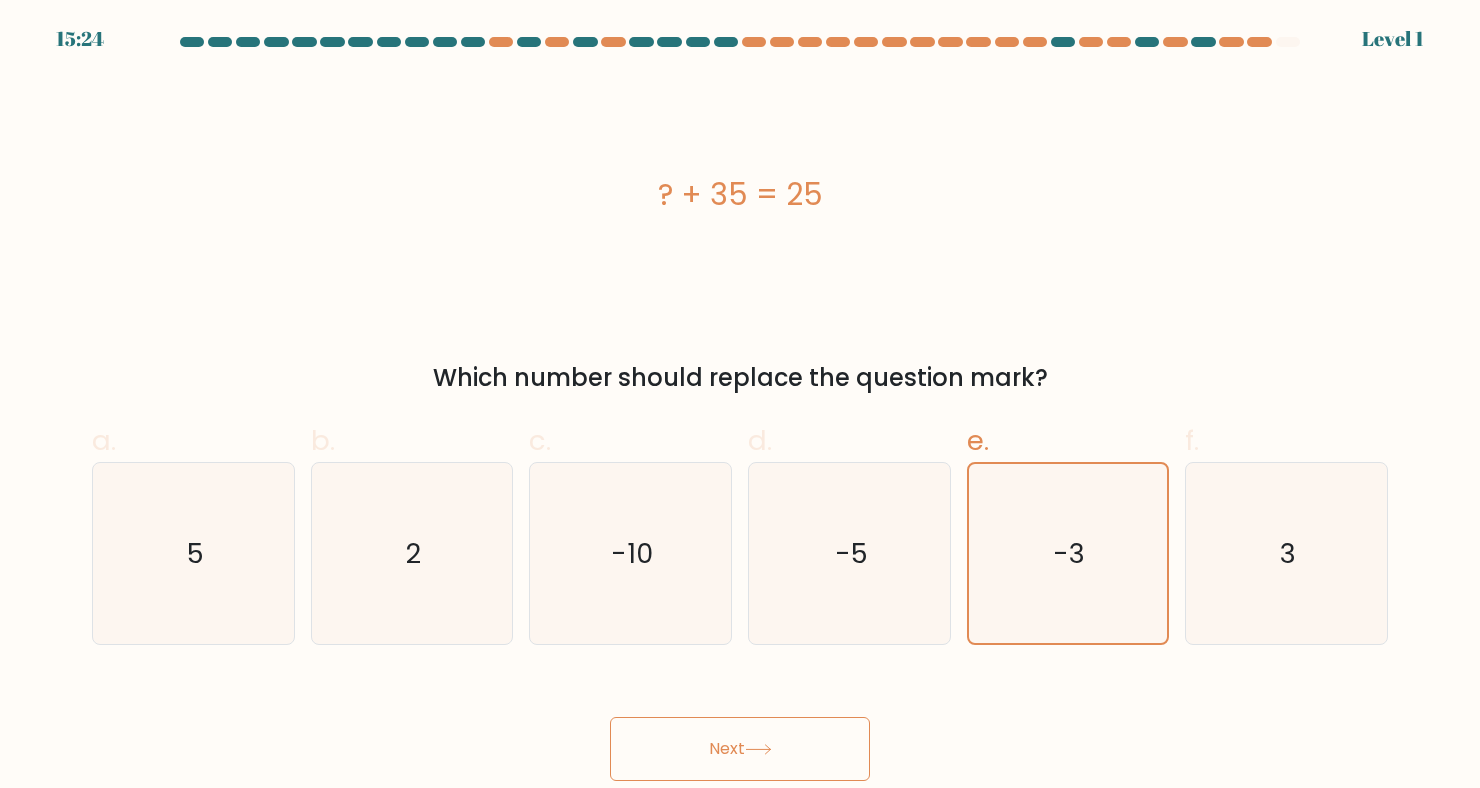 click on "Next" at bounding box center [740, 749] 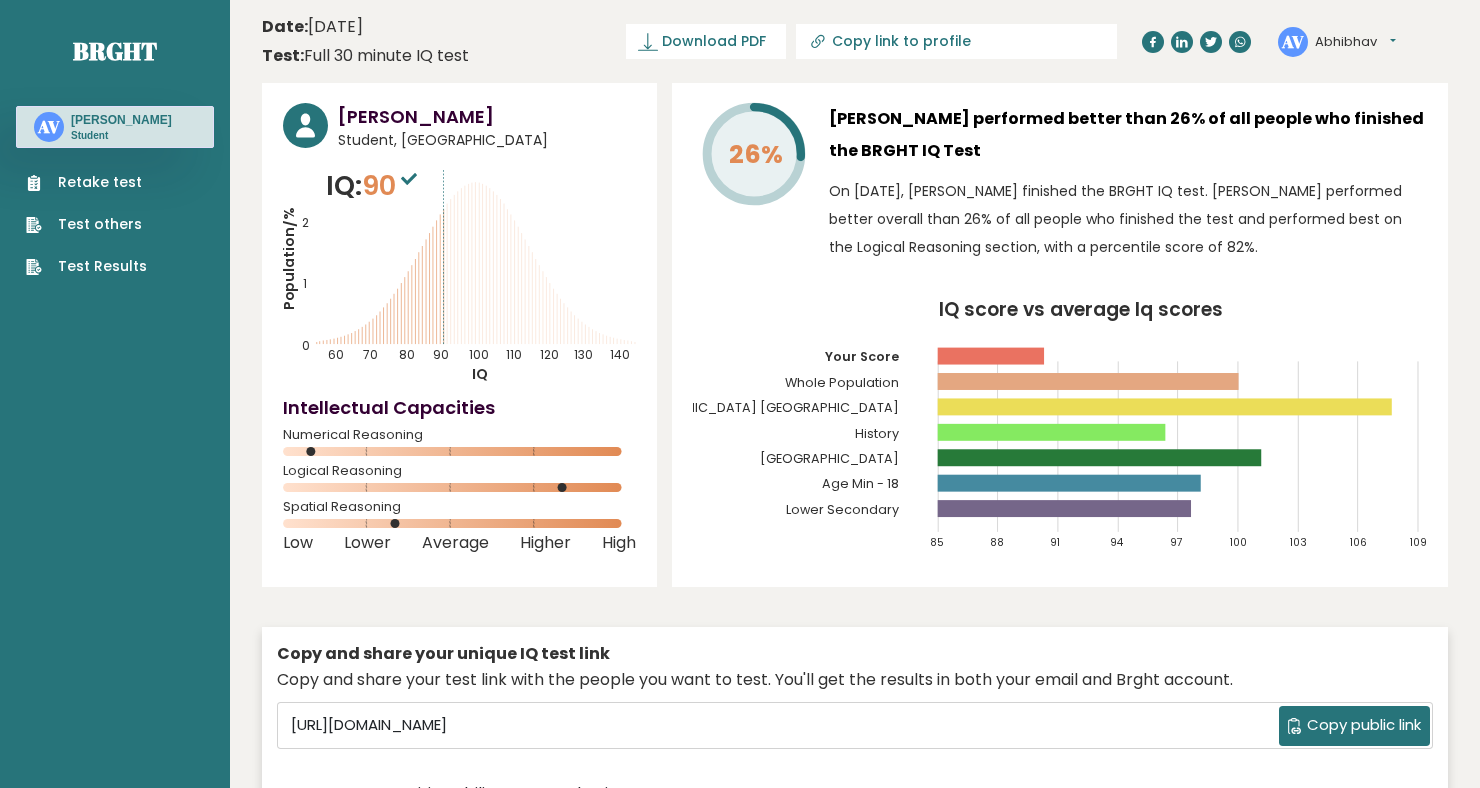scroll, scrollTop: 0, scrollLeft: 0, axis: both 